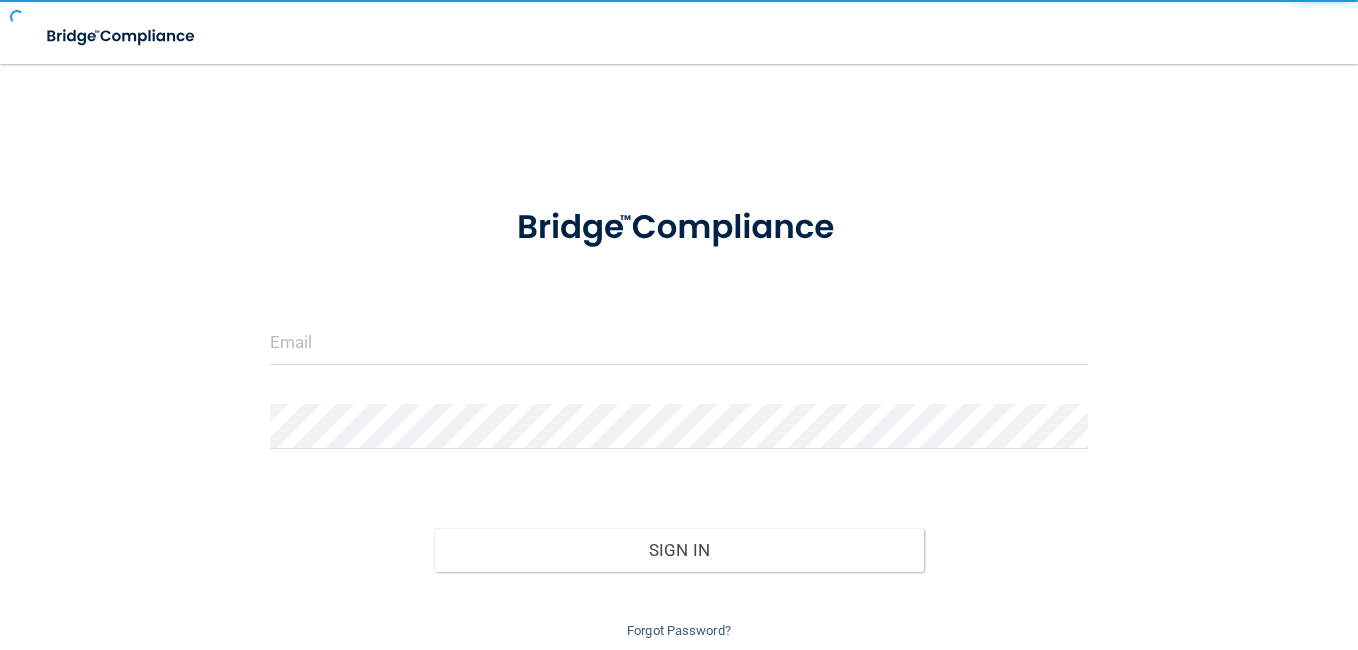 scroll, scrollTop: 0, scrollLeft: 0, axis: both 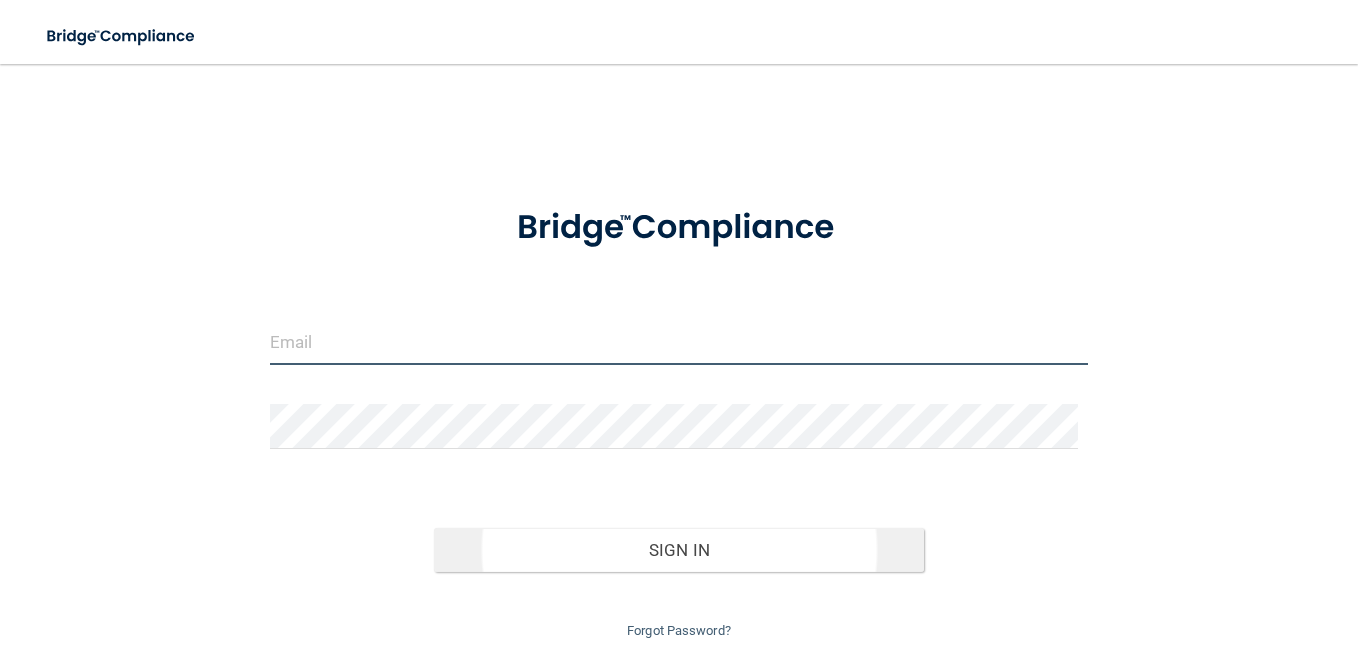 type on "[EMAIL_ADDRESS][DOMAIN_NAME]" 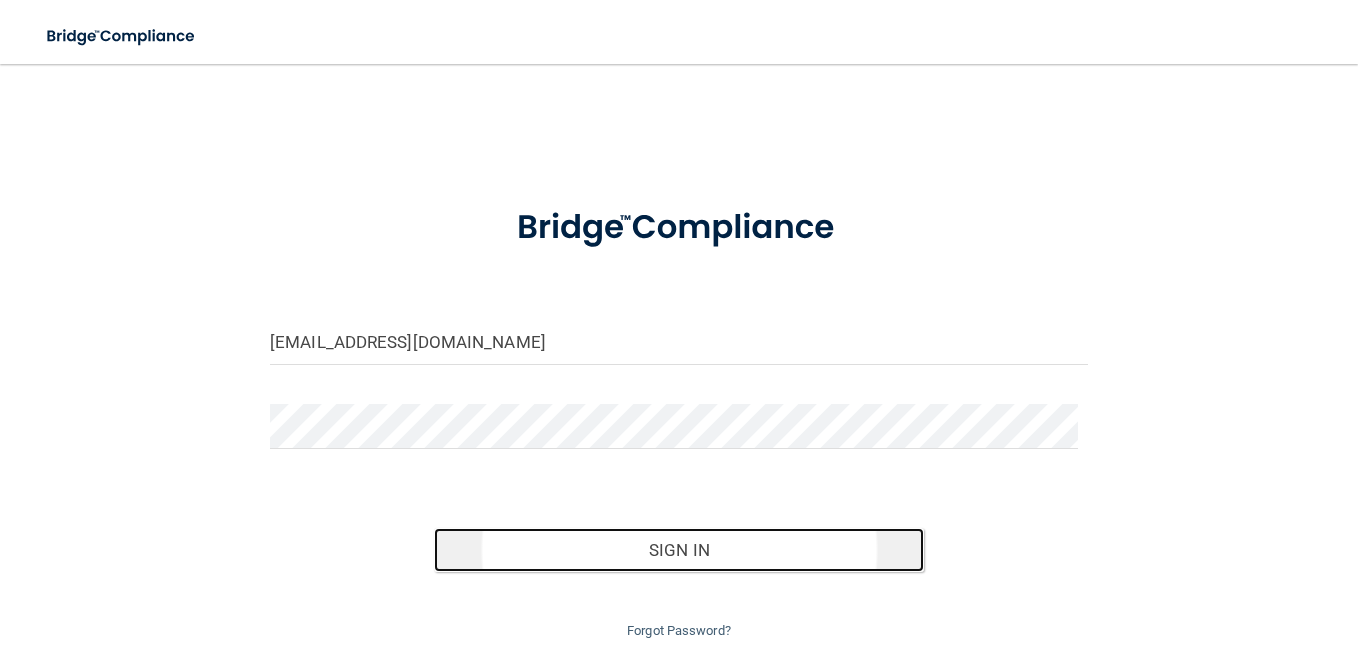 click on "Sign In" at bounding box center (679, 550) 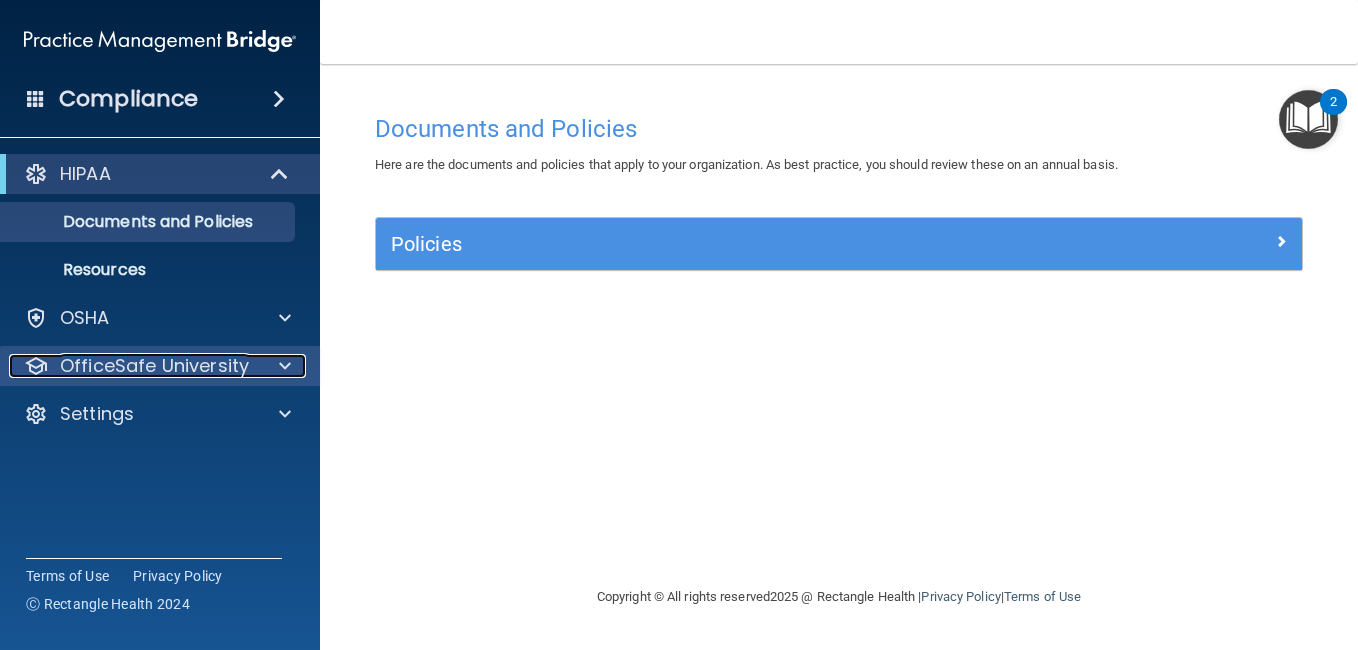 click on "OfficeSafe University" at bounding box center [154, 366] 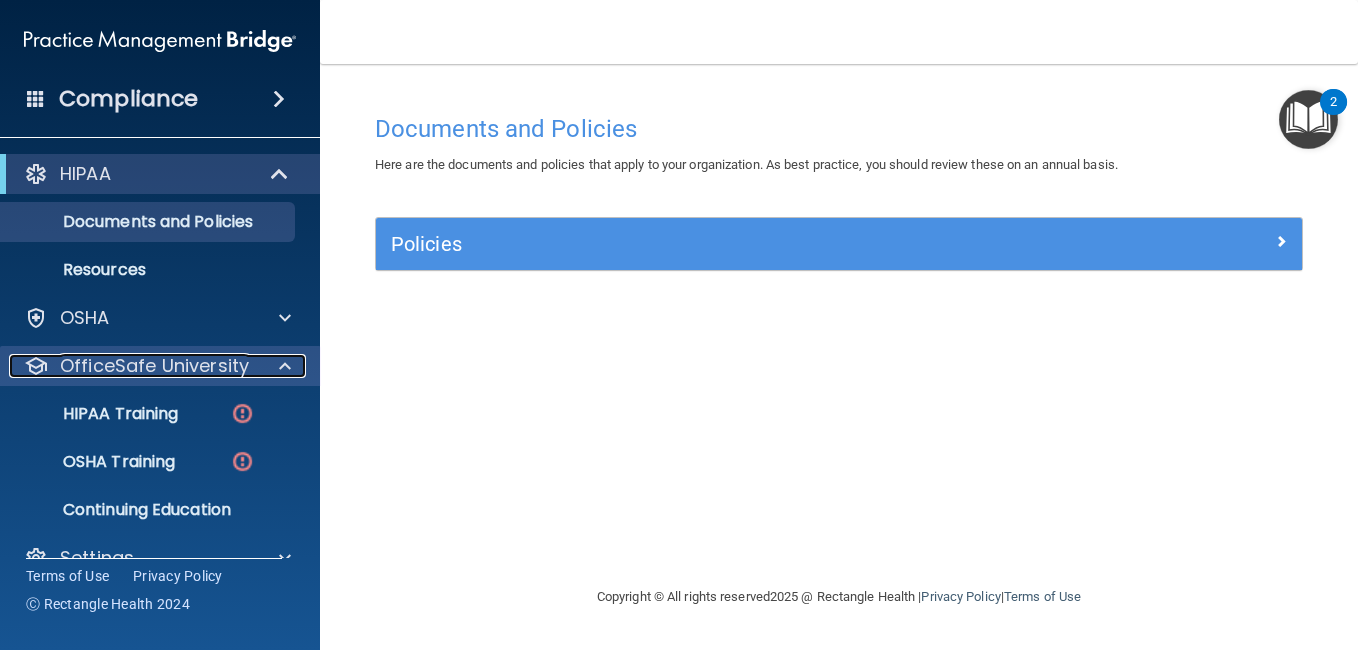 click on "OfficeSafe University" at bounding box center [154, 366] 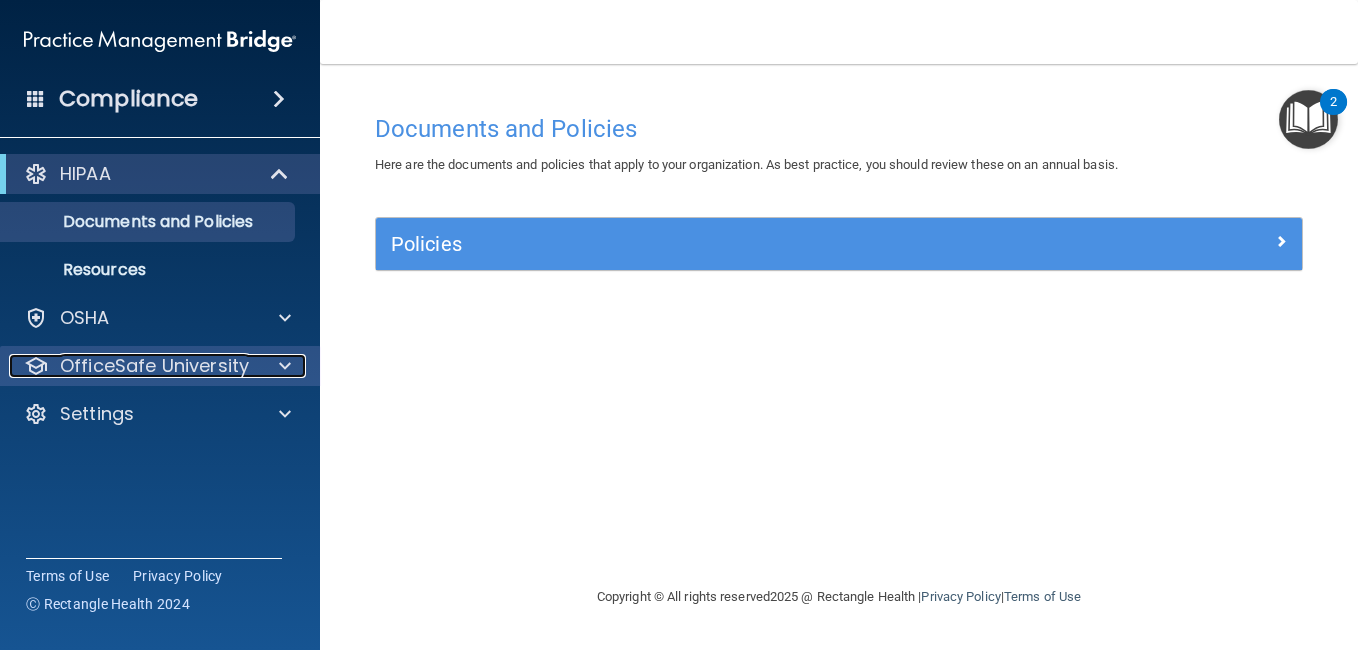 click on "OfficeSafe University" at bounding box center [154, 366] 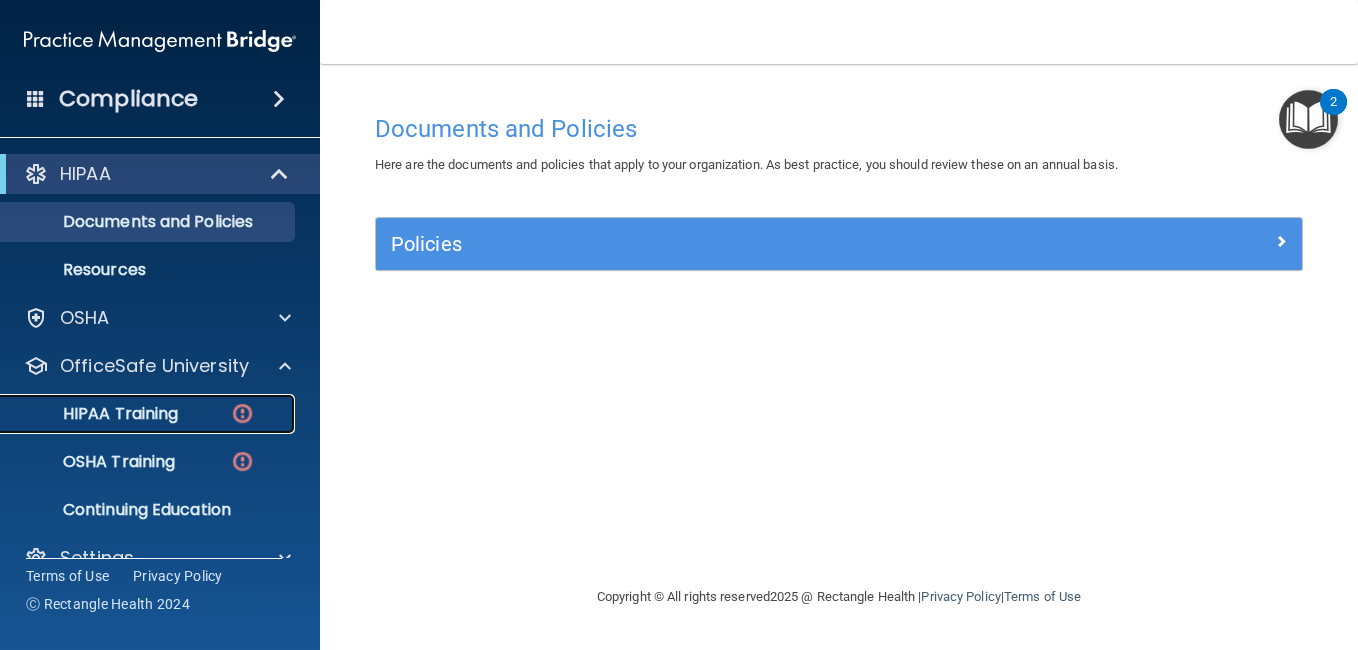 click on "HIPAA Training" at bounding box center [149, 414] 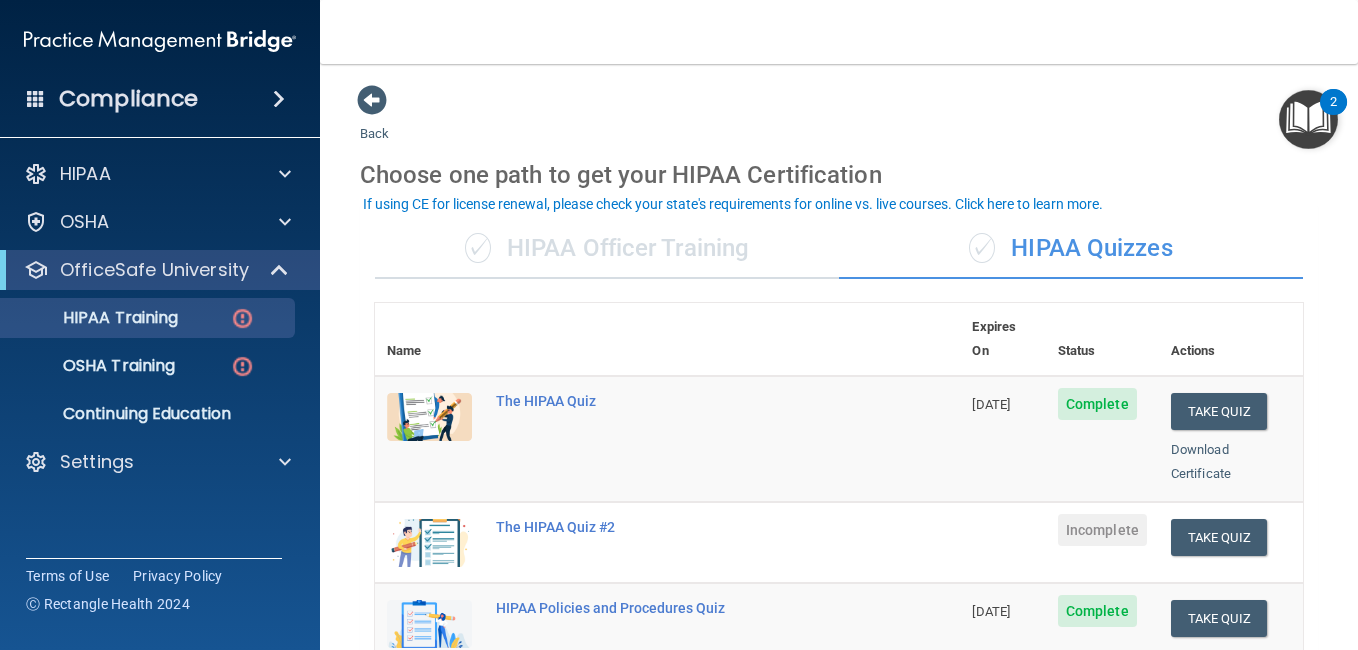 click on "[DATE]" at bounding box center (1002, 439) 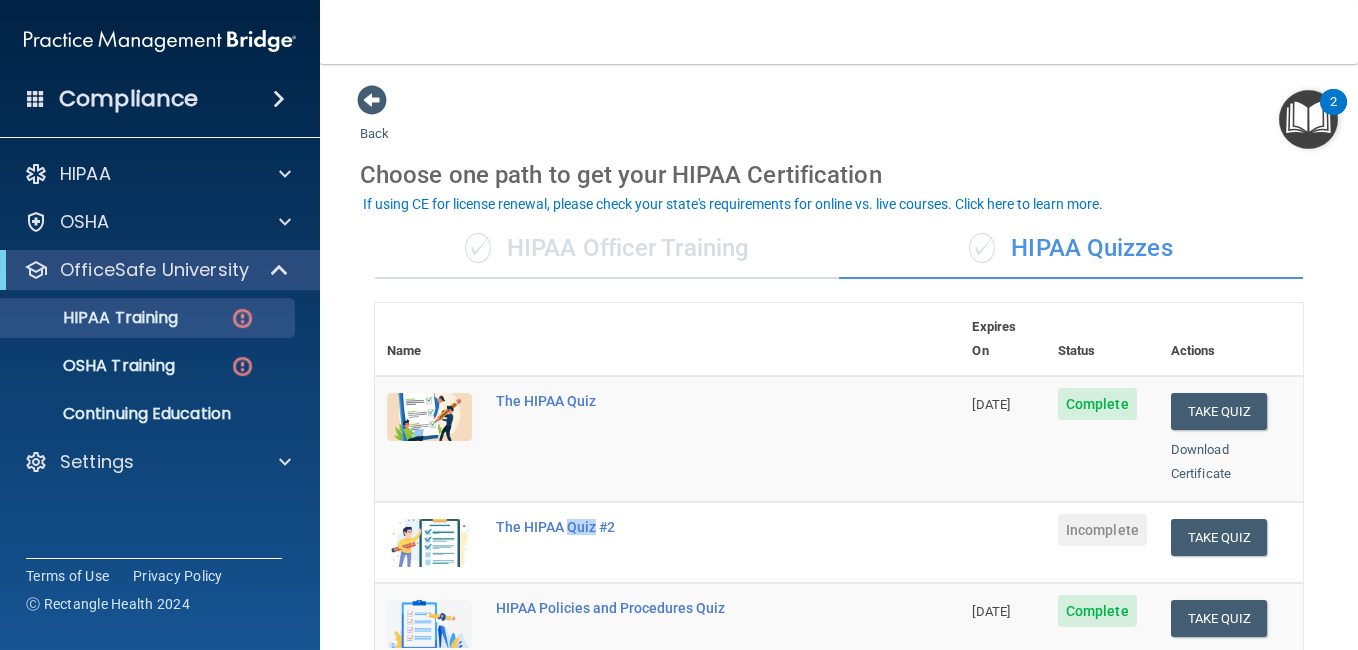 click on "The HIPAA Quiz #2" at bounding box center [722, 542] 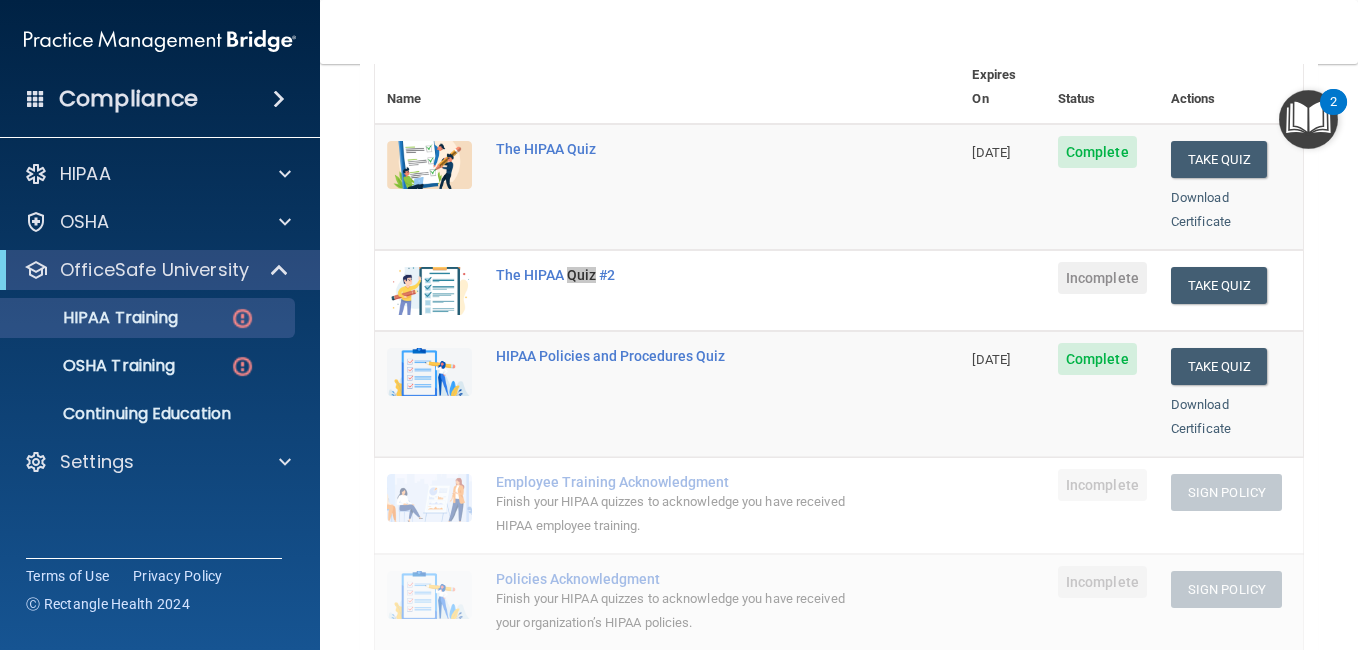 scroll, scrollTop: 293, scrollLeft: 0, axis: vertical 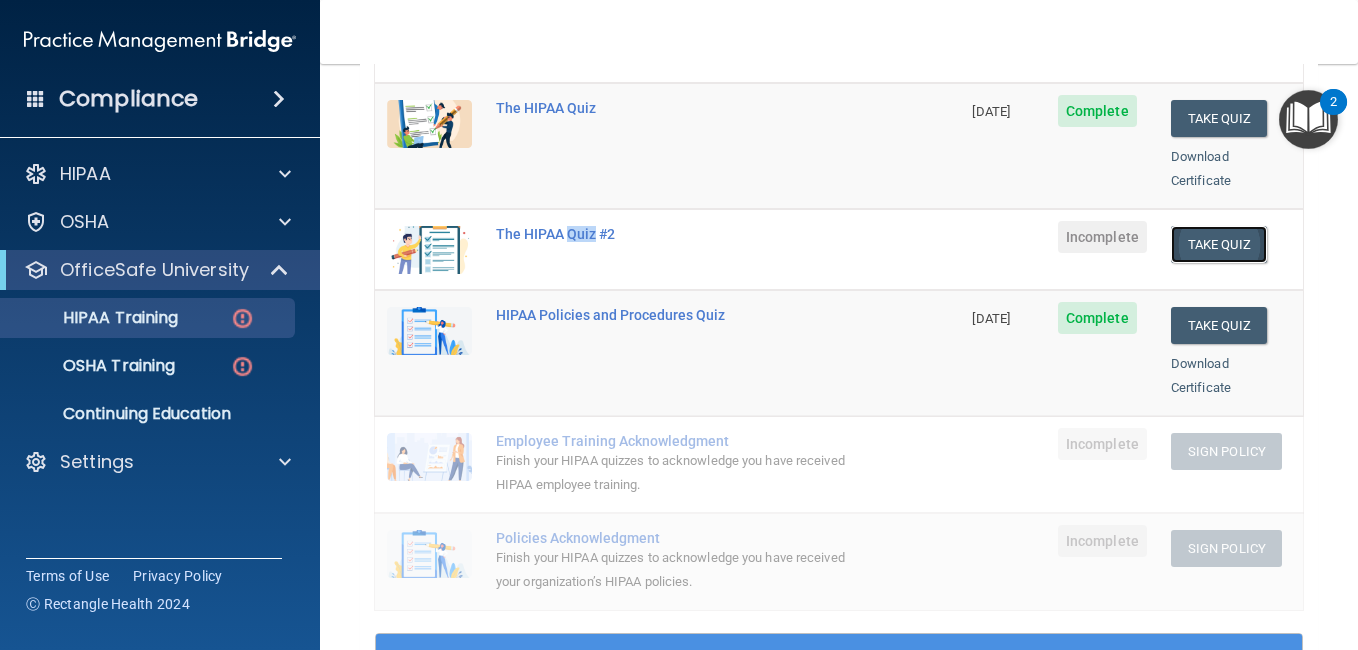 click on "Take Quiz" at bounding box center [1219, 244] 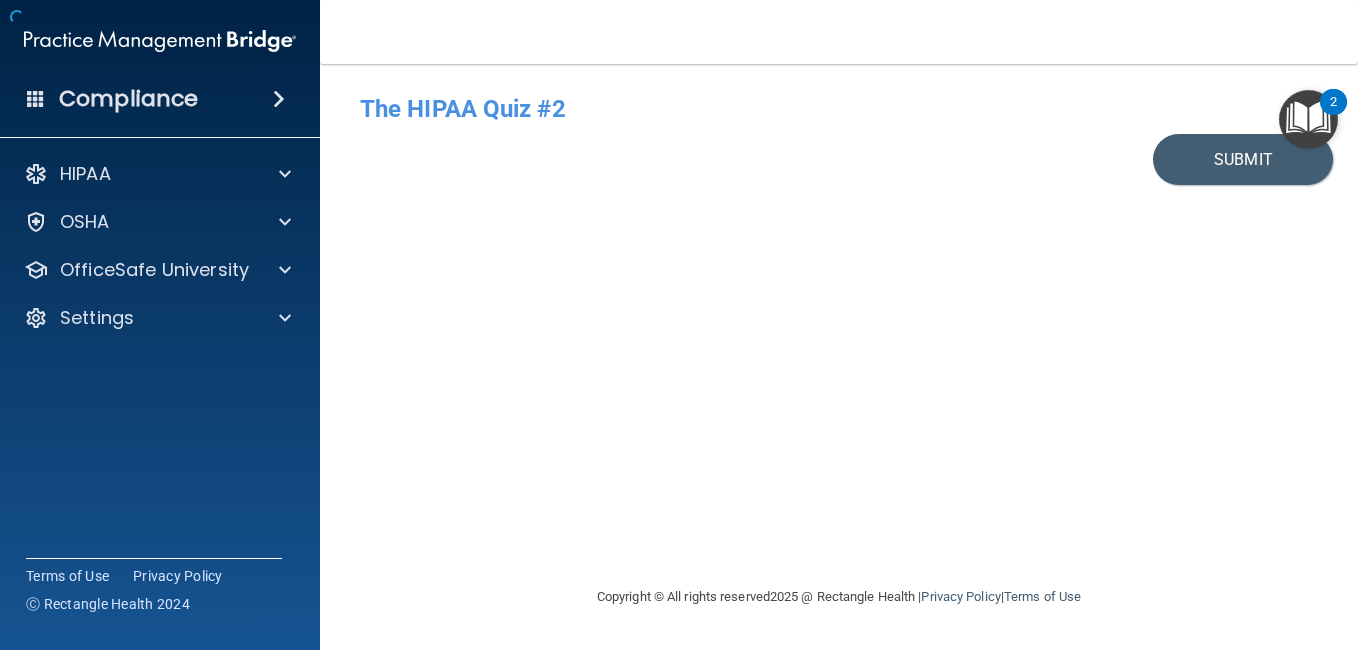 scroll, scrollTop: 0, scrollLeft: 0, axis: both 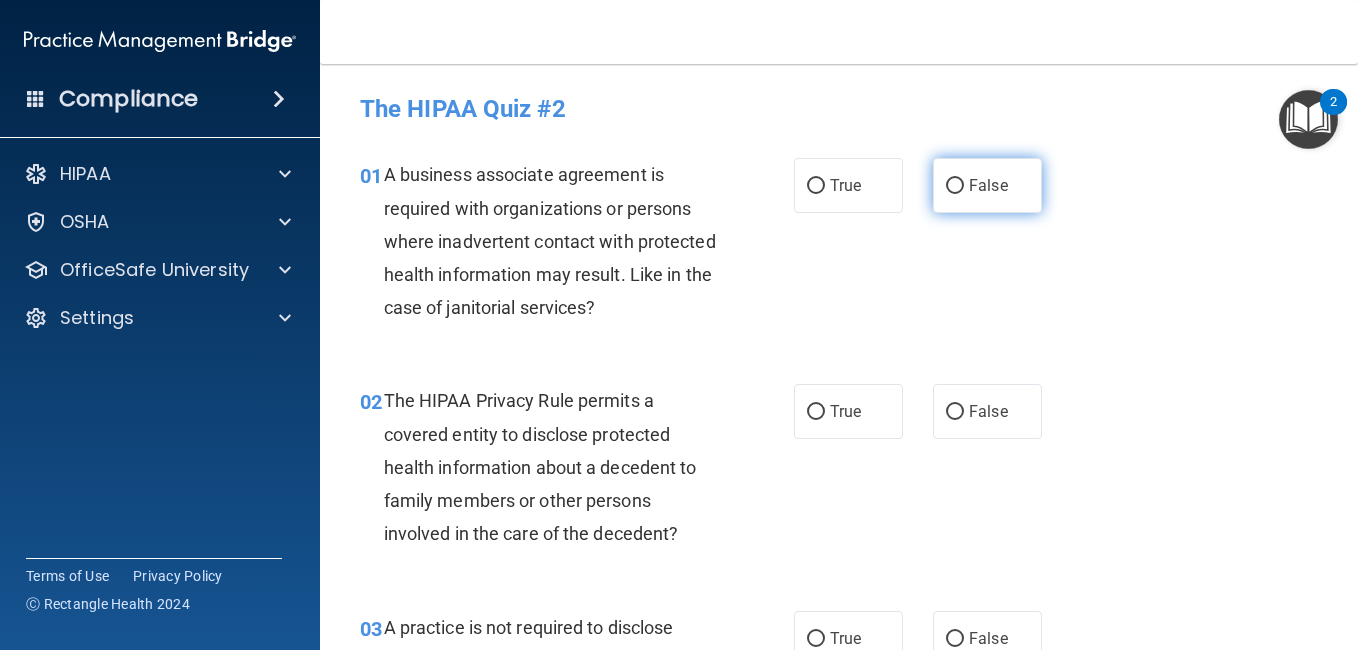 click on "False" at bounding box center (955, 186) 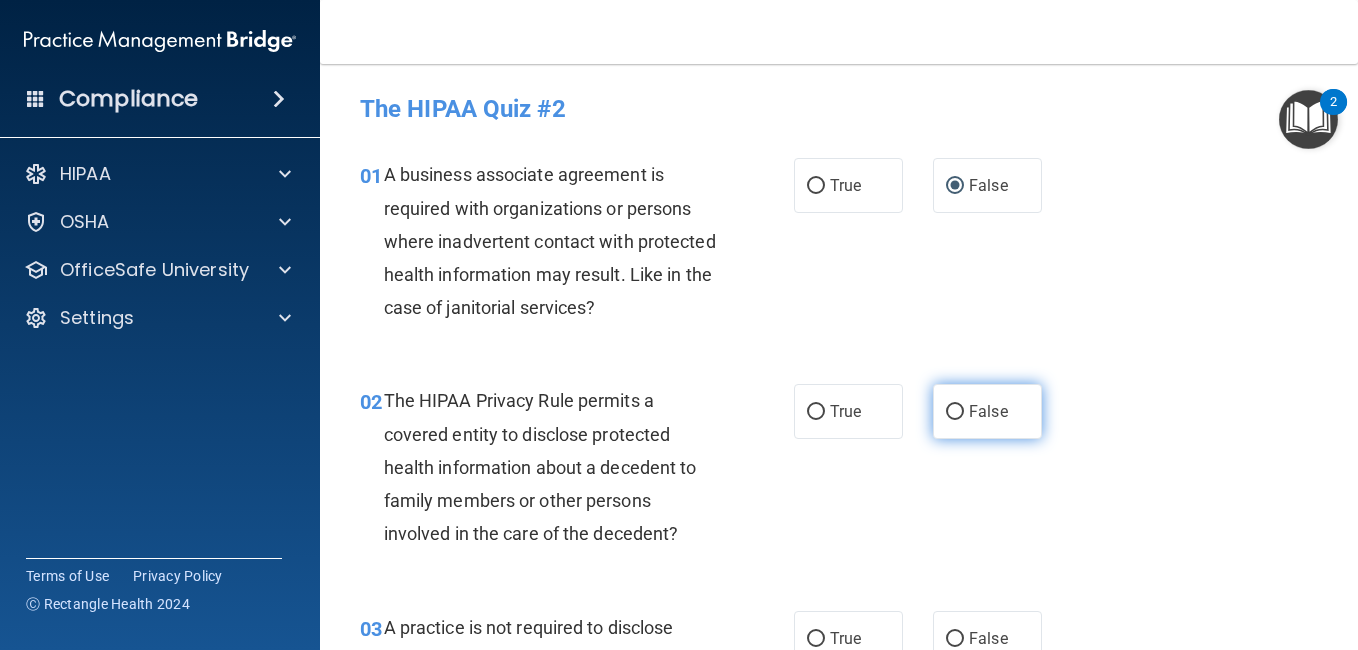 click on "False" at bounding box center (987, 411) 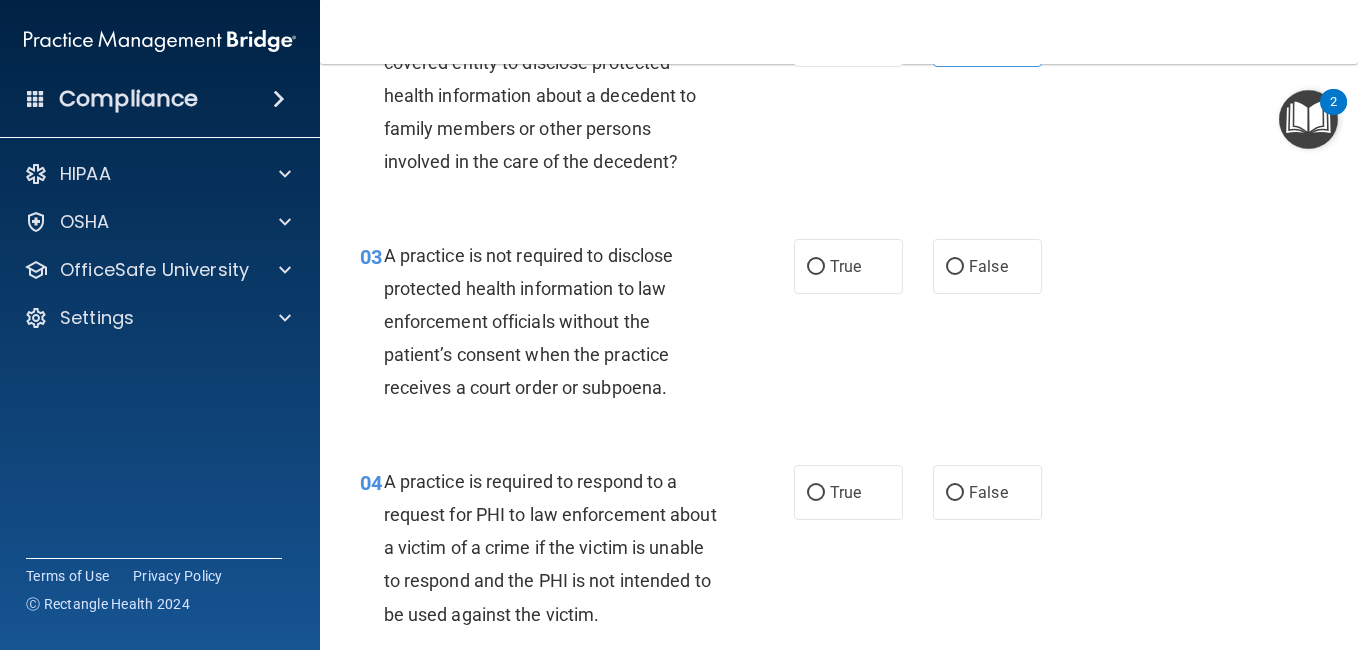 scroll, scrollTop: 383, scrollLeft: 0, axis: vertical 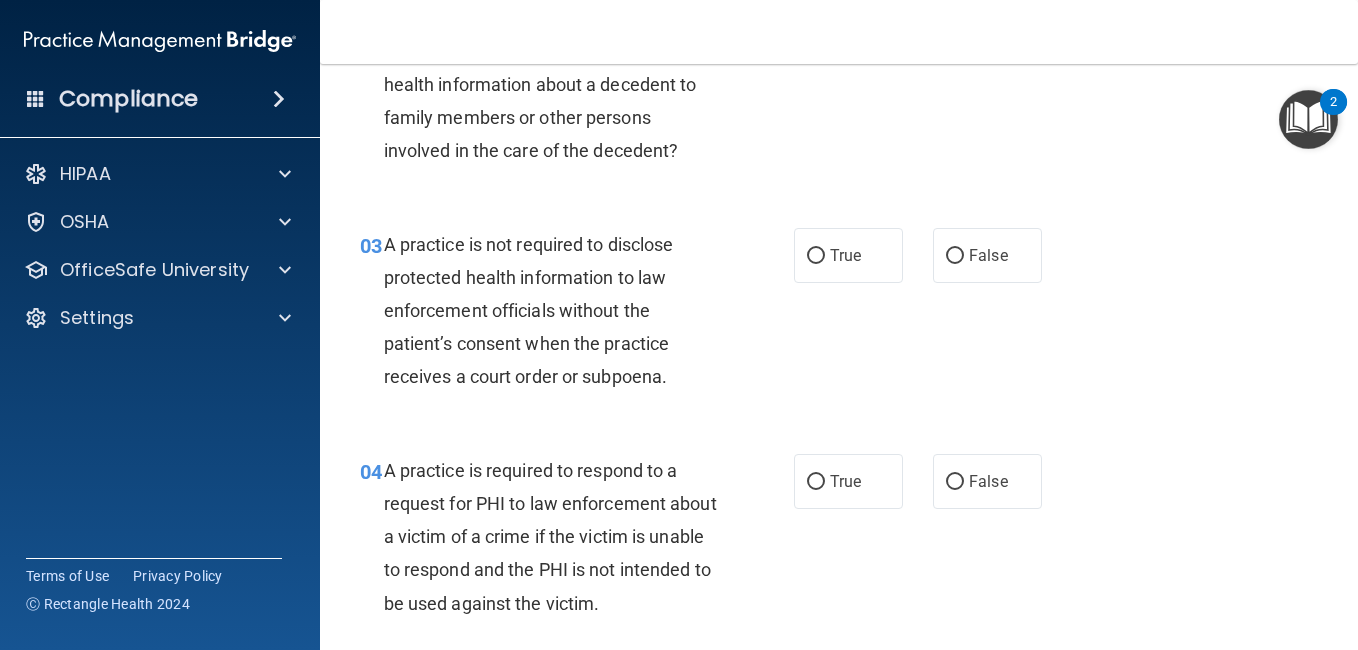 click on "02       The HIPAA Privacy Rule permits a covered entity to disclose protected health information about a decedent to family members or other persons involved in the care of the decedent?                 True           False" at bounding box center (839, 89) 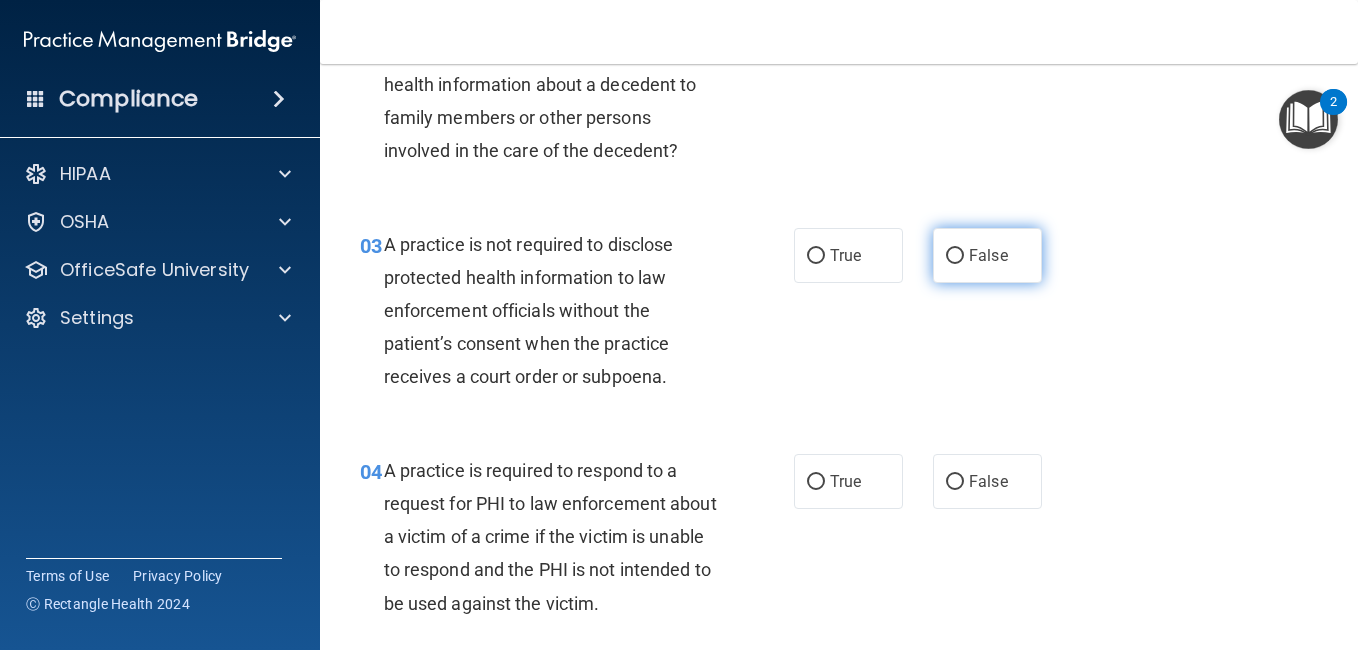 click on "False" at bounding box center [987, 255] 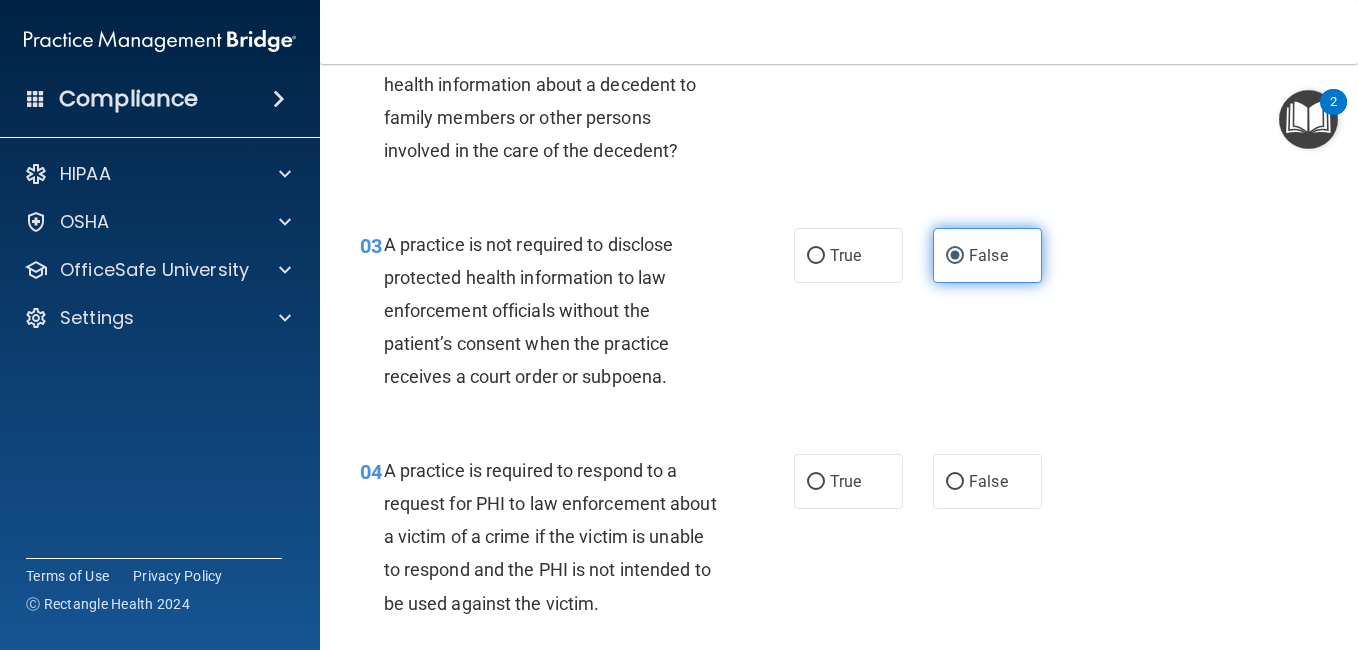 click on "False" at bounding box center (955, 256) 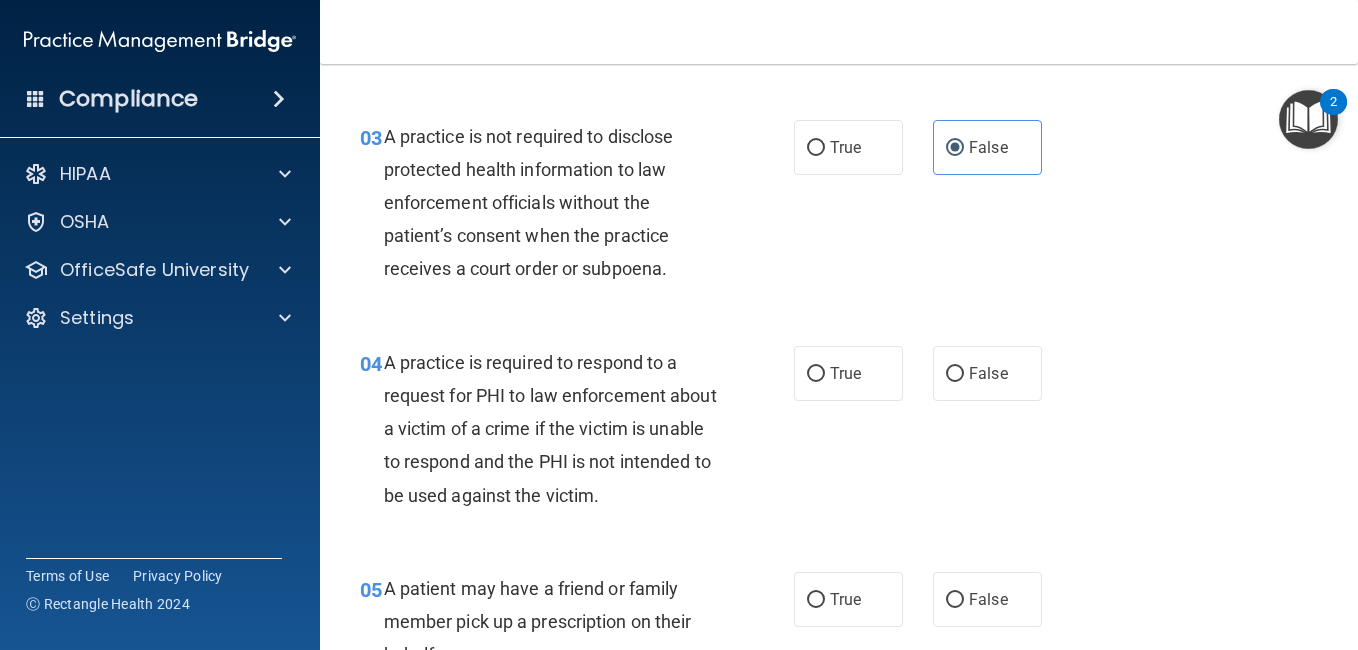 scroll, scrollTop: 503, scrollLeft: 0, axis: vertical 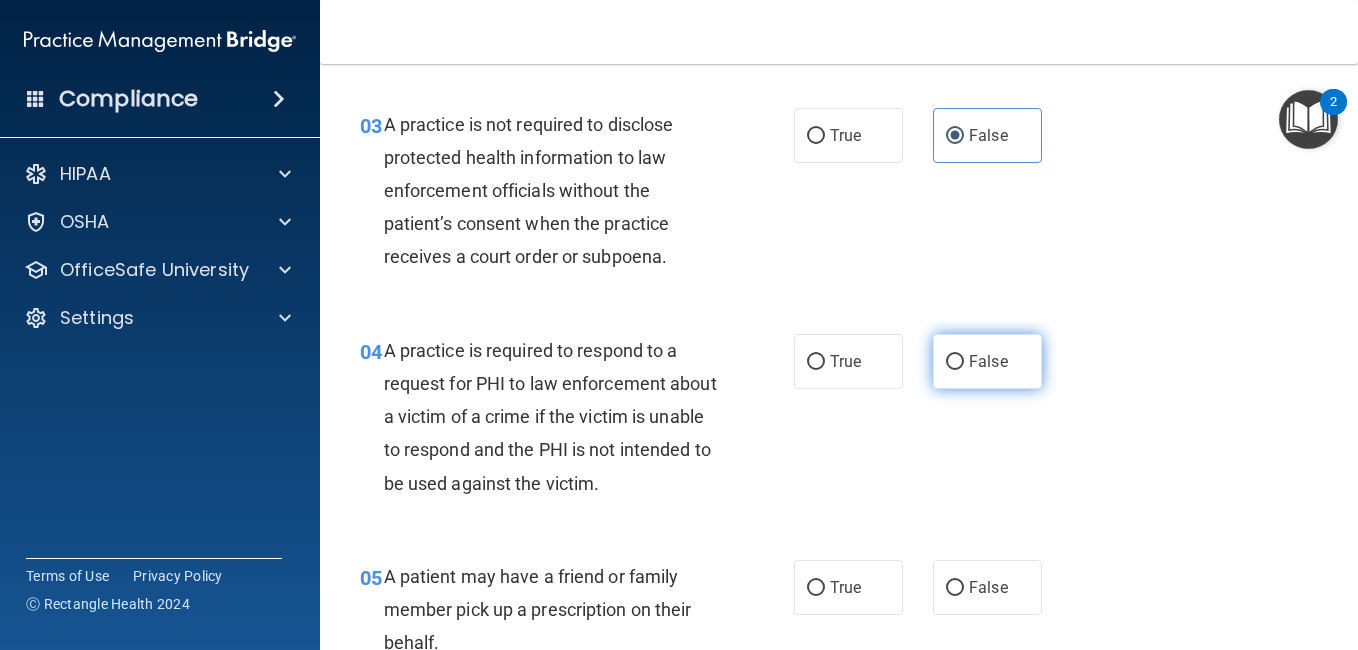 click on "False" at bounding box center [955, 362] 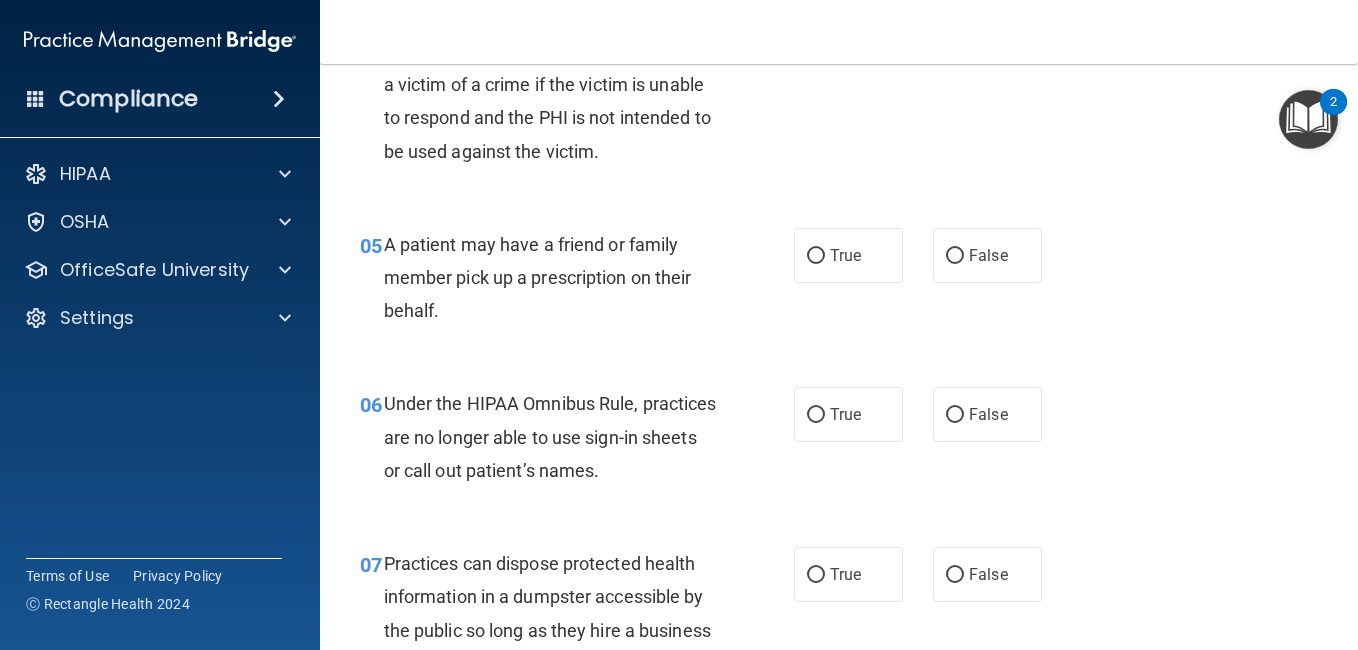 scroll, scrollTop: 863, scrollLeft: 0, axis: vertical 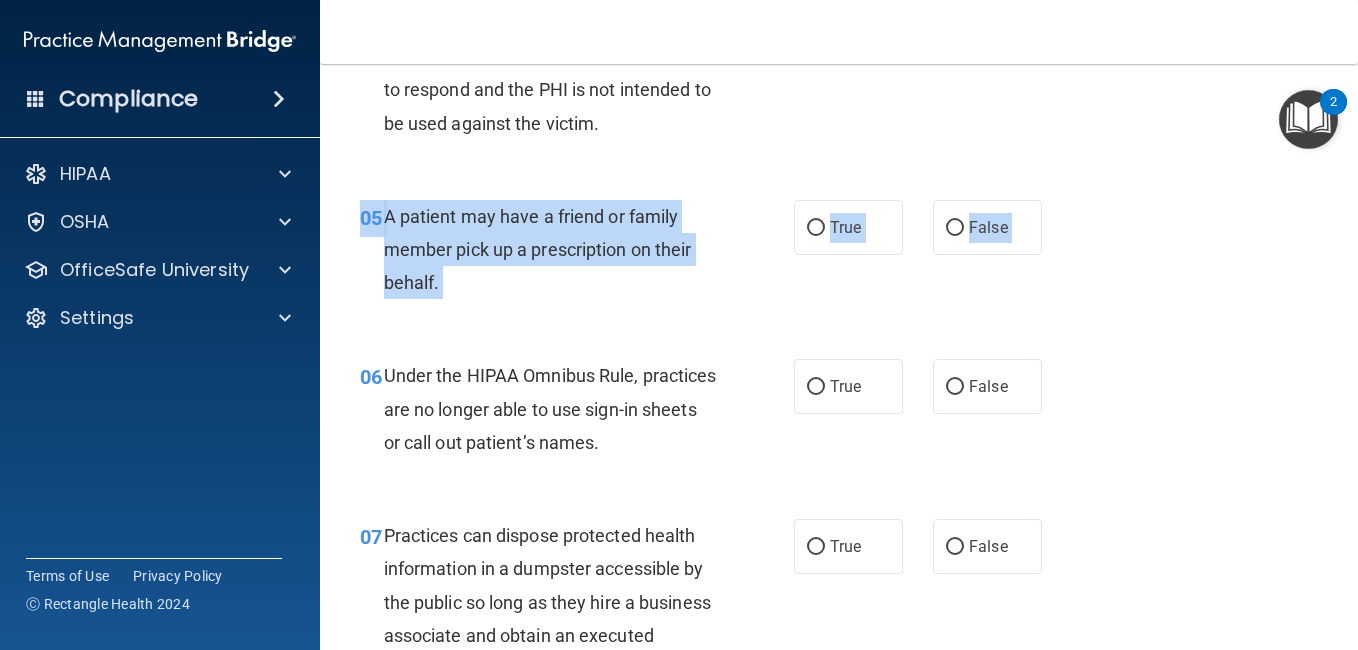 drag, startPoint x: 1009, startPoint y: 425, endPoint x: 1057, endPoint y: 297, distance: 136.70406 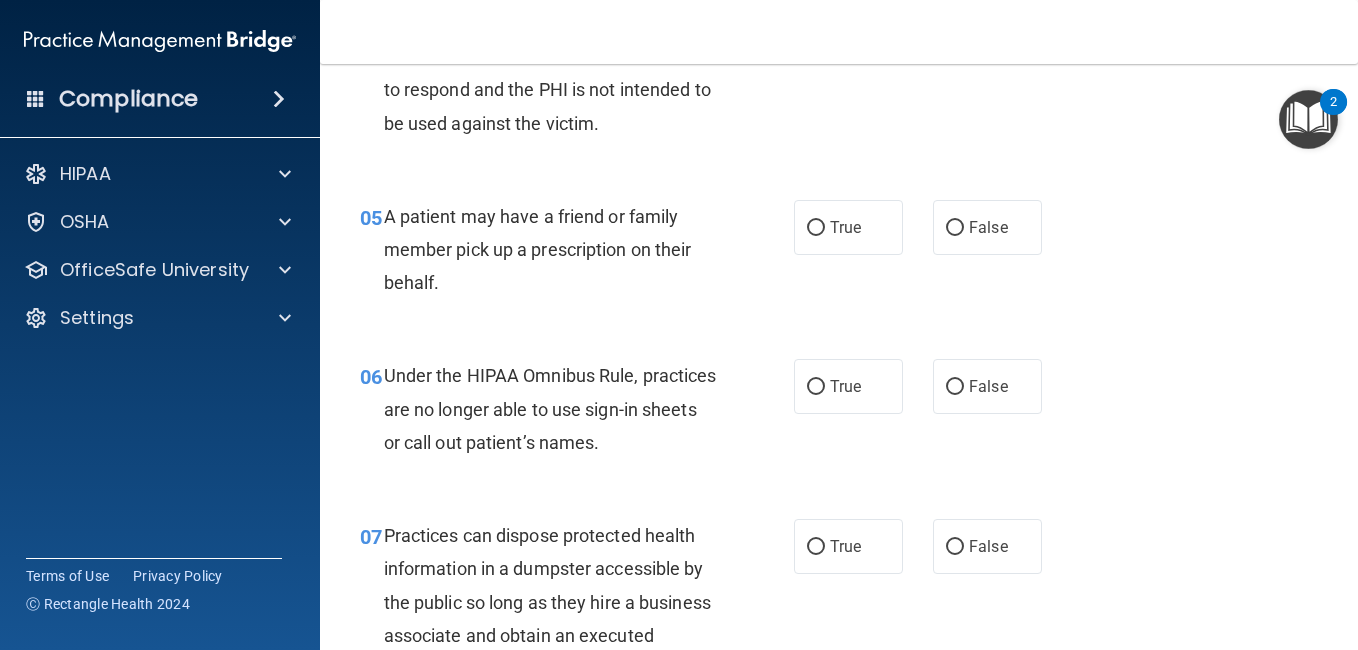 click on "05       A patient may have a friend or family member pick up a prescription on their behalf.                 True           False" at bounding box center [839, 255] 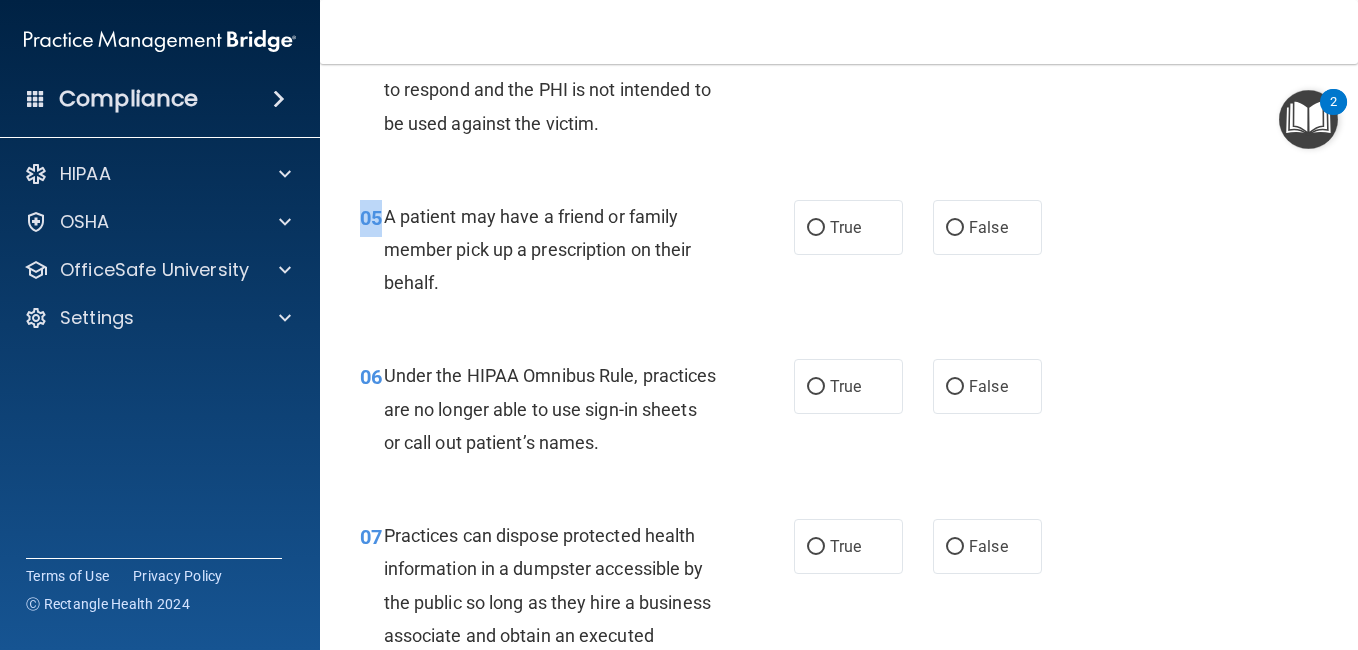 click on "05       A patient may have a friend or family member pick up a prescription on their behalf.                 True           False" at bounding box center (839, 255) 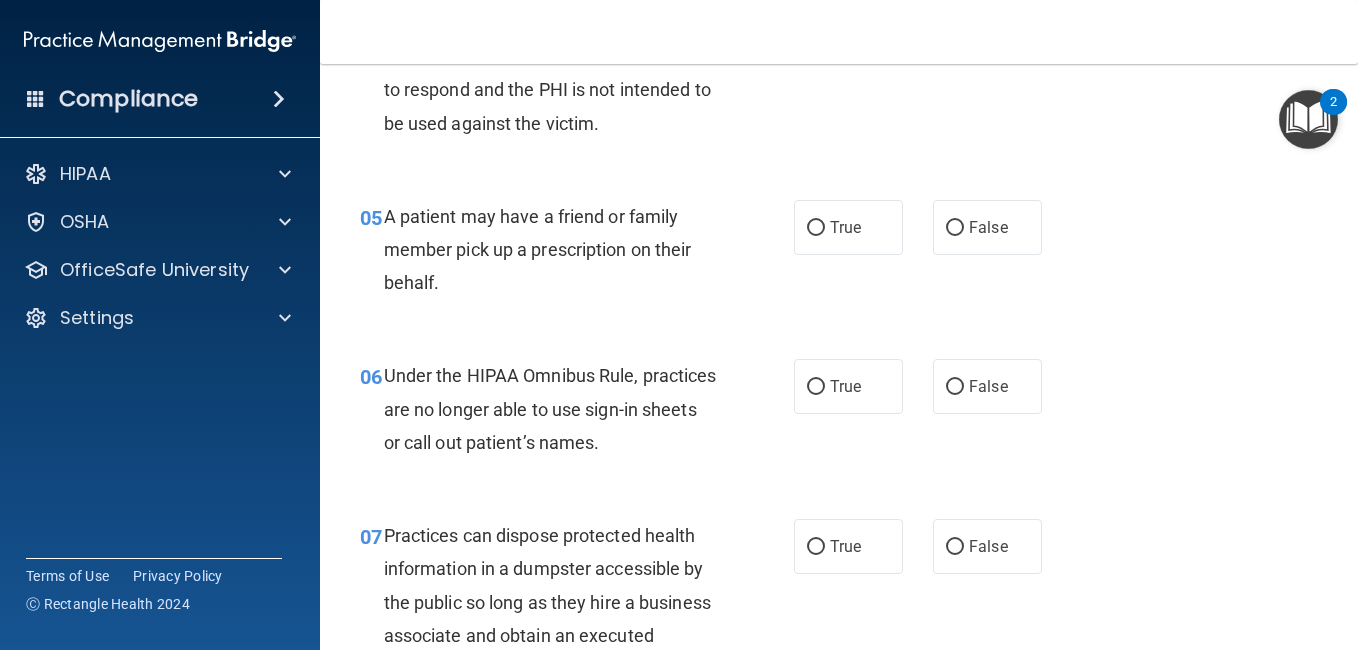 click on "05       A patient may have a friend or family member pick up a prescription on their behalf.                 True           False" at bounding box center (839, 255) 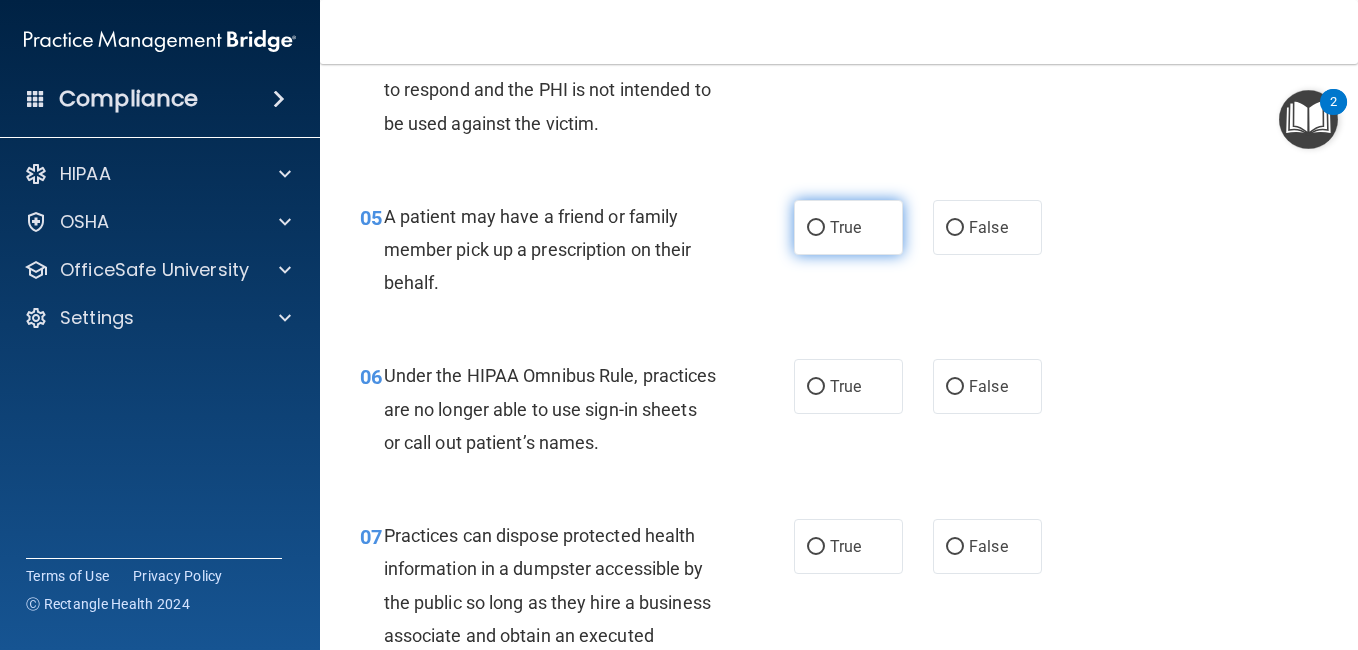 click on "True" at bounding box center [848, 227] 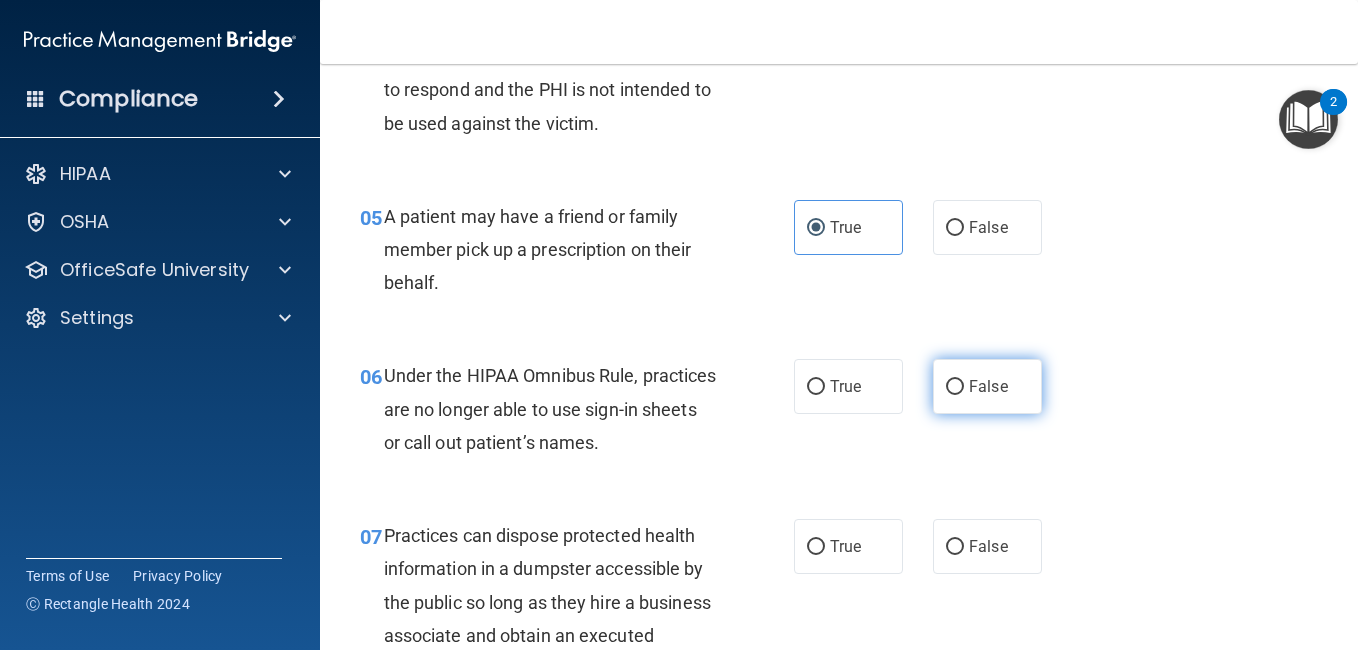 click on "False" at bounding box center (955, 387) 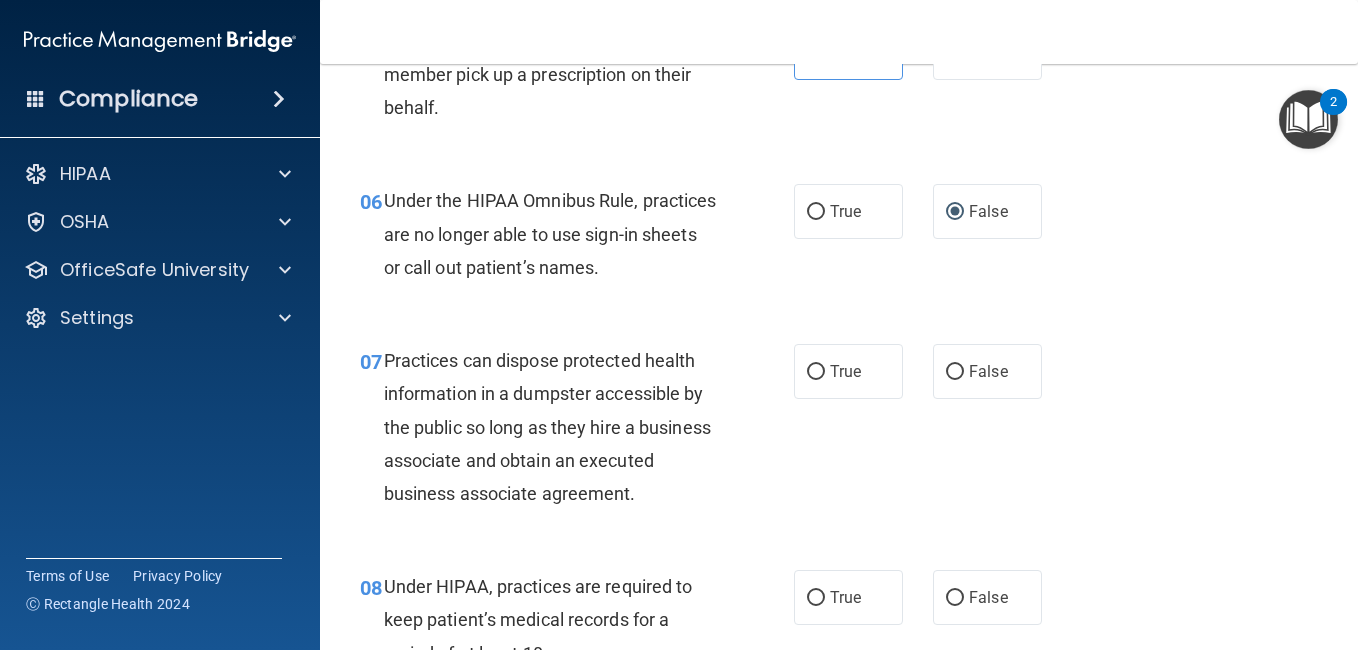 scroll, scrollTop: 1063, scrollLeft: 0, axis: vertical 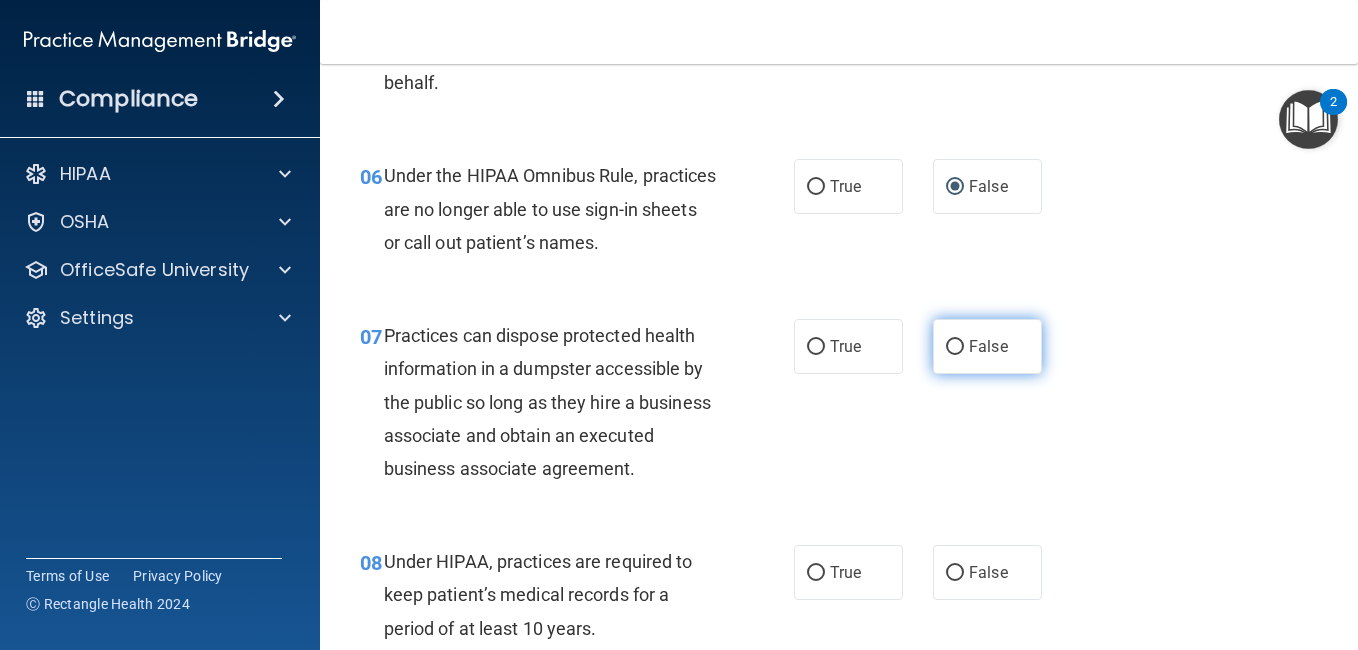 click on "False" at bounding box center (987, 346) 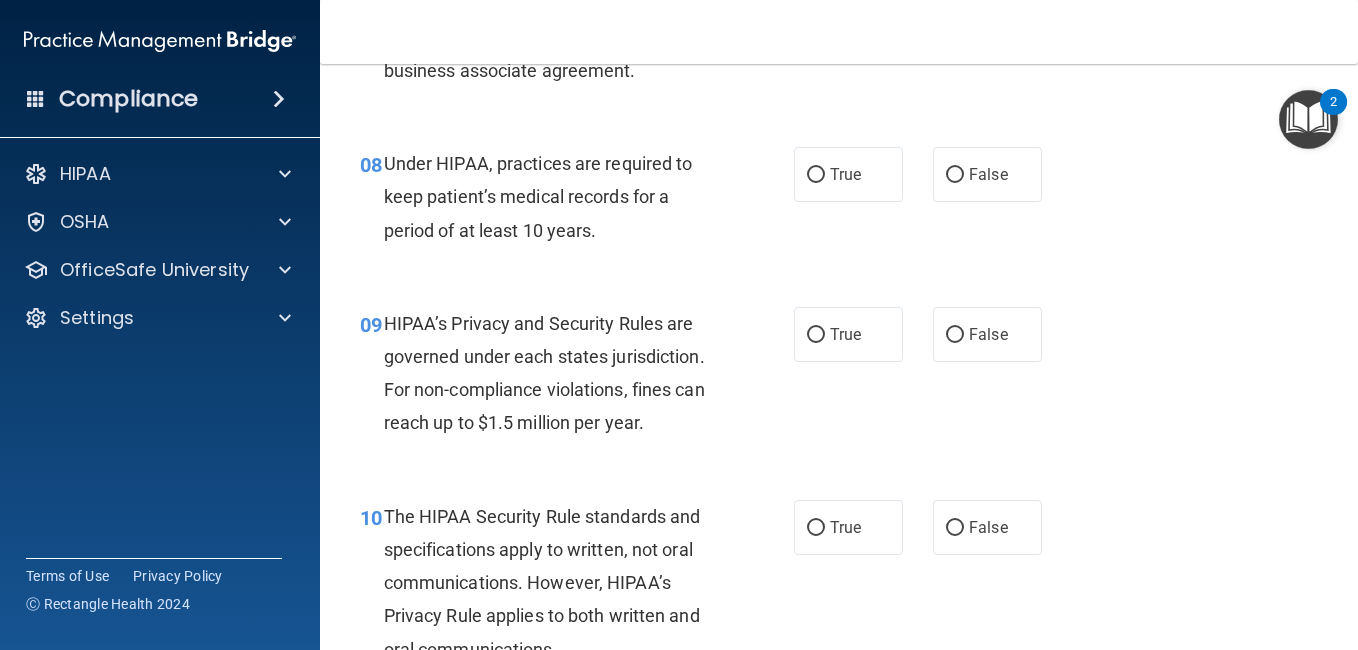 scroll, scrollTop: 1463, scrollLeft: 0, axis: vertical 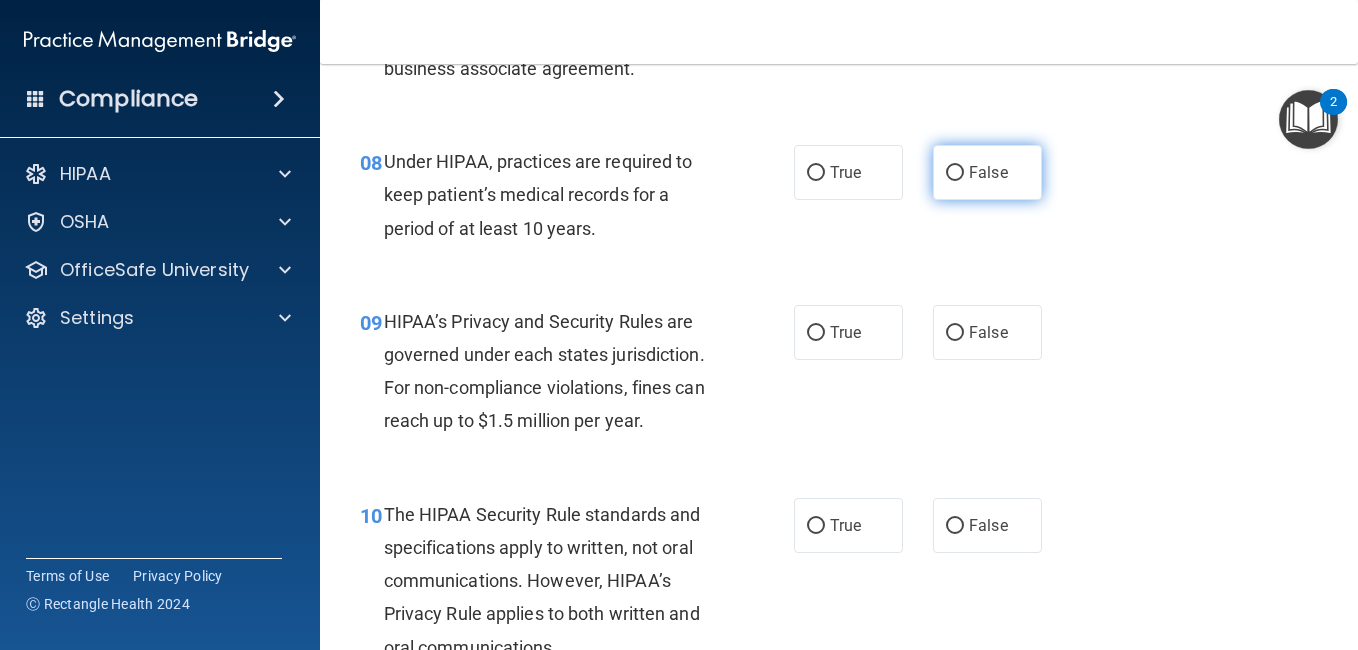 click on "False" at bounding box center (987, 172) 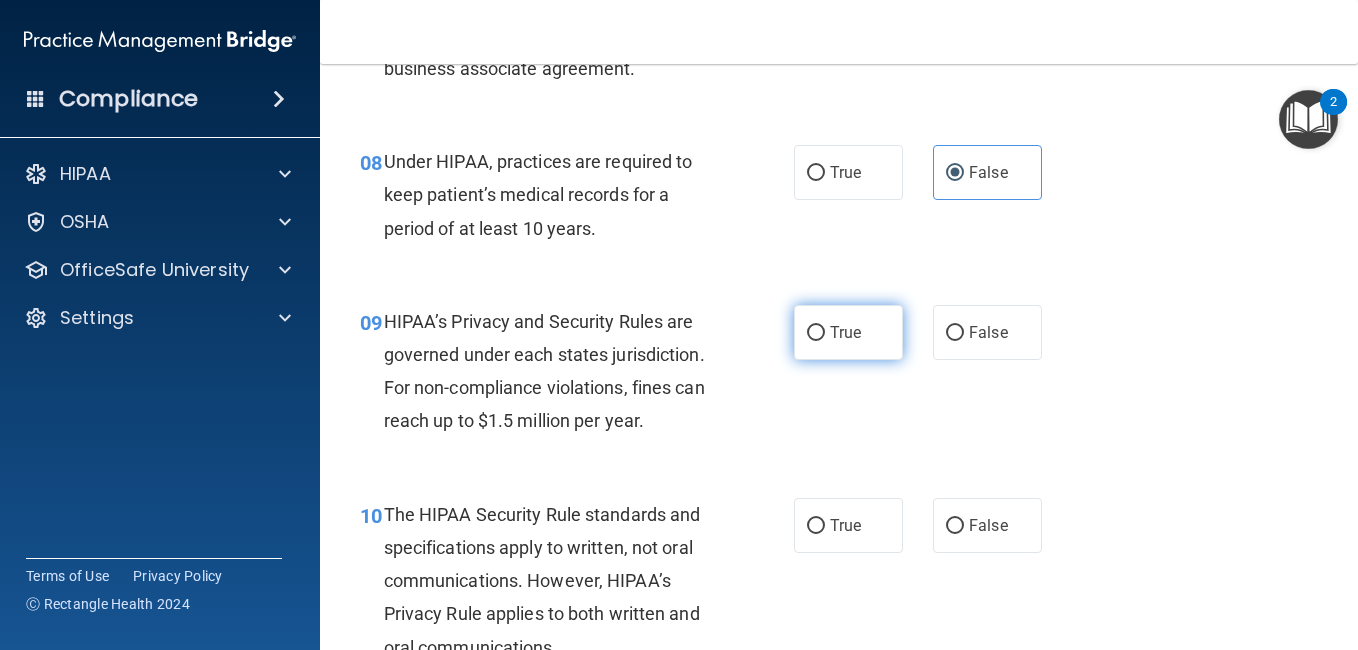 click on "True" at bounding box center (816, 333) 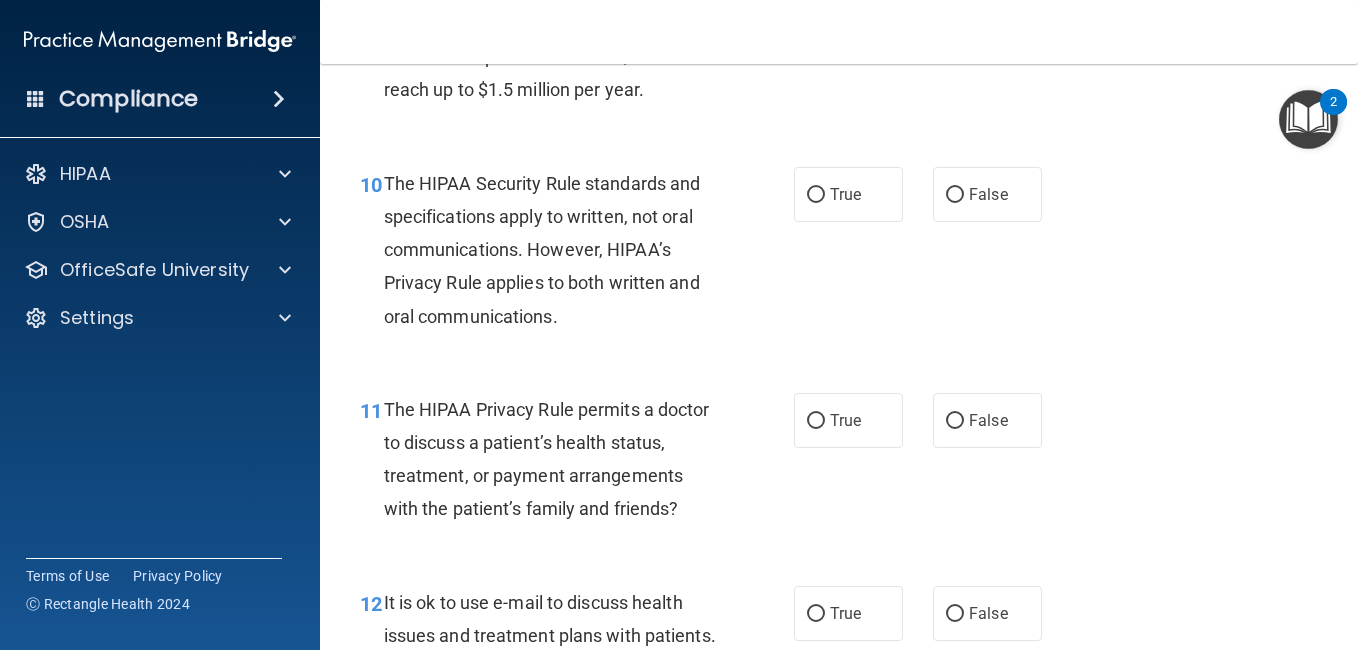 scroll, scrollTop: 1863, scrollLeft: 0, axis: vertical 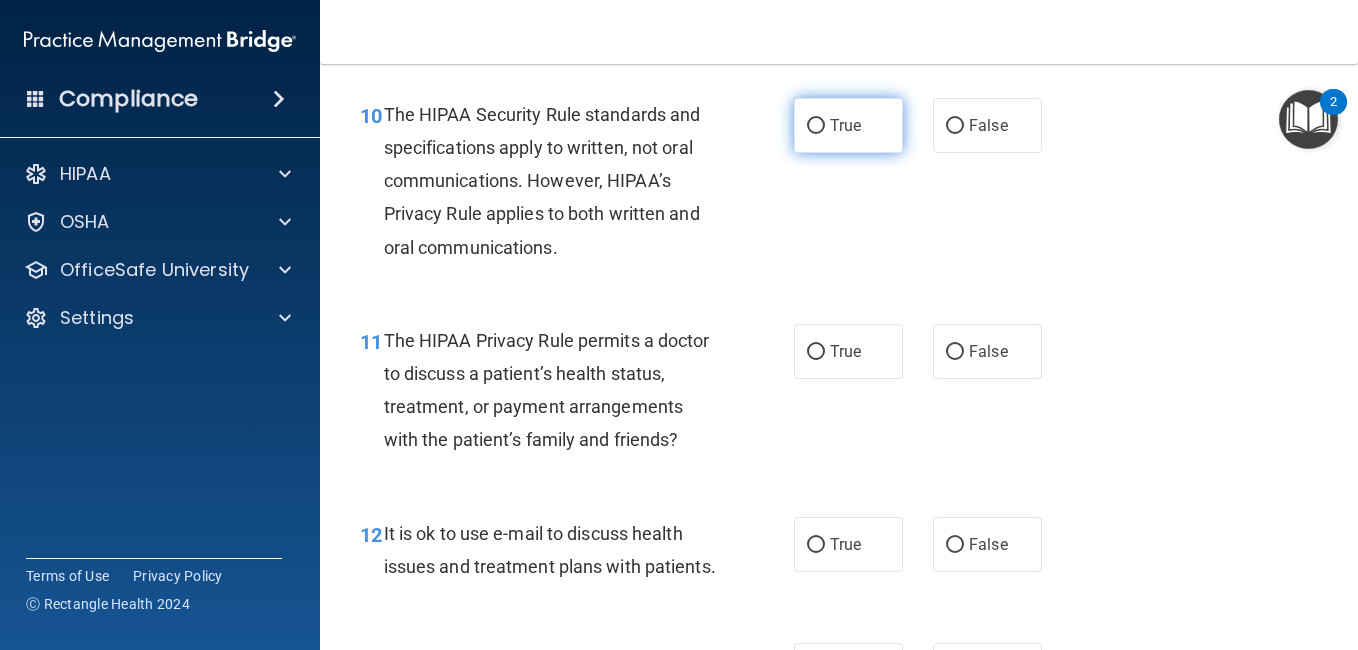 click on "True" at bounding box center [848, 125] 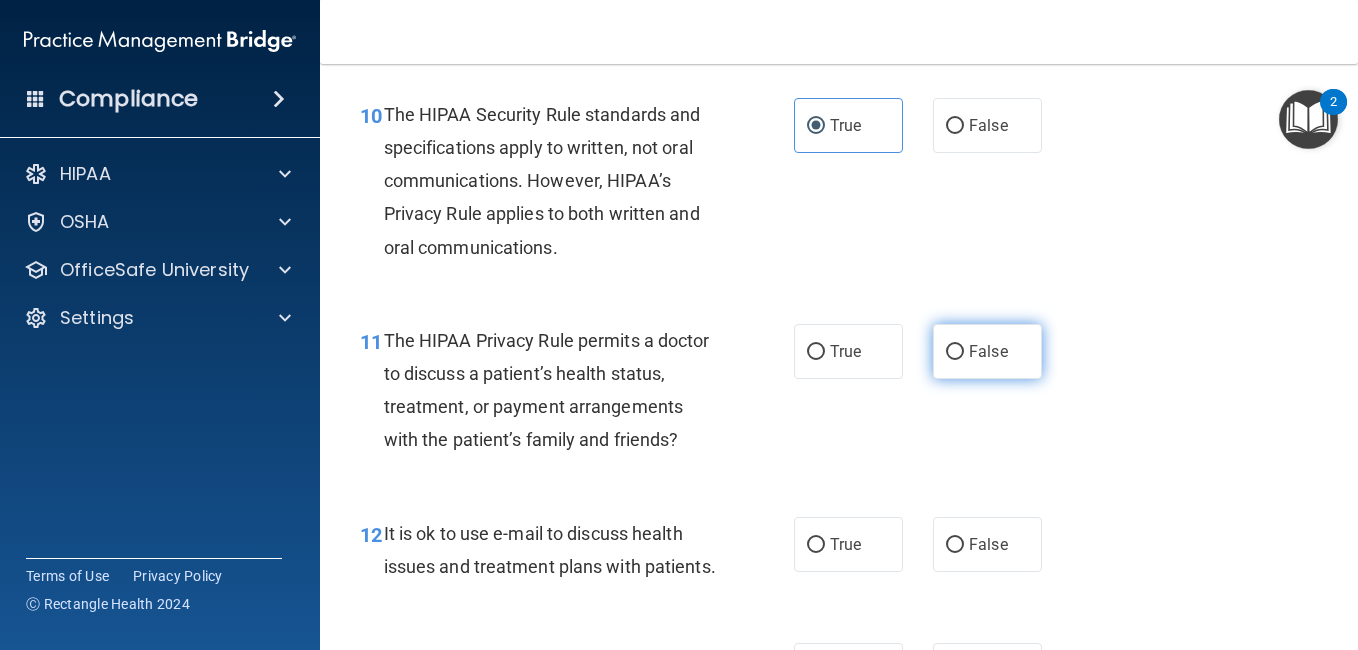 click on "False" at bounding box center [955, 352] 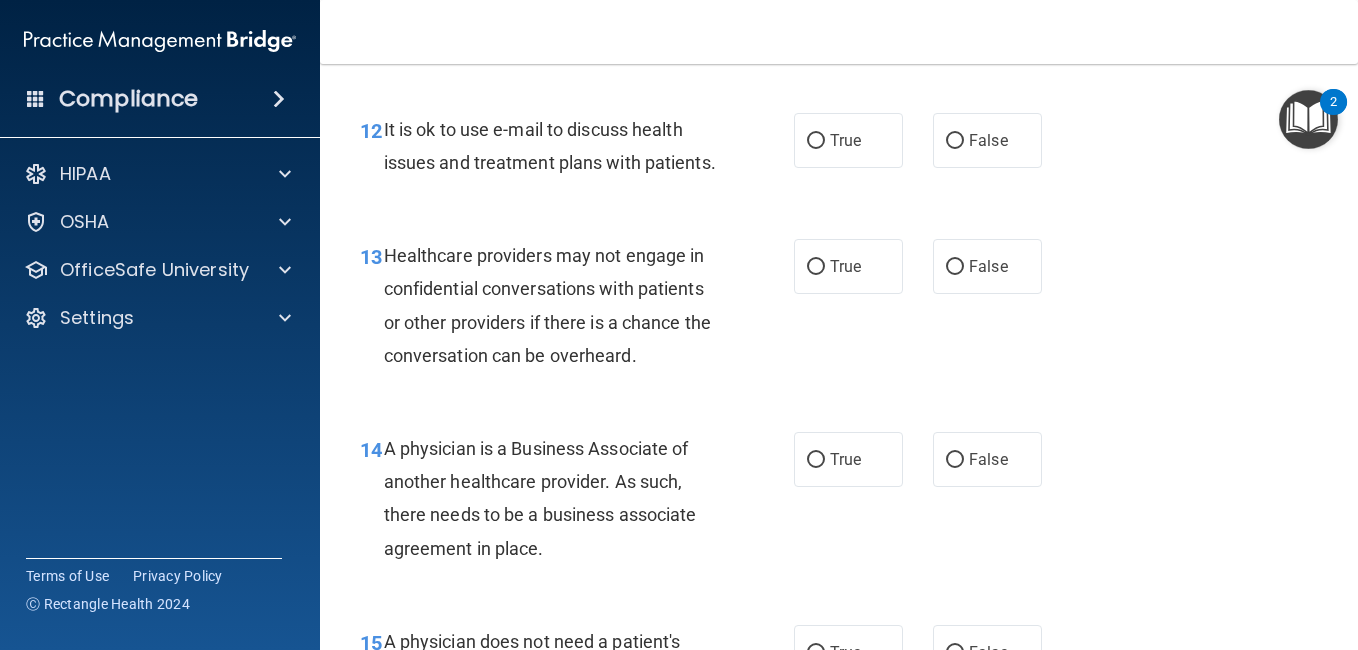 scroll, scrollTop: 2343, scrollLeft: 0, axis: vertical 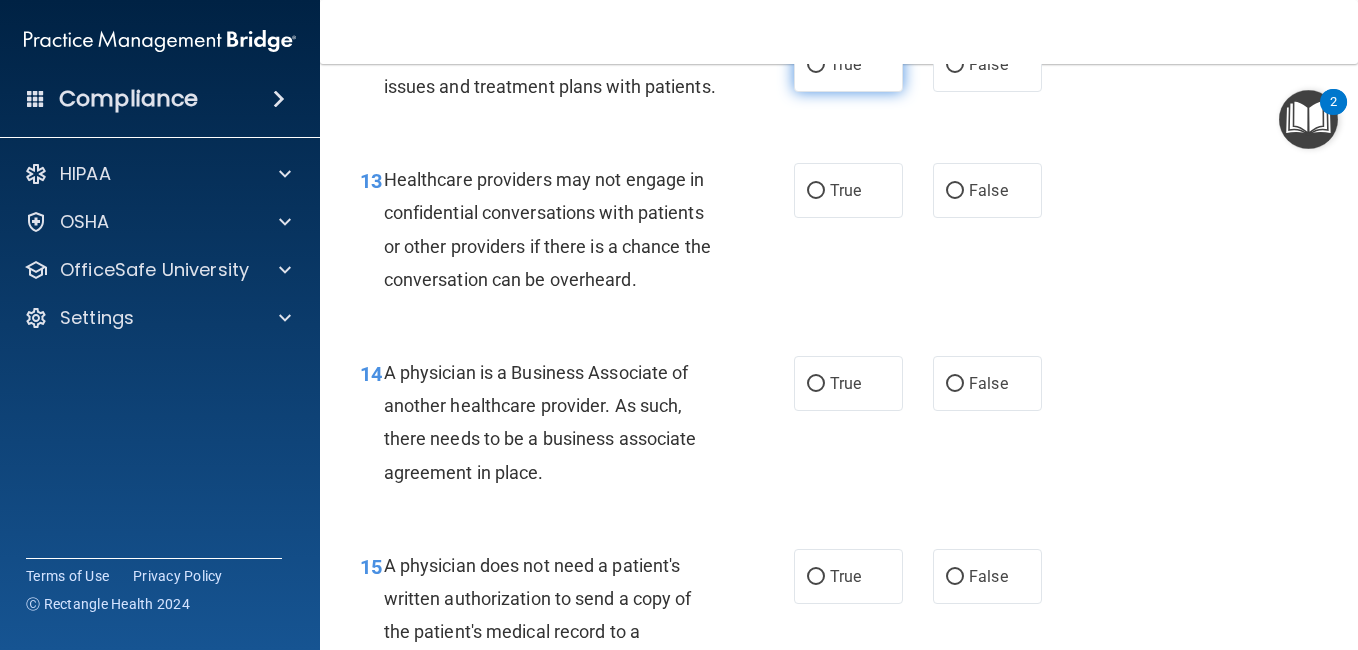click on "True" at bounding box center [845, 64] 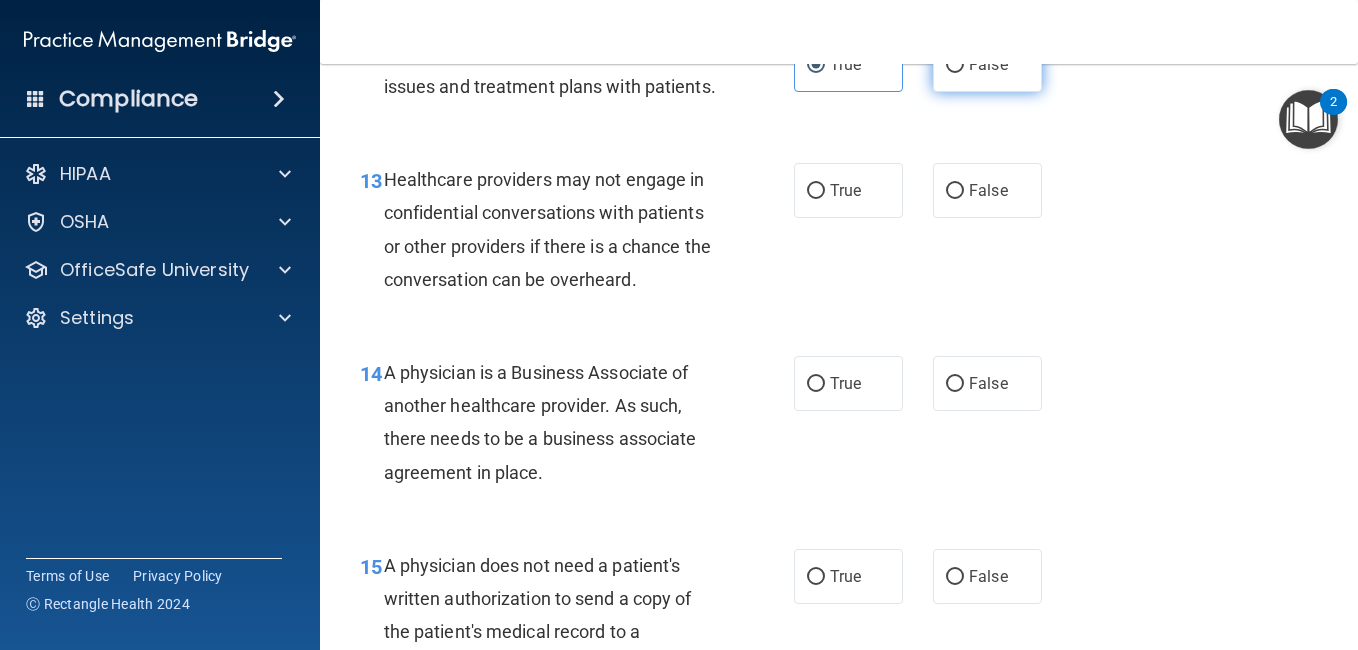 click on "False" at bounding box center (987, 64) 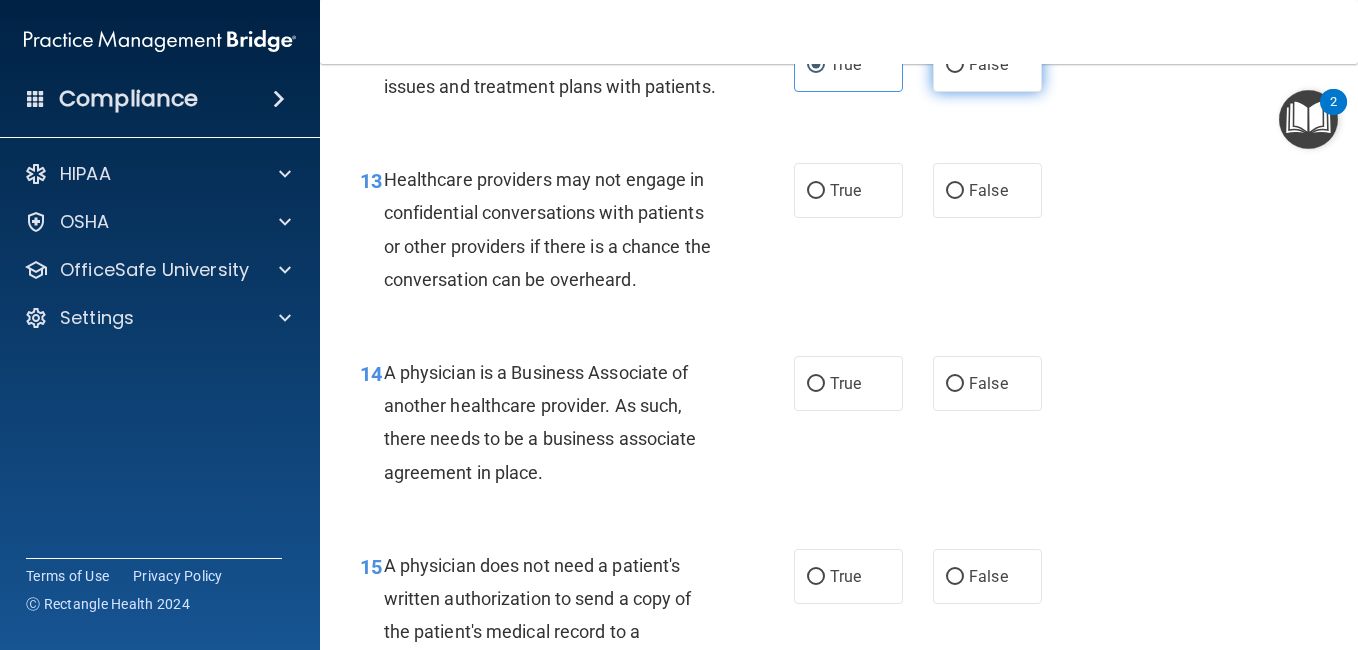 radio on "true" 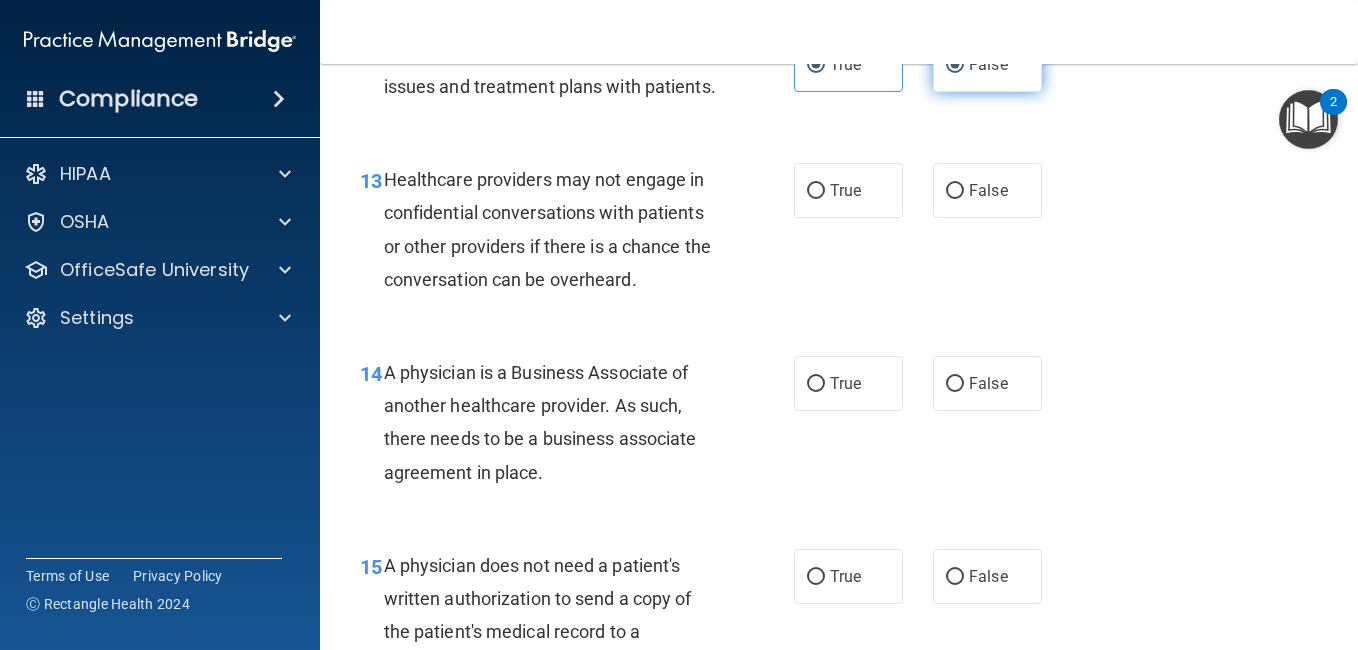 radio on "false" 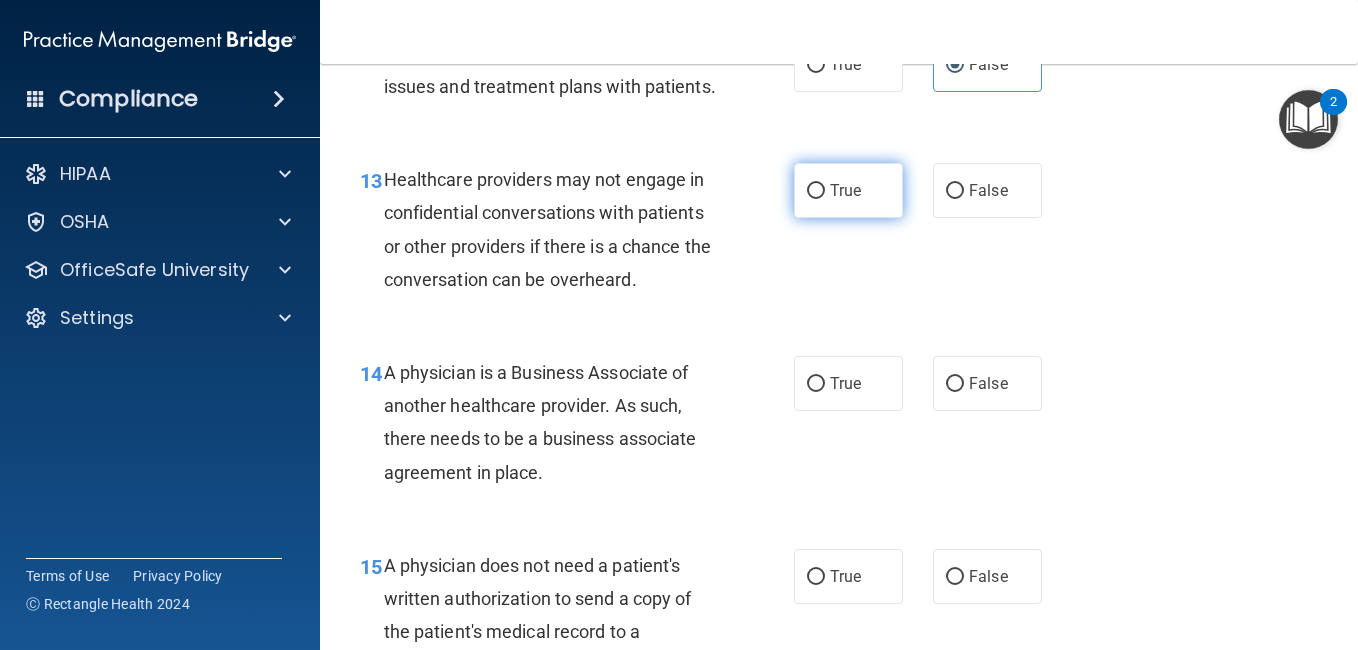 click on "True" at bounding box center (848, 190) 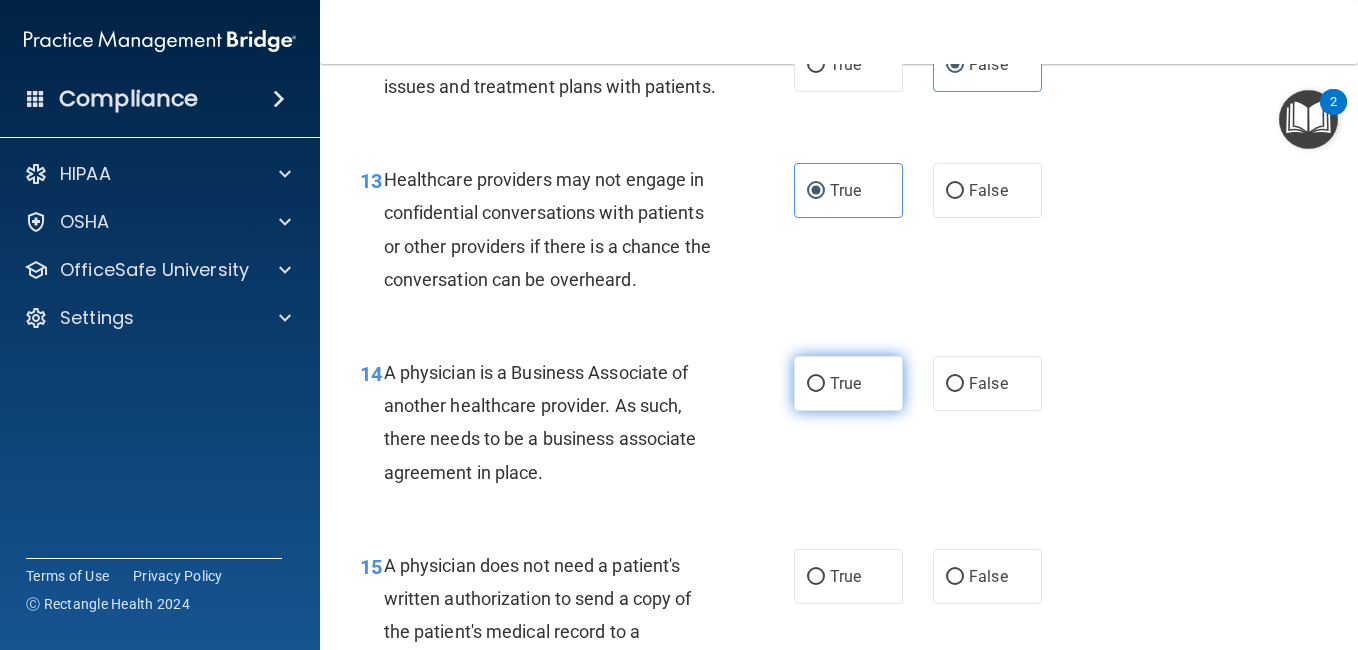 click on "True" at bounding box center (848, 383) 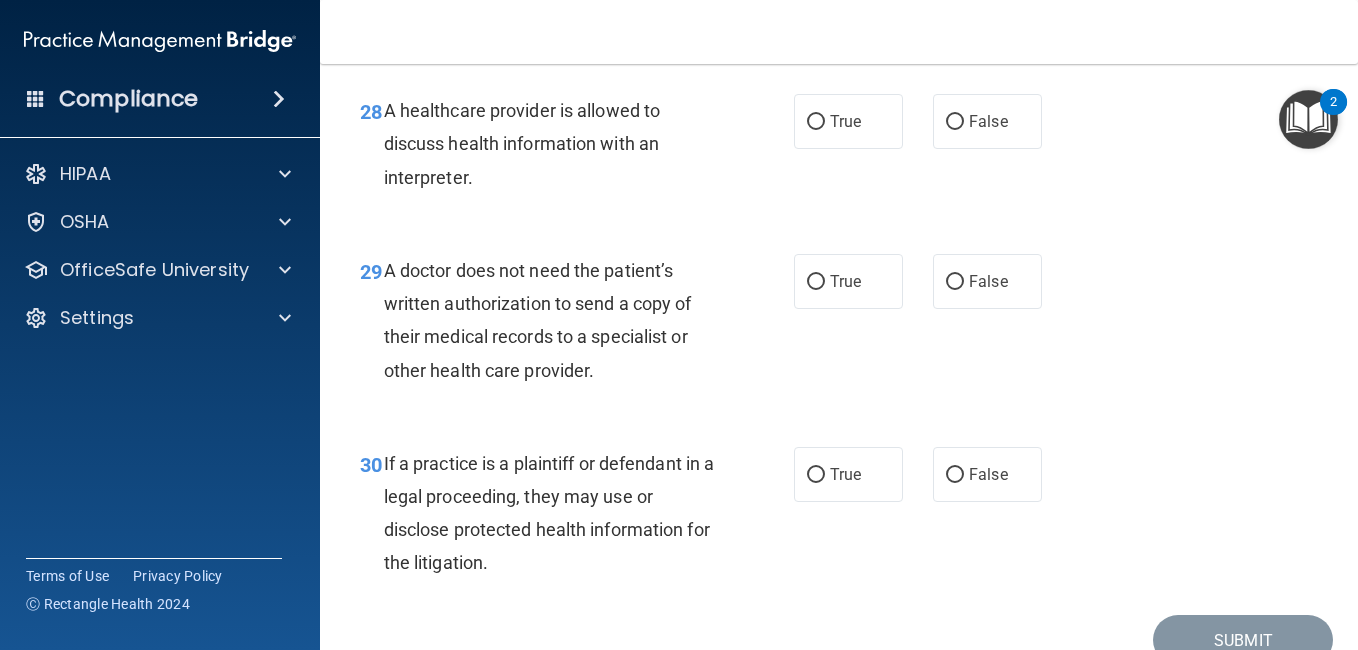 scroll, scrollTop: 5500, scrollLeft: 0, axis: vertical 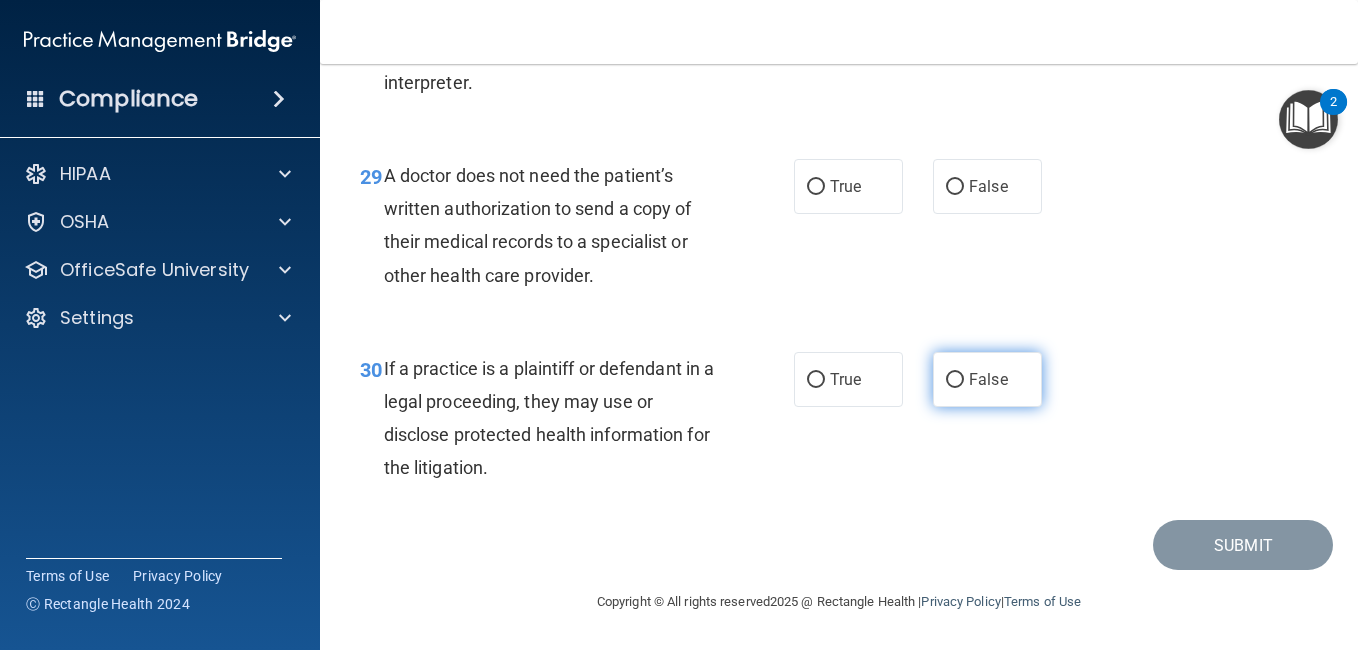 click on "False" at bounding box center [987, 379] 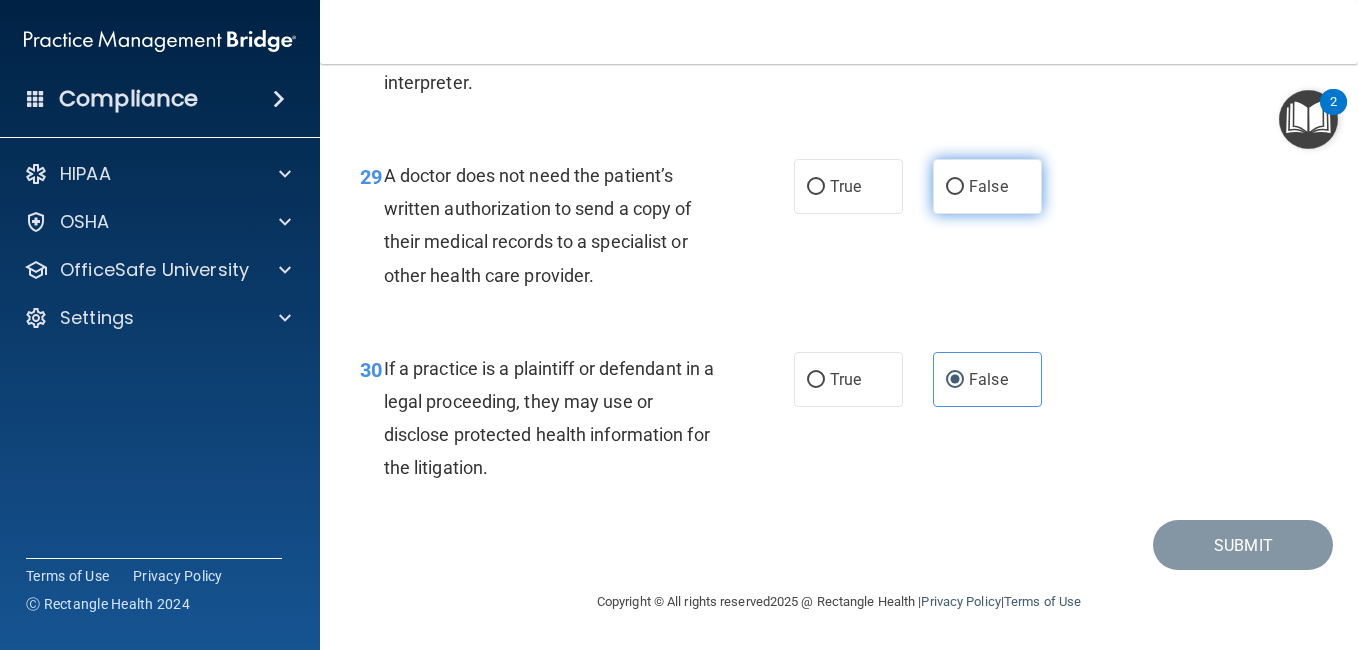 click on "False" at bounding box center (987, 186) 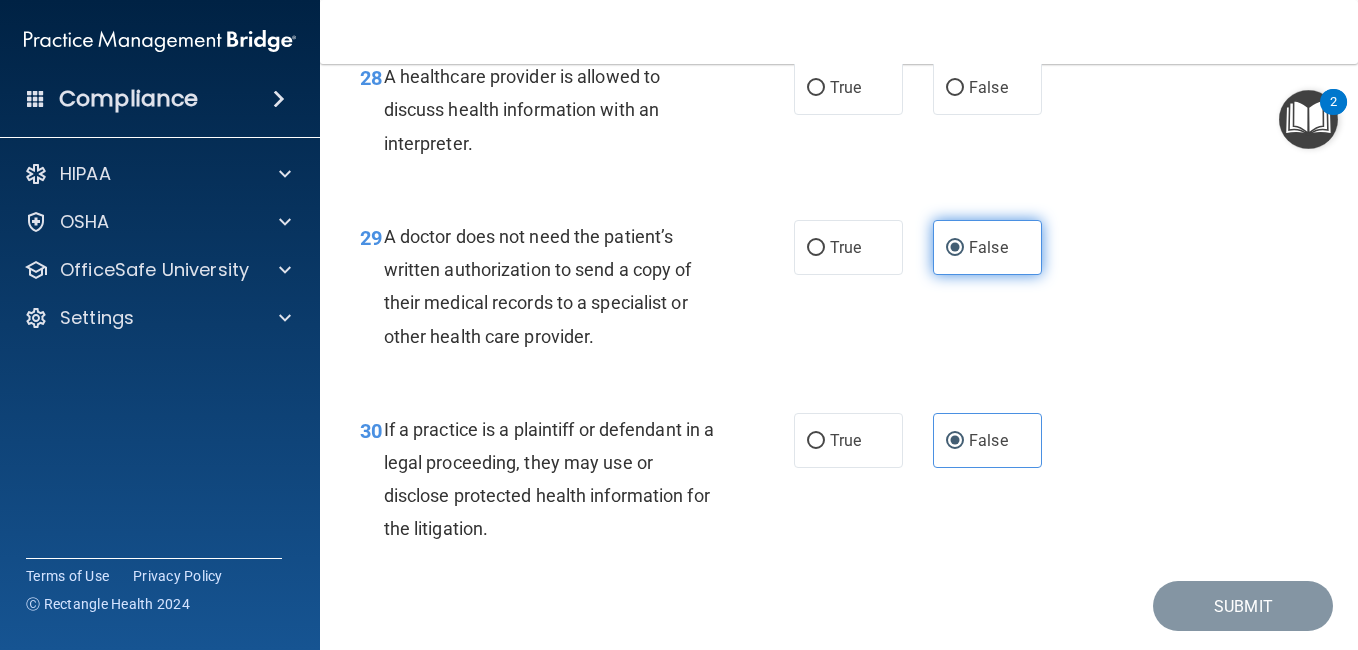scroll, scrollTop: 5300, scrollLeft: 0, axis: vertical 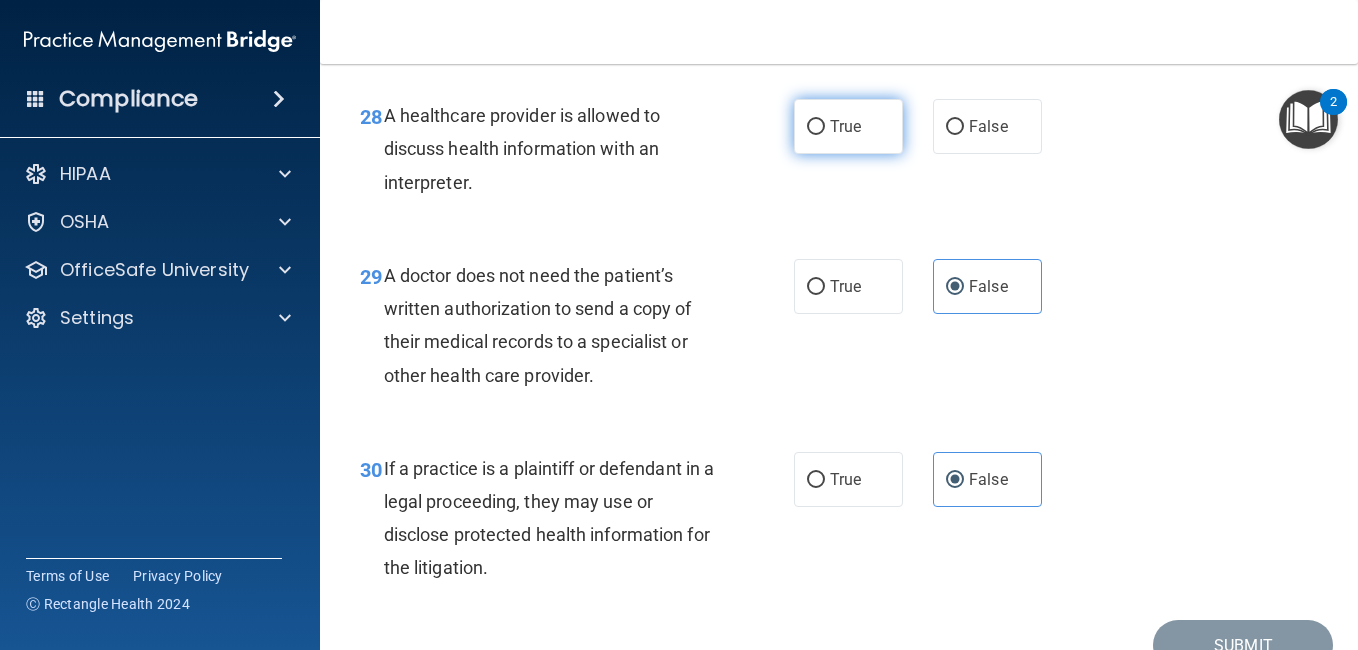 click on "True" at bounding box center (845, 126) 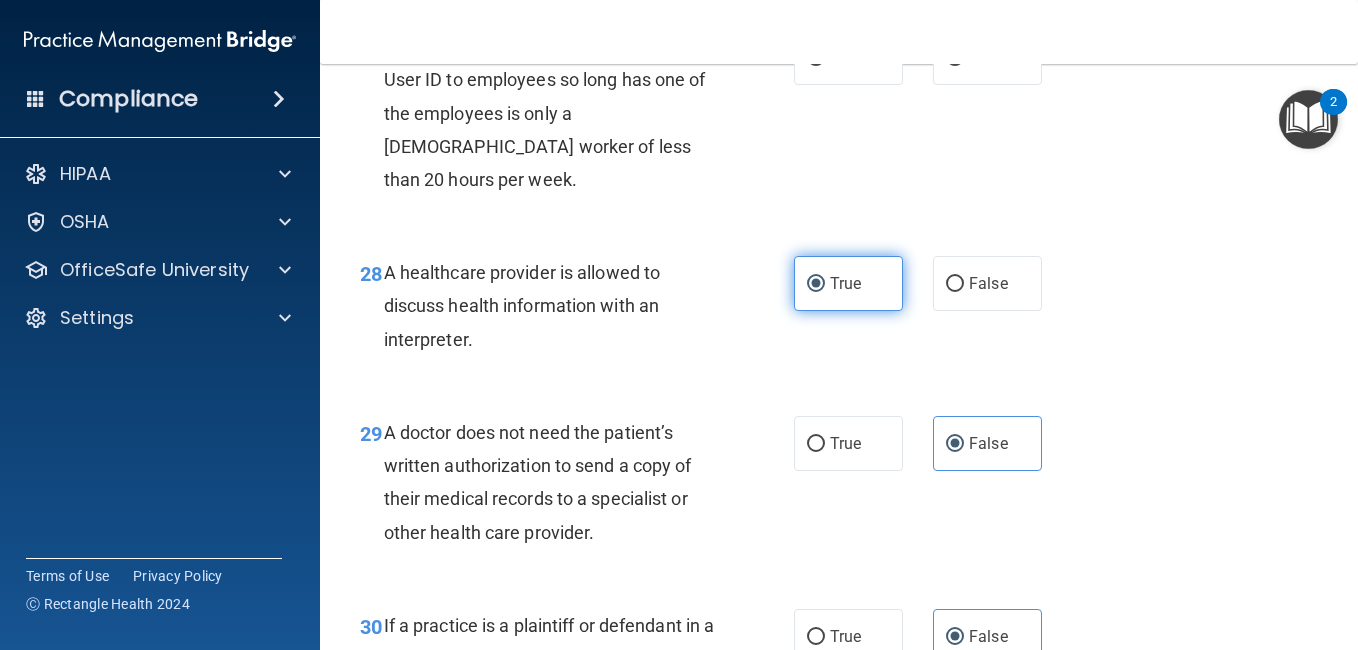 scroll, scrollTop: 5140, scrollLeft: 0, axis: vertical 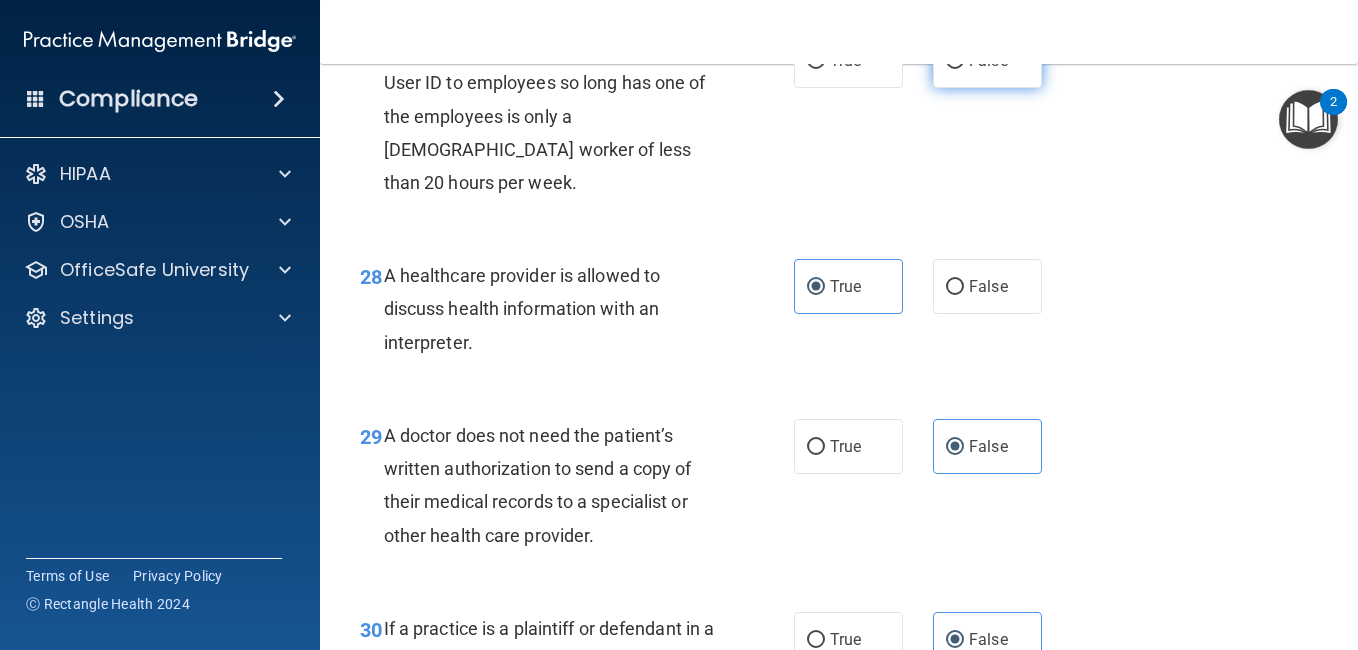 click on "False" at bounding box center [987, 60] 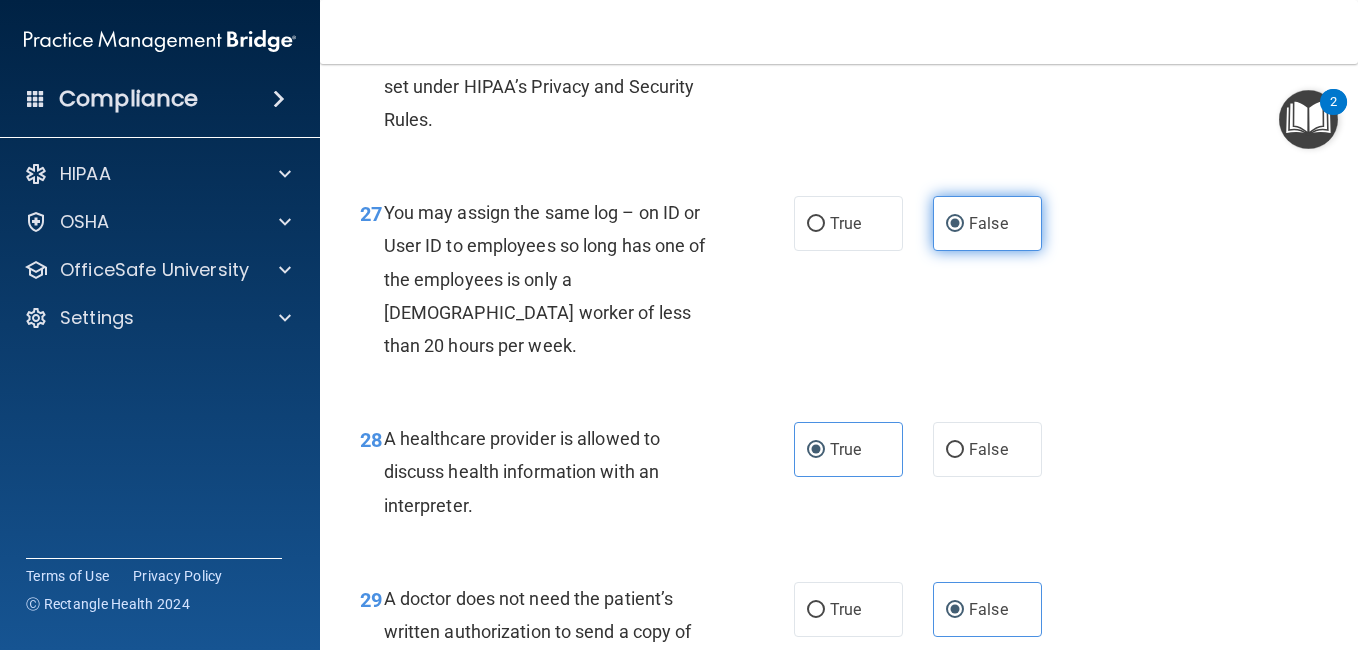 scroll, scrollTop: 4940, scrollLeft: 0, axis: vertical 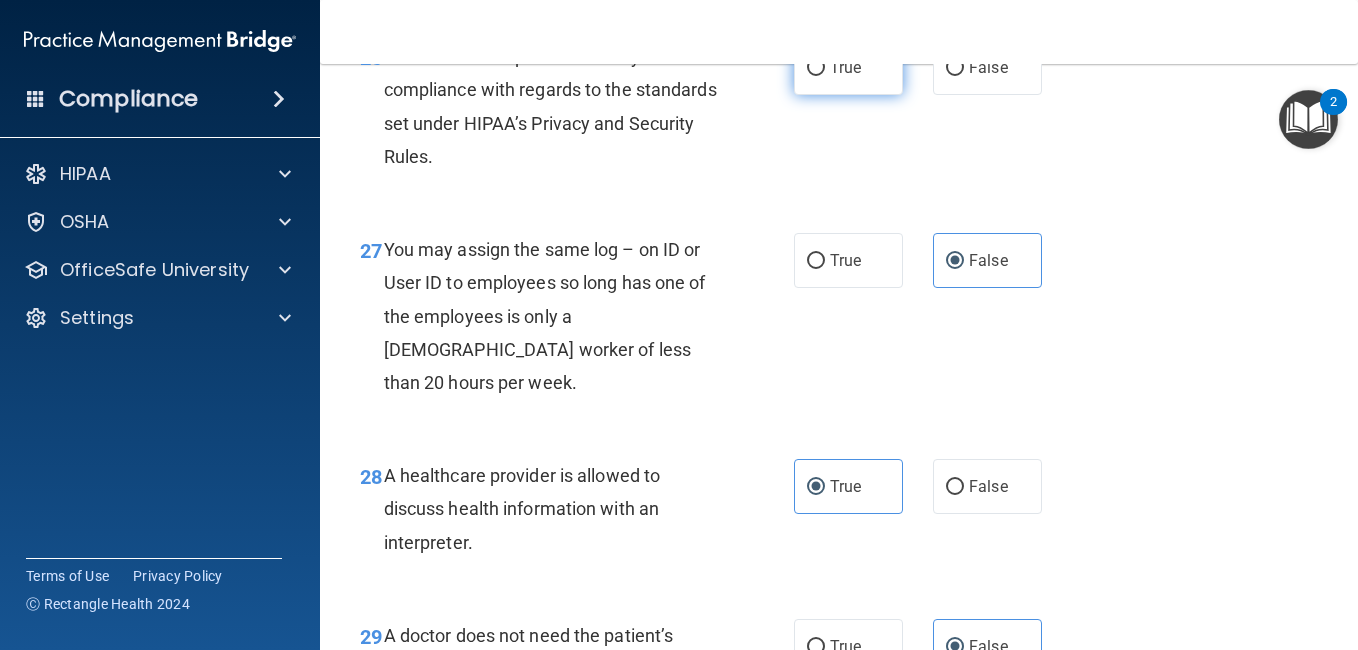 click on "True" at bounding box center (848, 67) 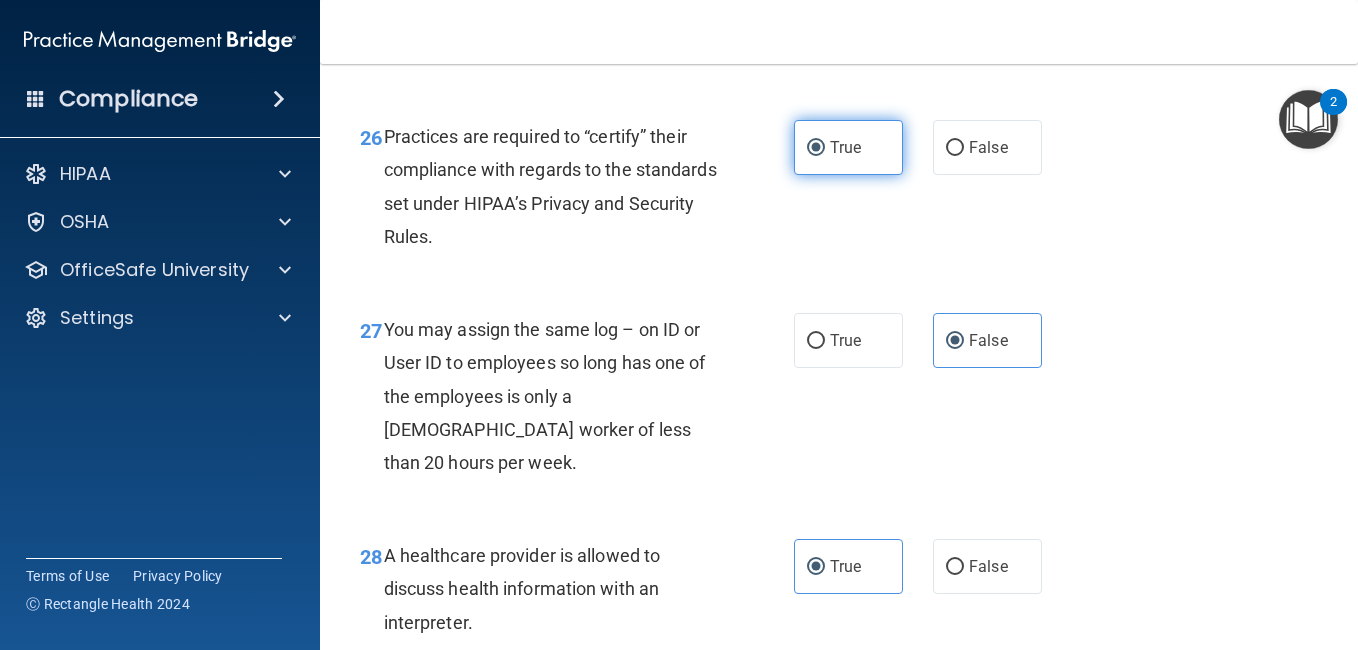 scroll, scrollTop: 4820, scrollLeft: 0, axis: vertical 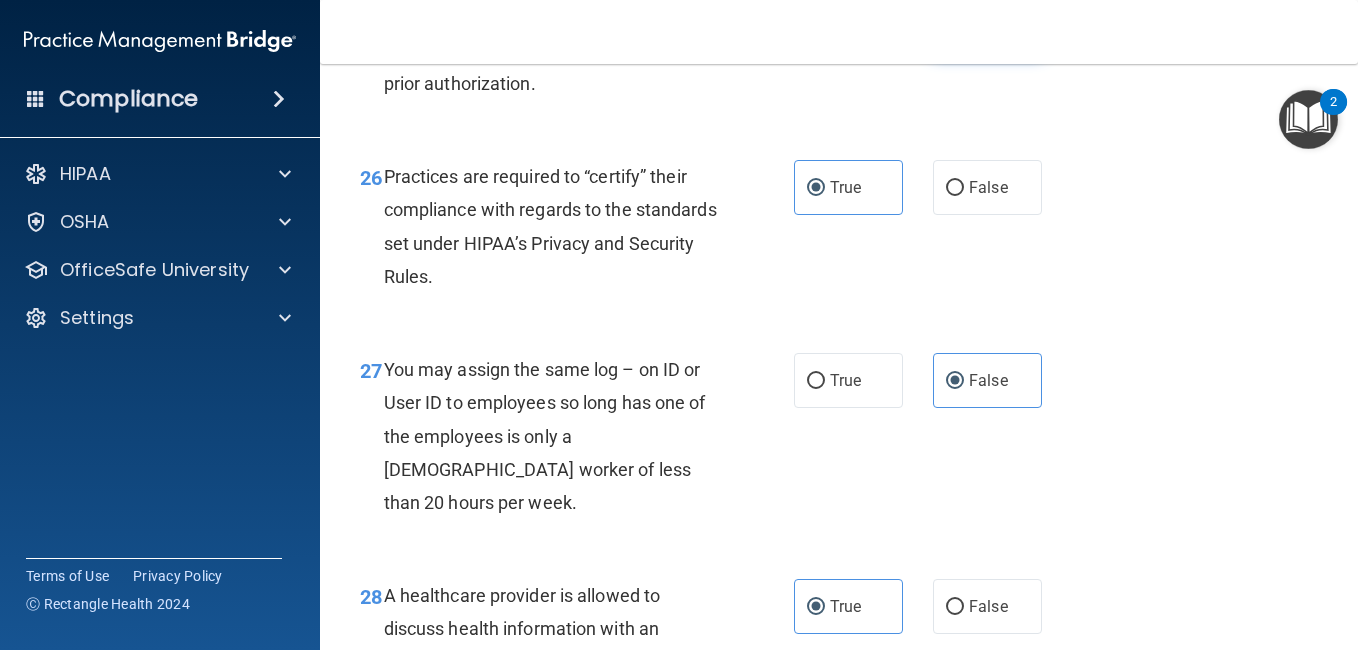 click on "False" at bounding box center [988, 28] 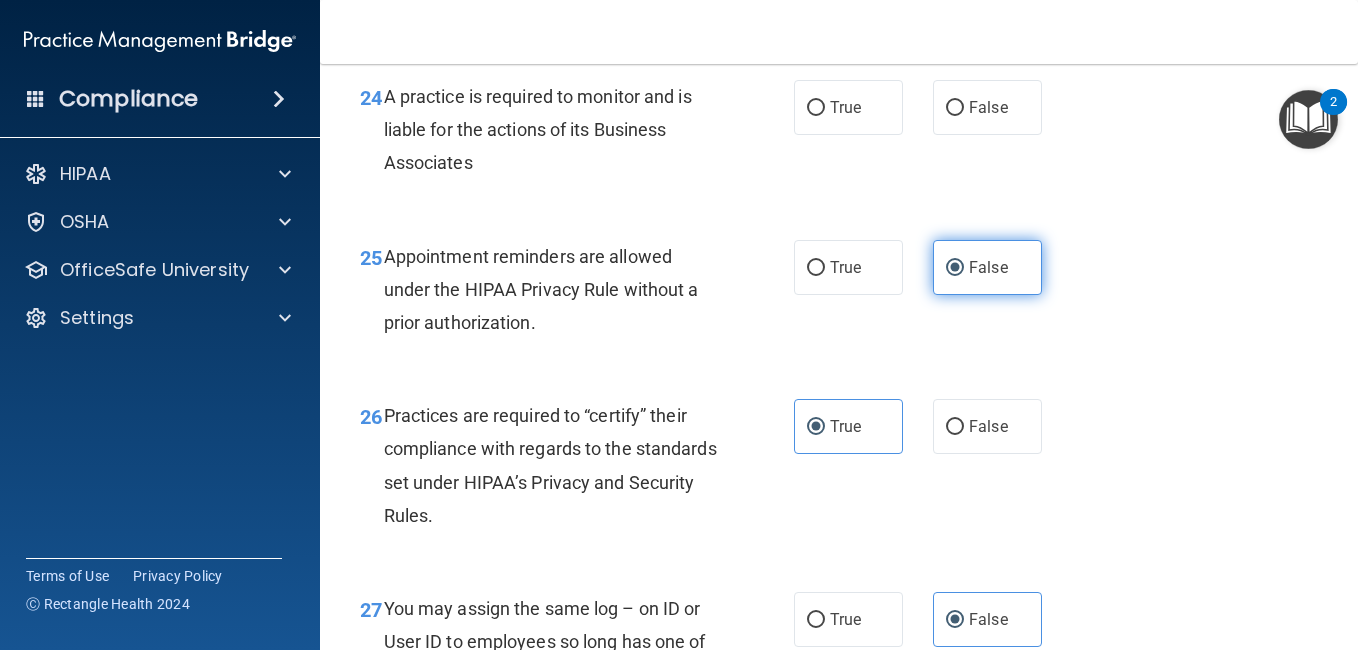 scroll, scrollTop: 4580, scrollLeft: 0, axis: vertical 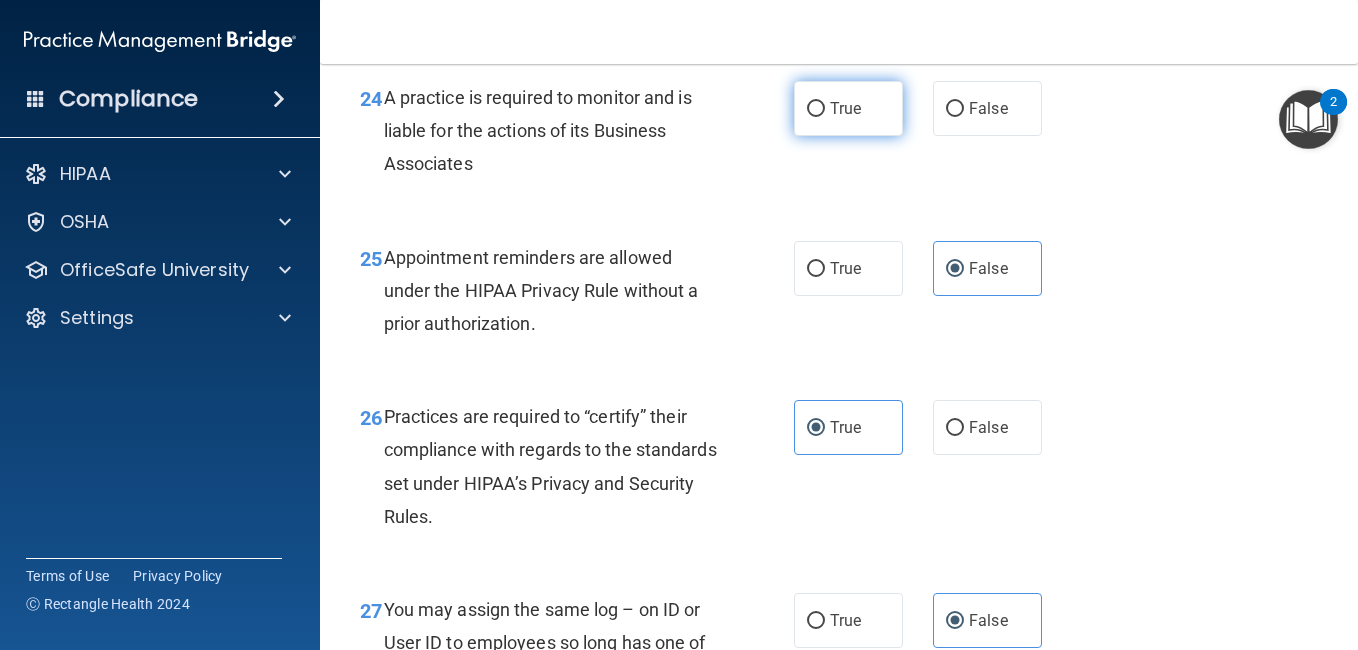 click on "True" at bounding box center (845, 108) 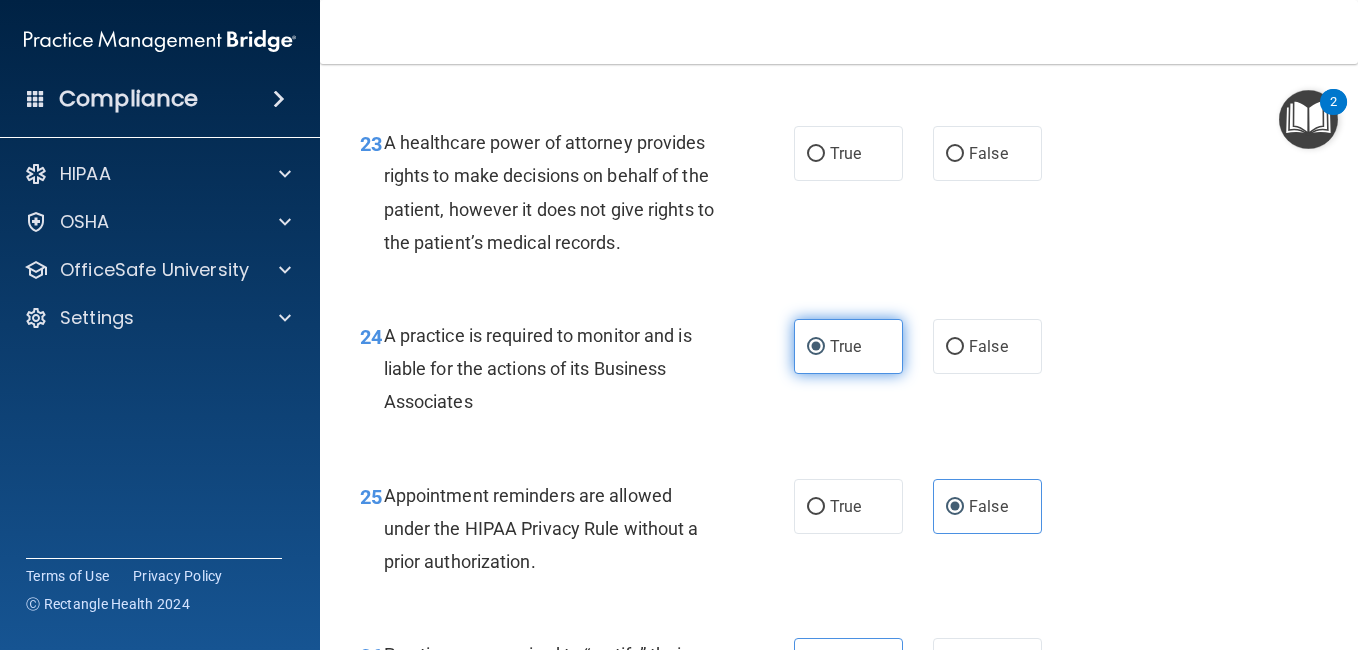 scroll, scrollTop: 4340, scrollLeft: 0, axis: vertical 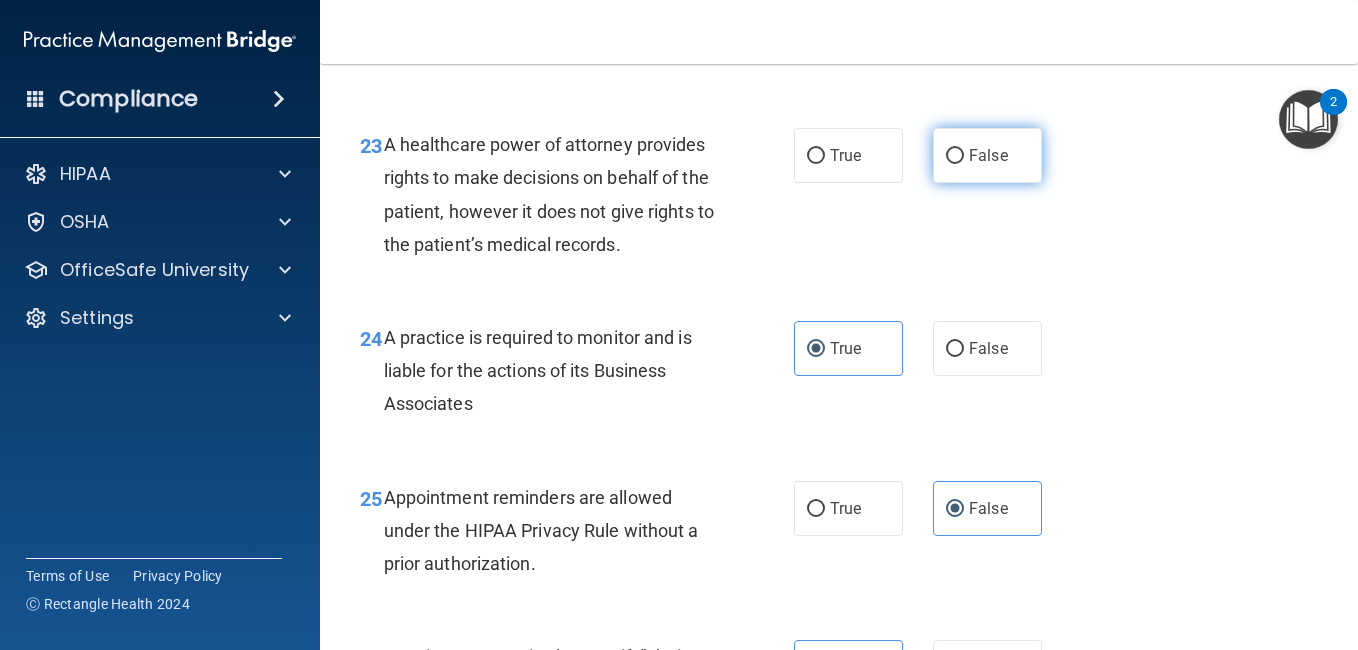 click on "False" at bounding box center [988, 155] 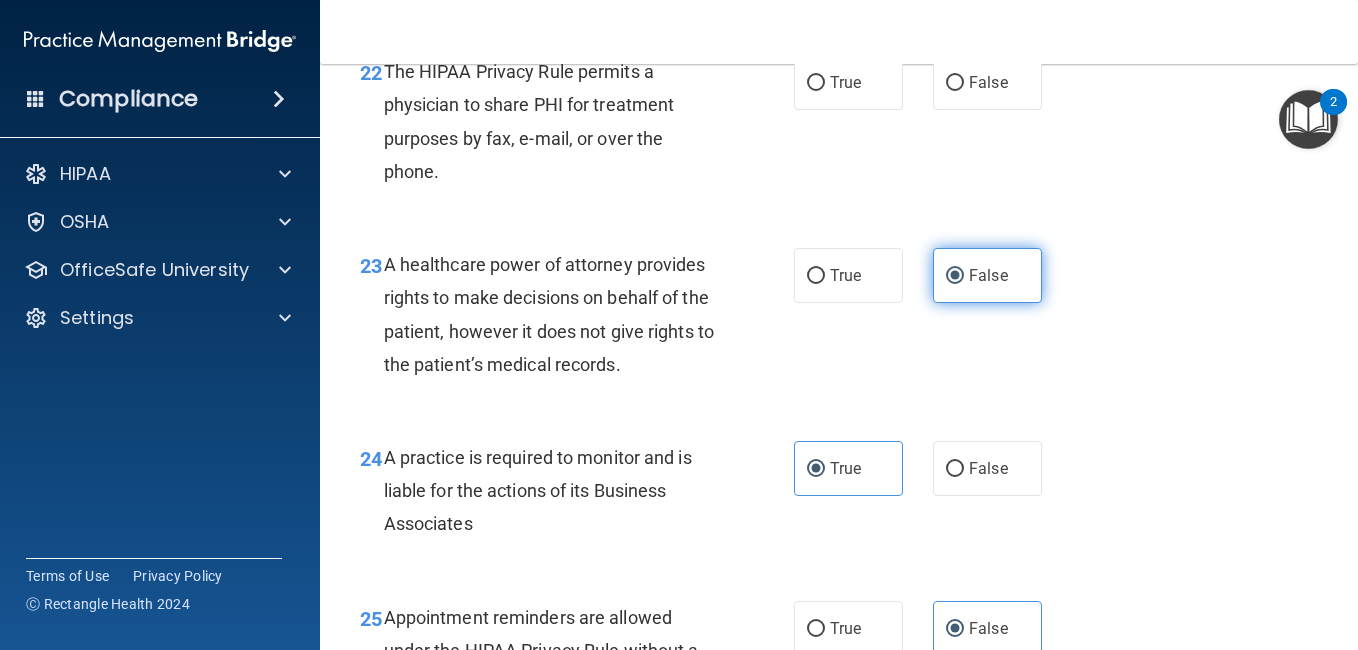 scroll, scrollTop: 4180, scrollLeft: 0, axis: vertical 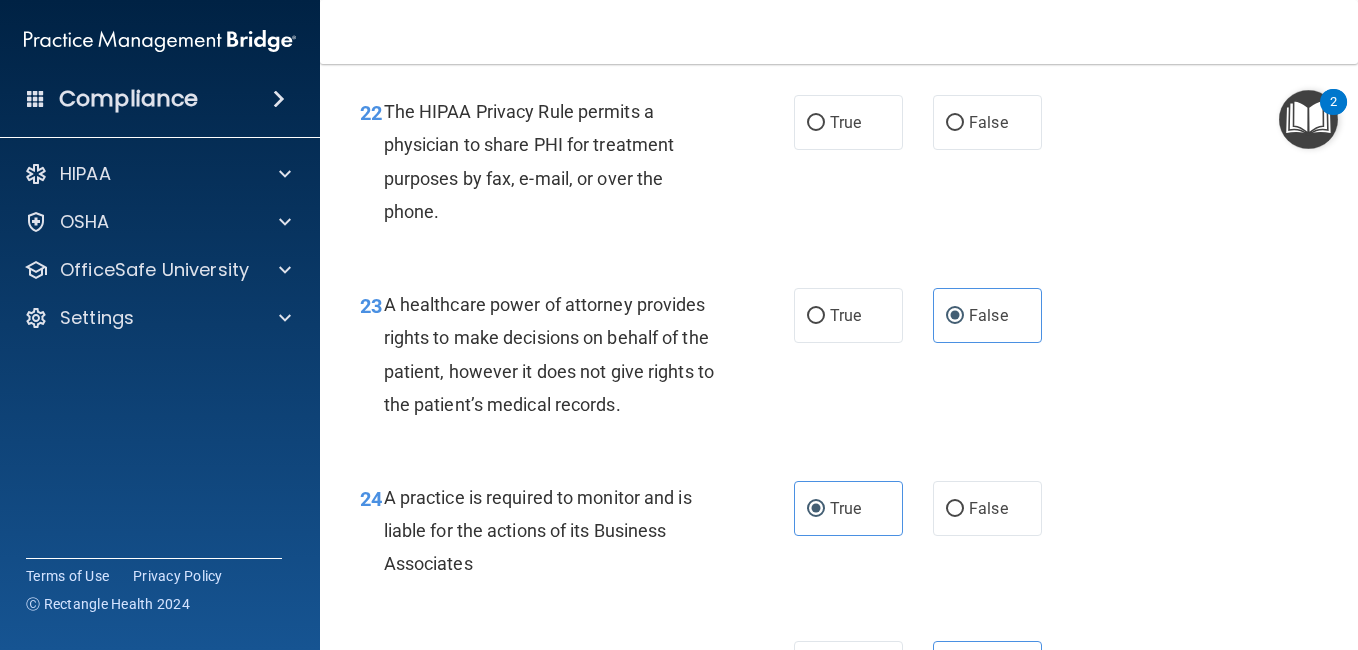 drag, startPoint x: 902, startPoint y: 357, endPoint x: 900, endPoint y: 368, distance: 11.18034 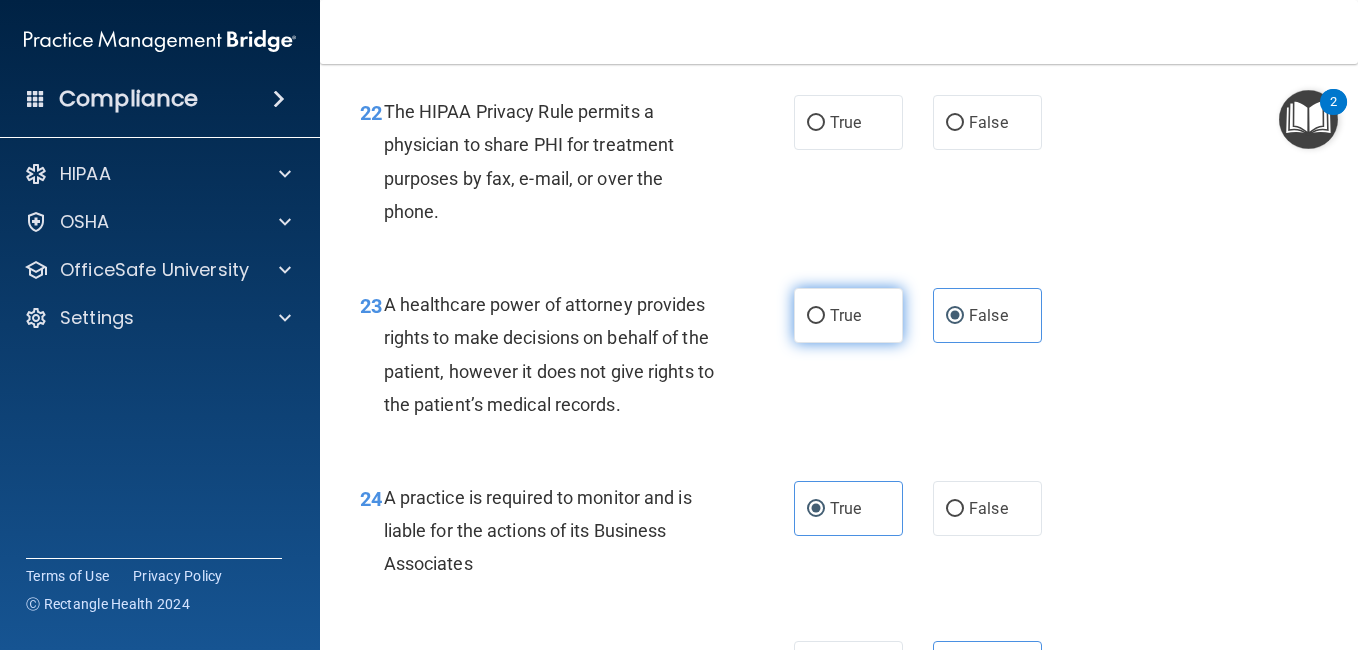 click on "True" at bounding box center [845, 315] 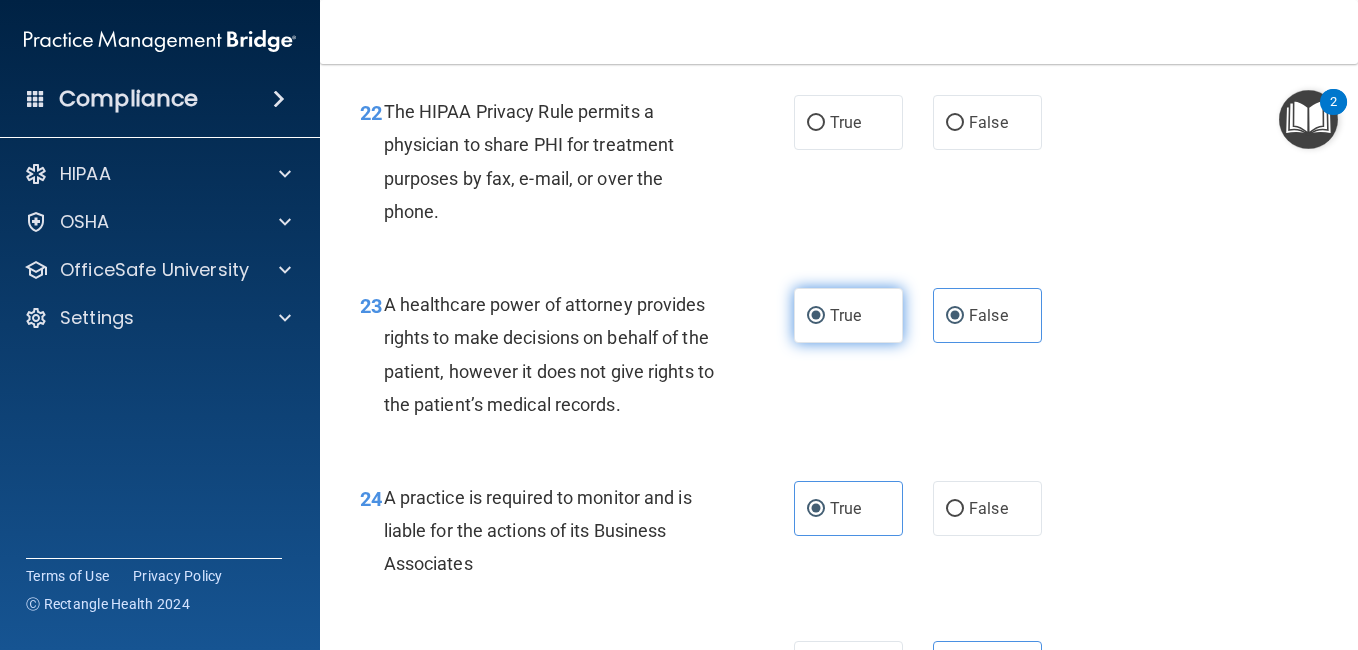 radio on "false" 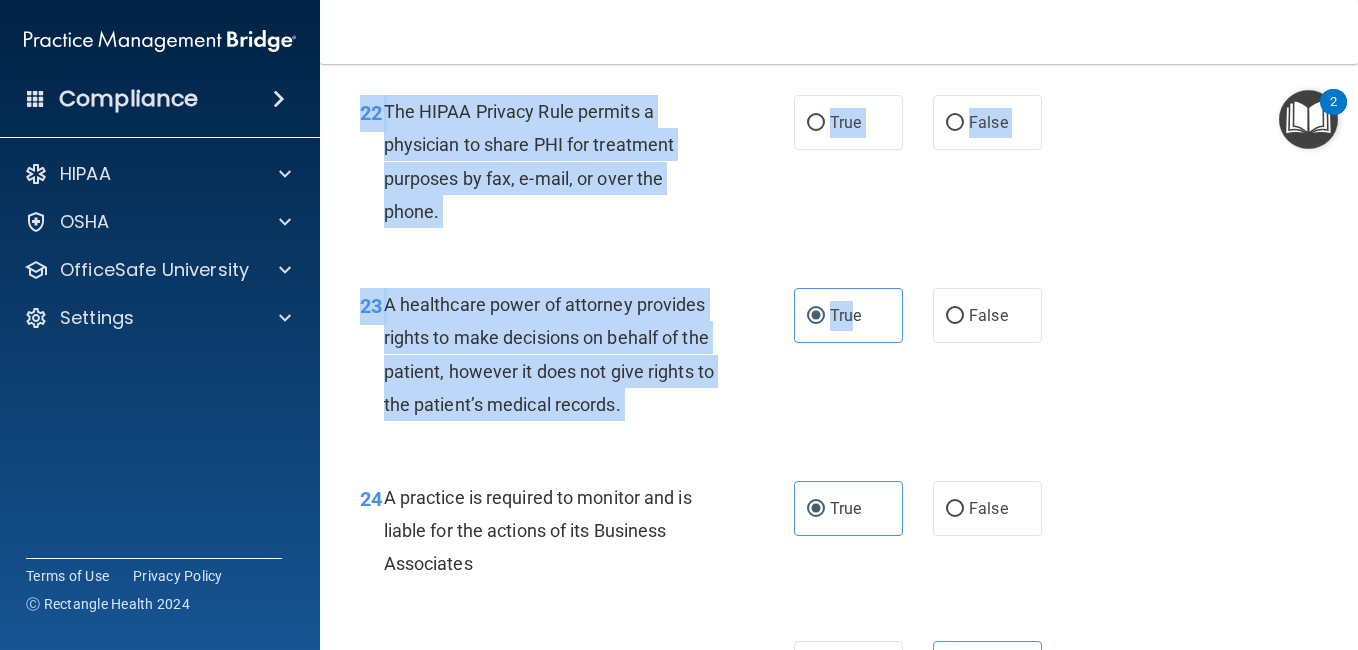 drag, startPoint x: 844, startPoint y: 446, endPoint x: 865, endPoint y: 357, distance: 91.44397 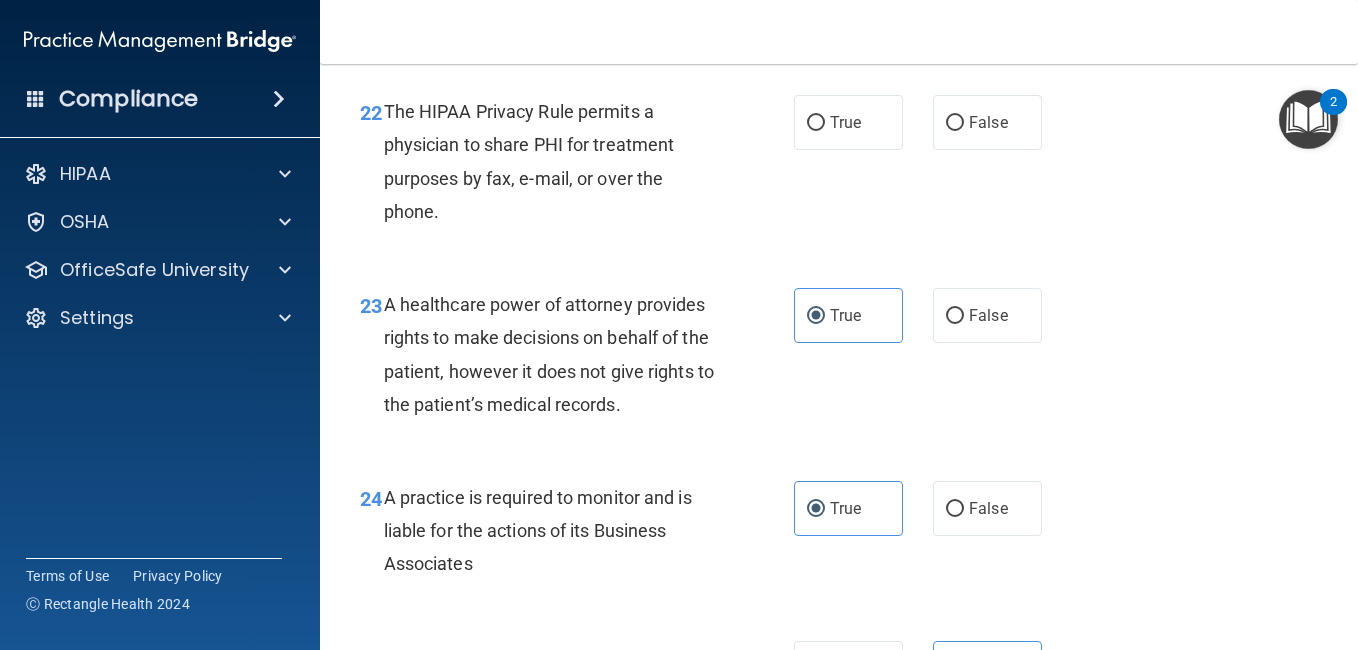 click on "22       The HIPAA Privacy Rule permits a physician to share PHI for treatment purposes by fax, e-mail, or over the phone.                 True           False" at bounding box center [839, 166] 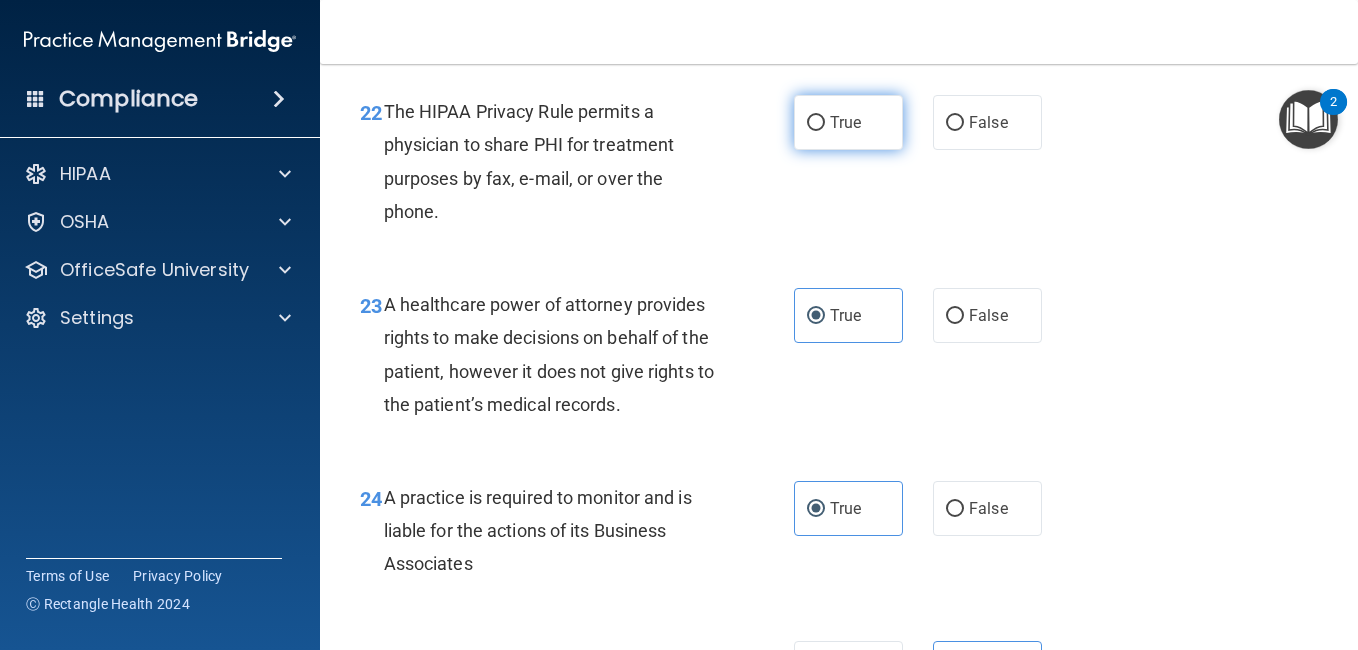 click on "True" at bounding box center [848, 122] 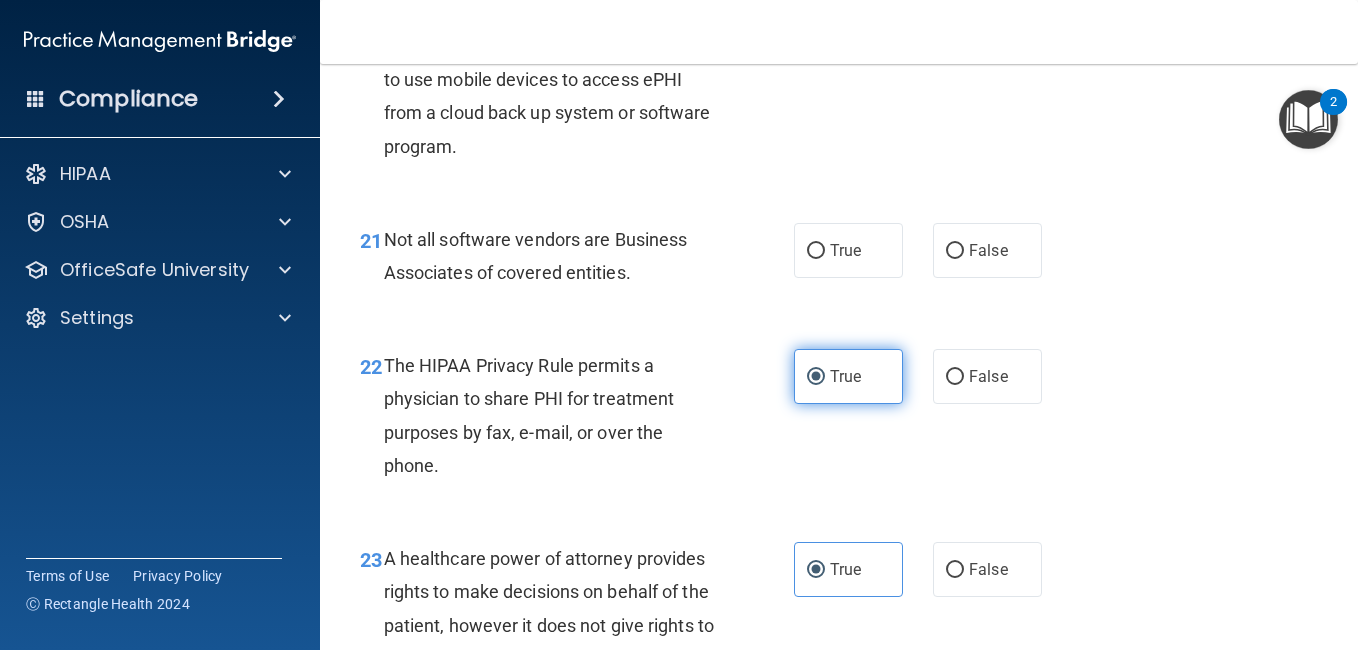 scroll, scrollTop: 3900, scrollLeft: 0, axis: vertical 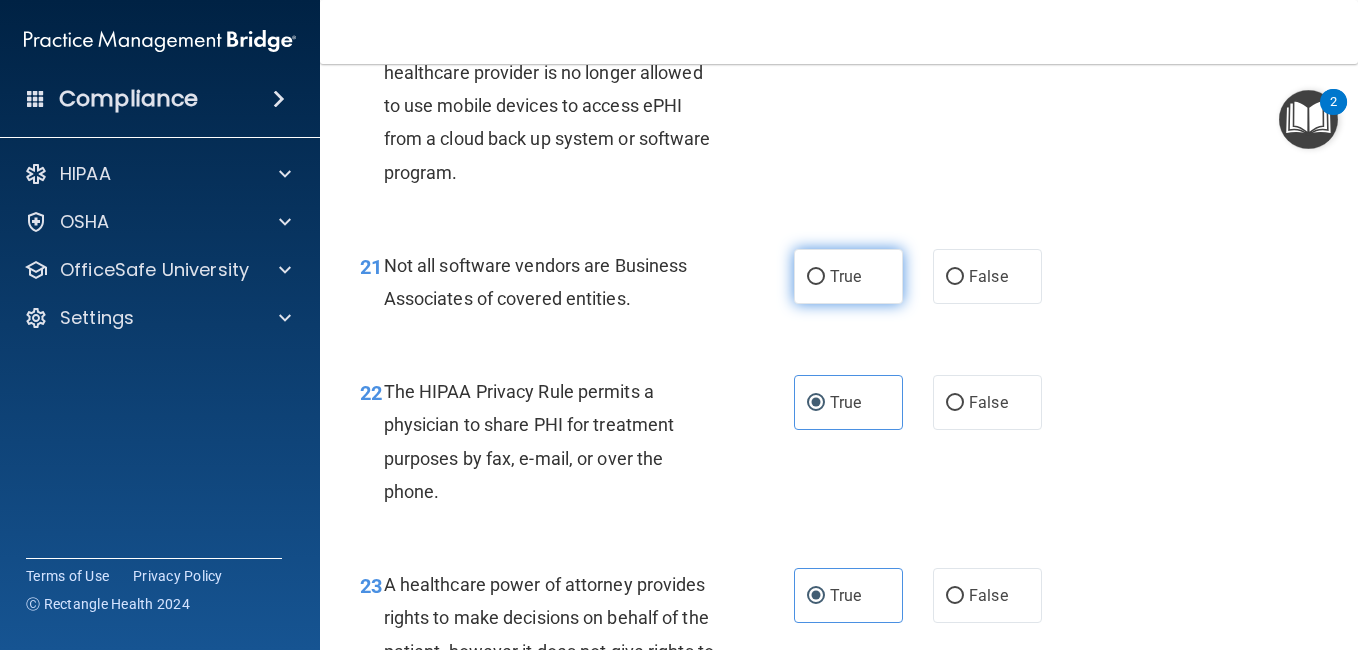 click on "True" at bounding box center [848, 276] 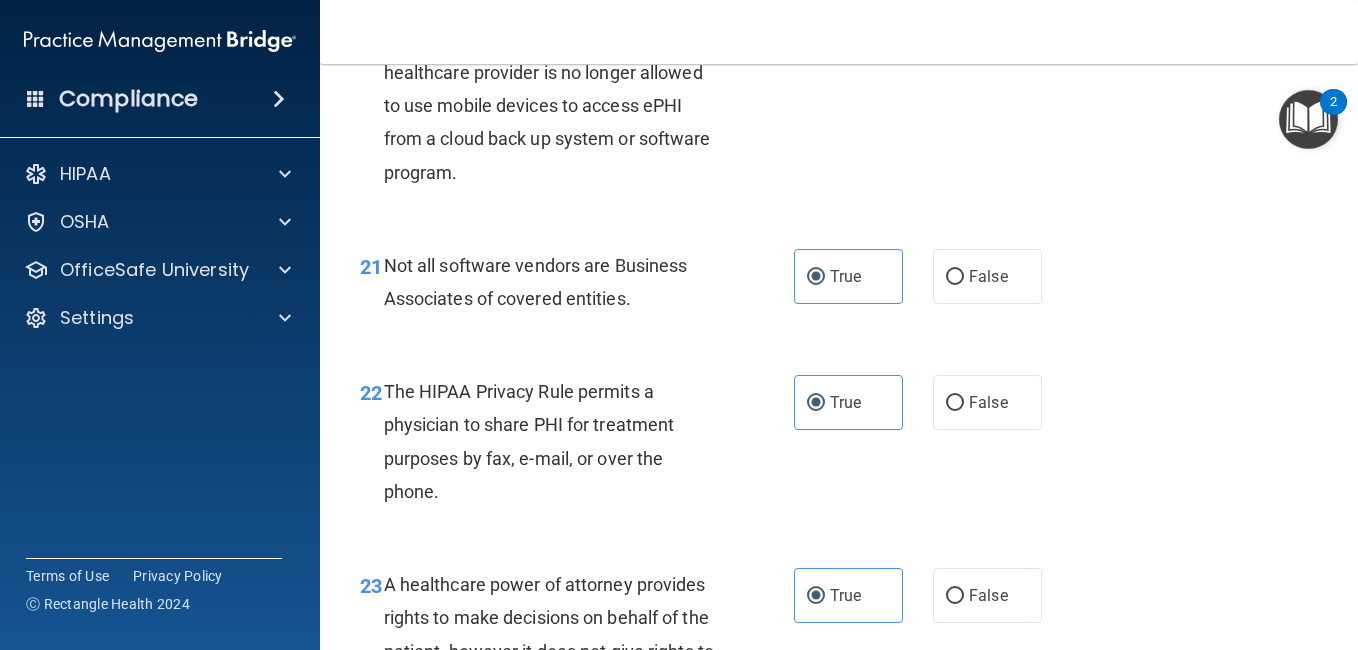 click on "False" at bounding box center [987, 16] 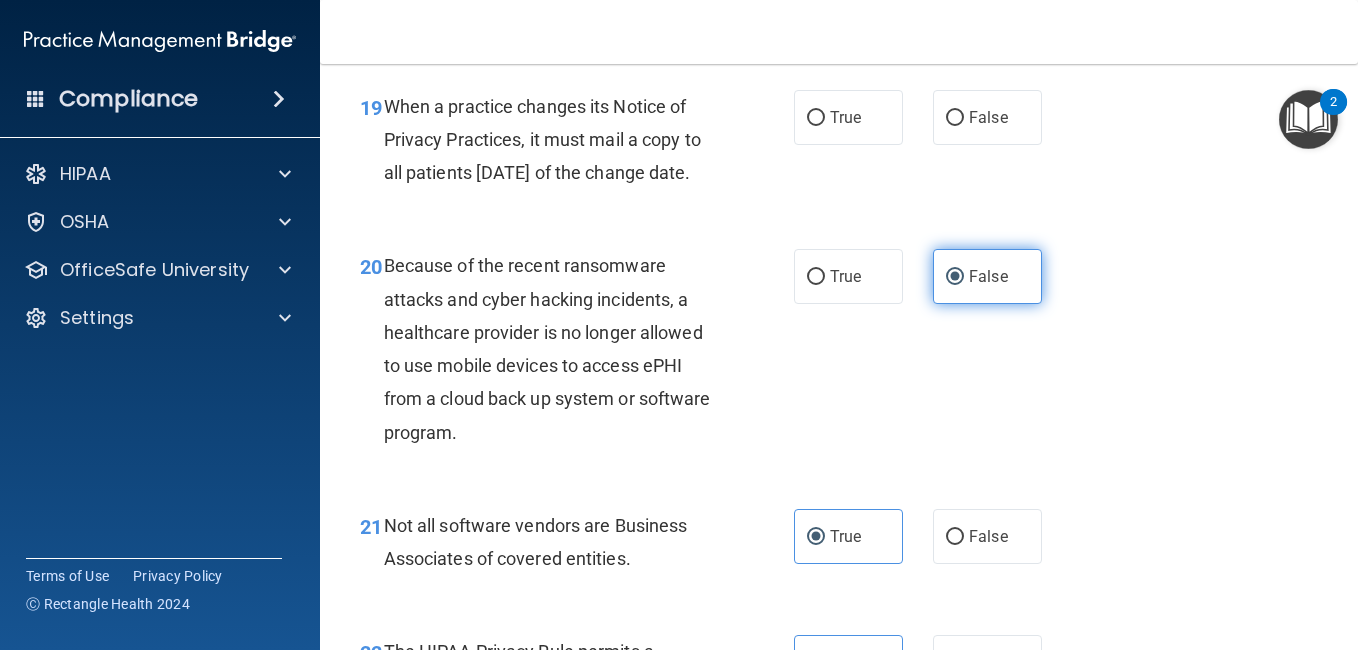scroll, scrollTop: 3620, scrollLeft: 0, axis: vertical 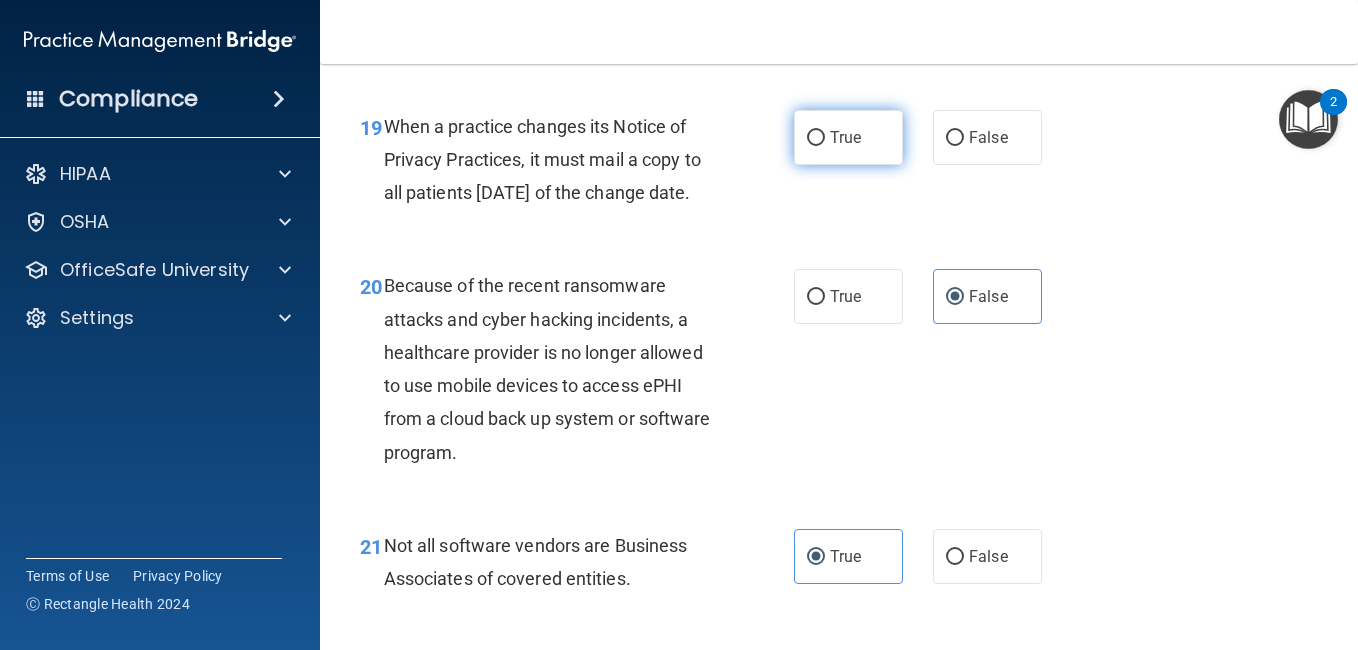 click on "True" at bounding box center (848, 137) 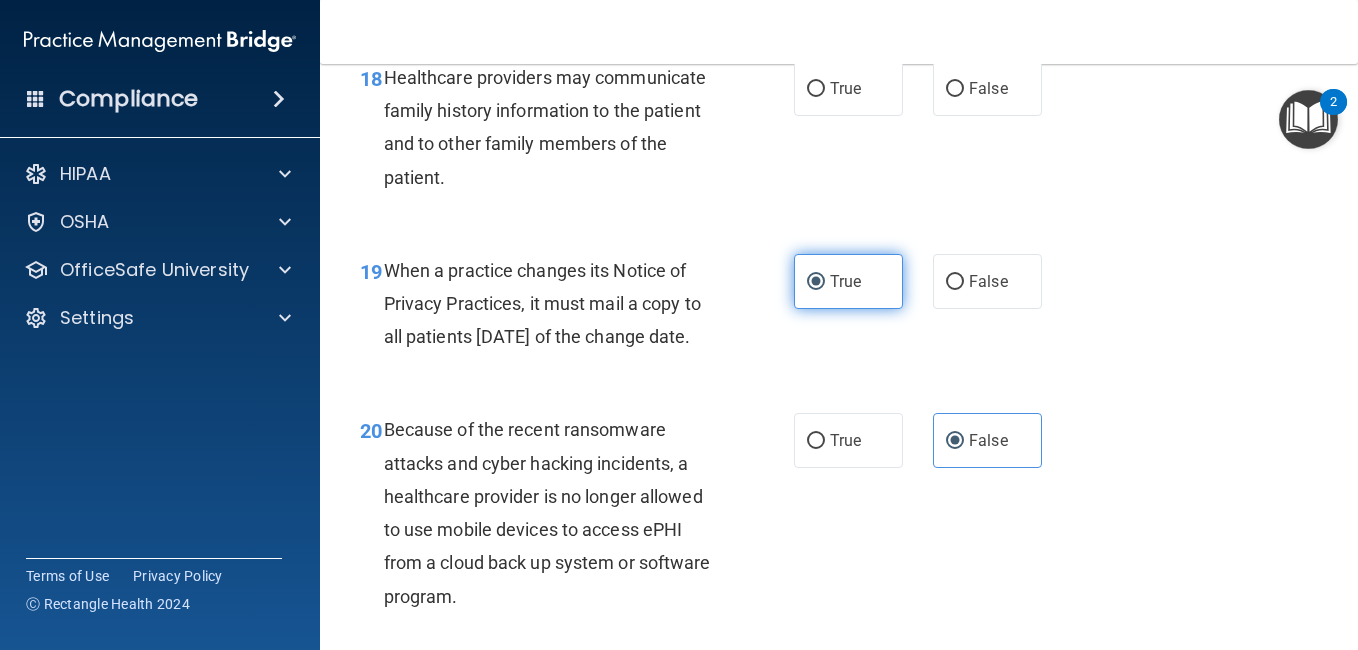 scroll, scrollTop: 3460, scrollLeft: 0, axis: vertical 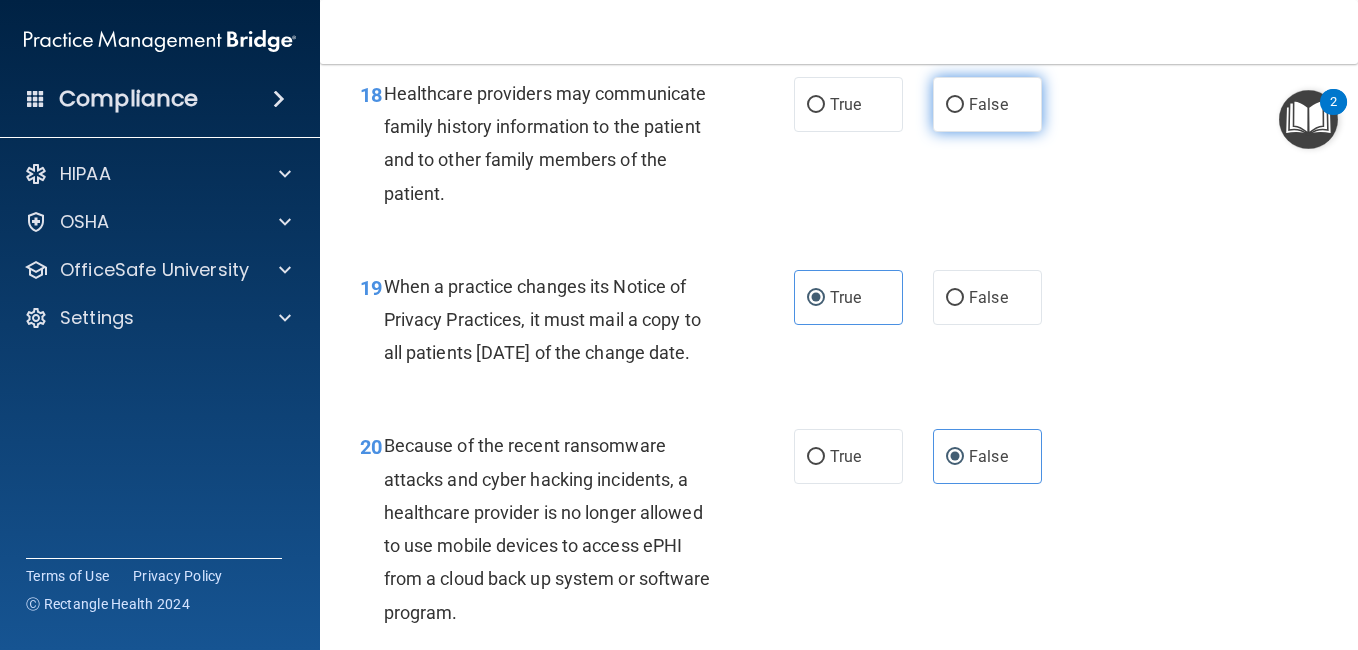 click on "False" at bounding box center (955, 105) 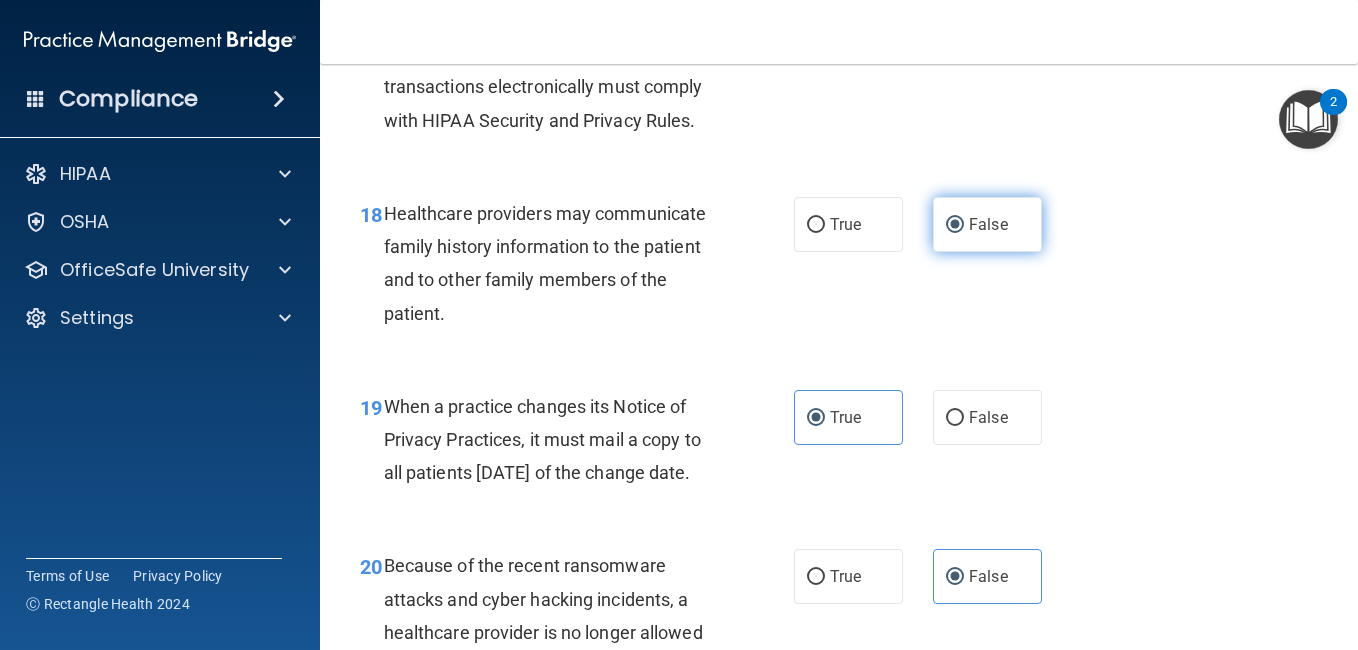 scroll, scrollTop: 3300, scrollLeft: 0, axis: vertical 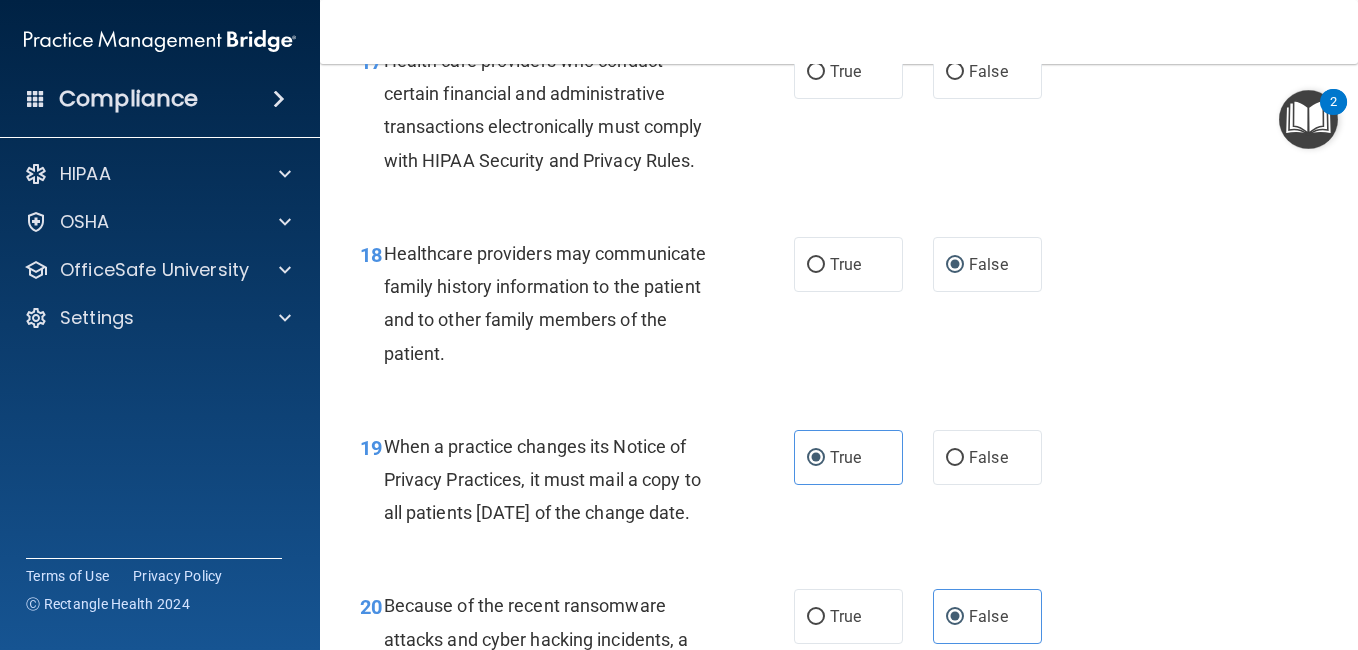 click on "17       Health care providers who conduct certain financial and administrative transactions electronically must comply with HIPAA Security and Privacy Rules.                  True           False" at bounding box center (839, 115) 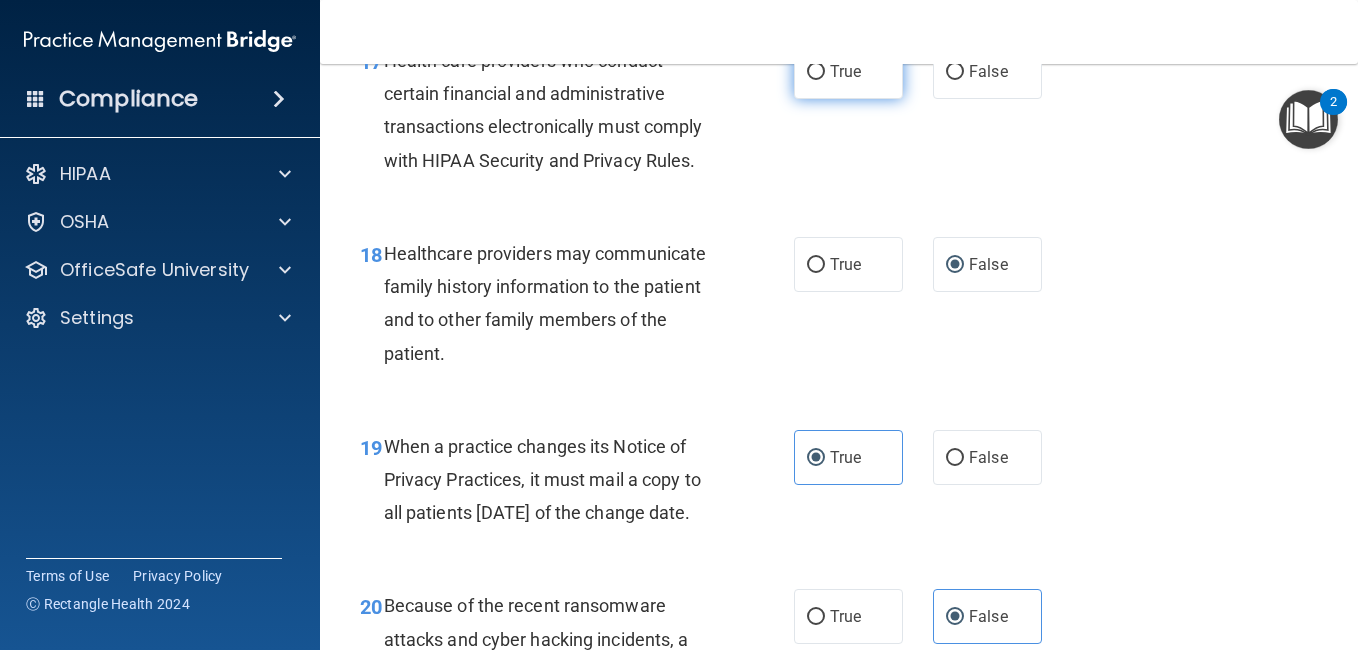 click on "True" at bounding box center [848, 71] 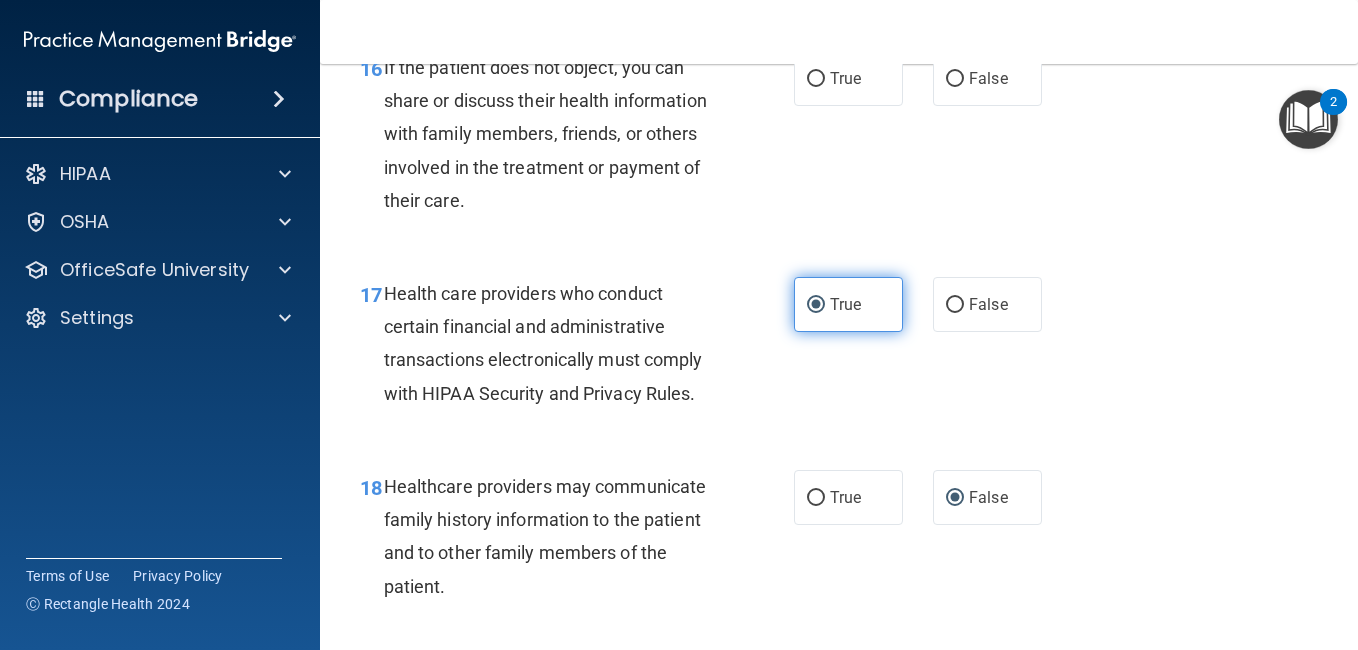 scroll, scrollTop: 3060, scrollLeft: 0, axis: vertical 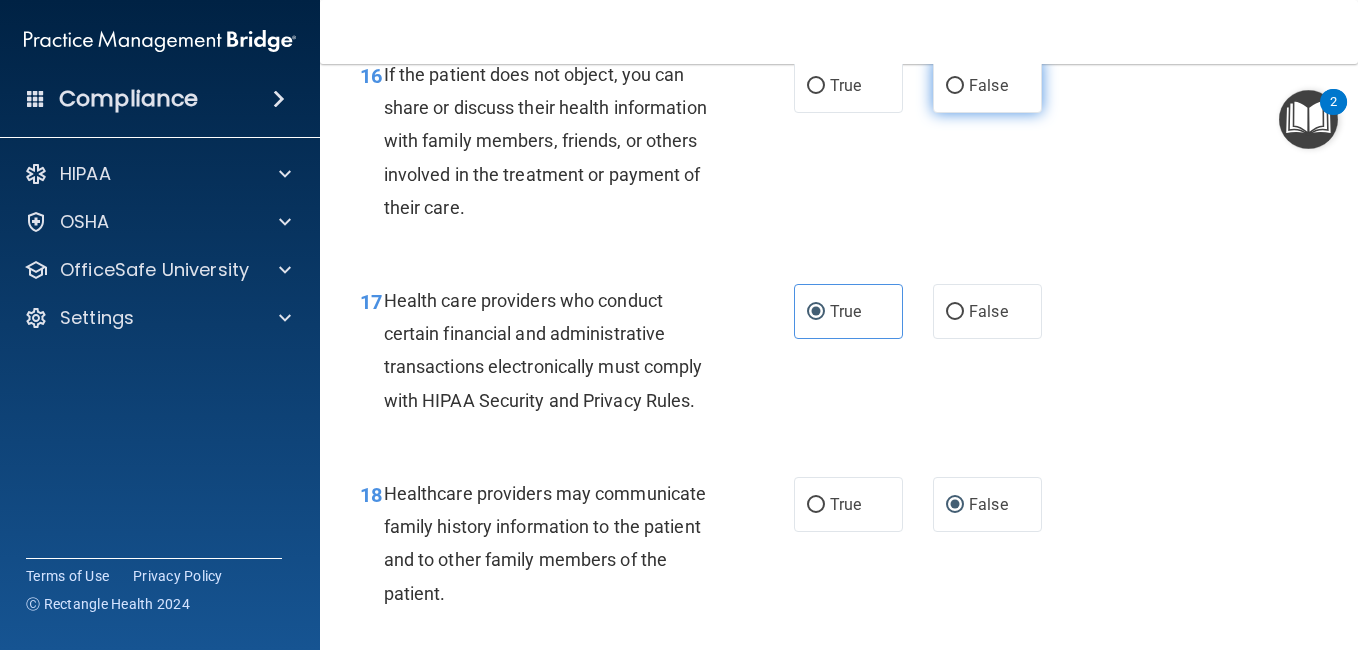 click on "False" at bounding box center [955, 86] 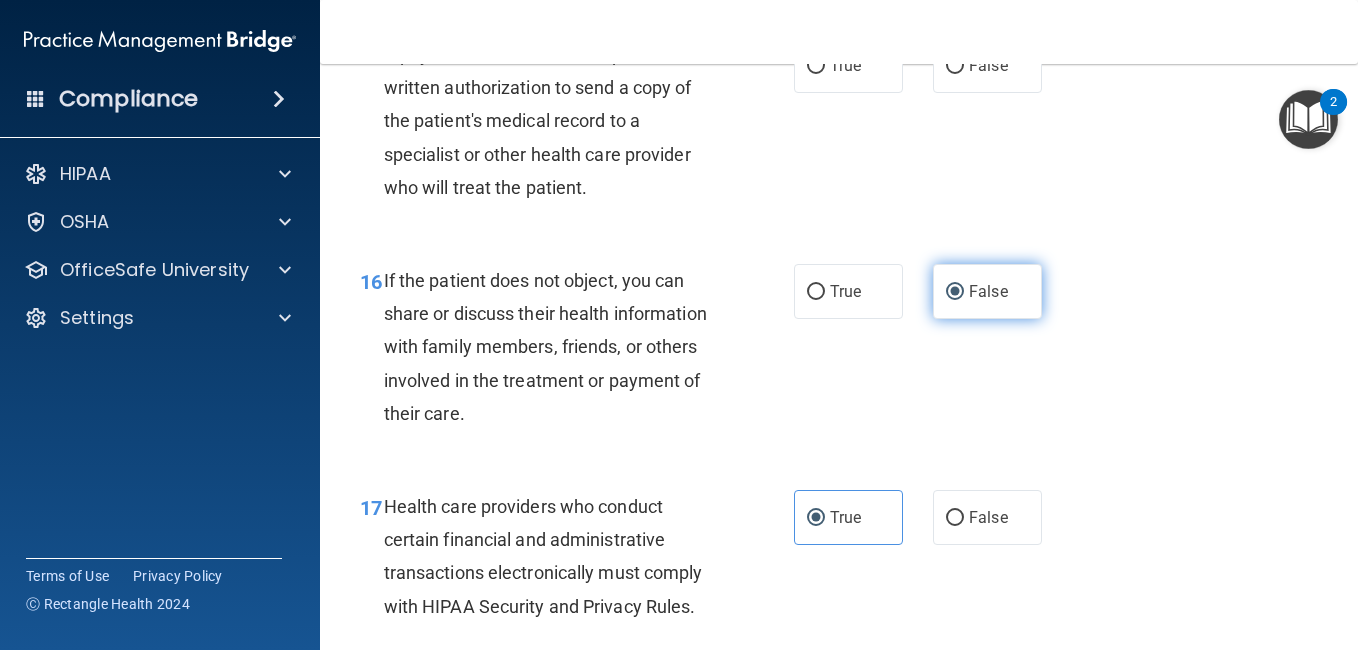 scroll, scrollTop: 2780, scrollLeft: 0, axis: vertical 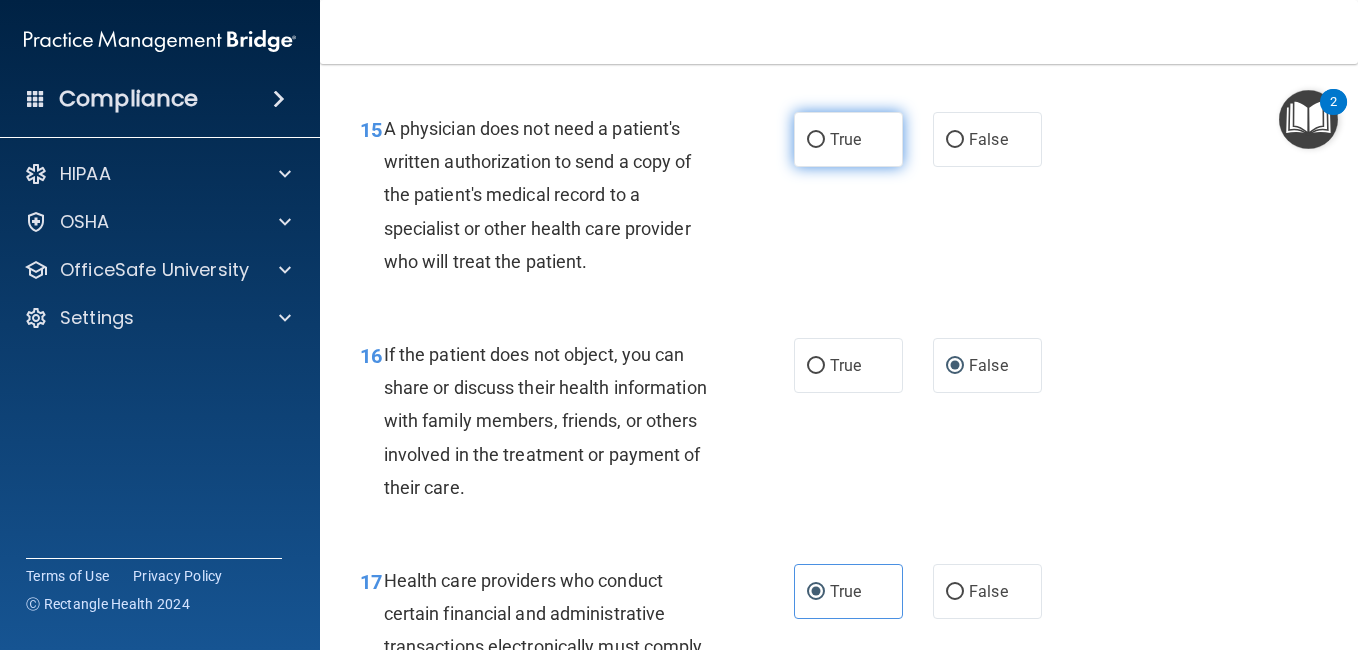 click on "True" at bounding box center [848, 139] 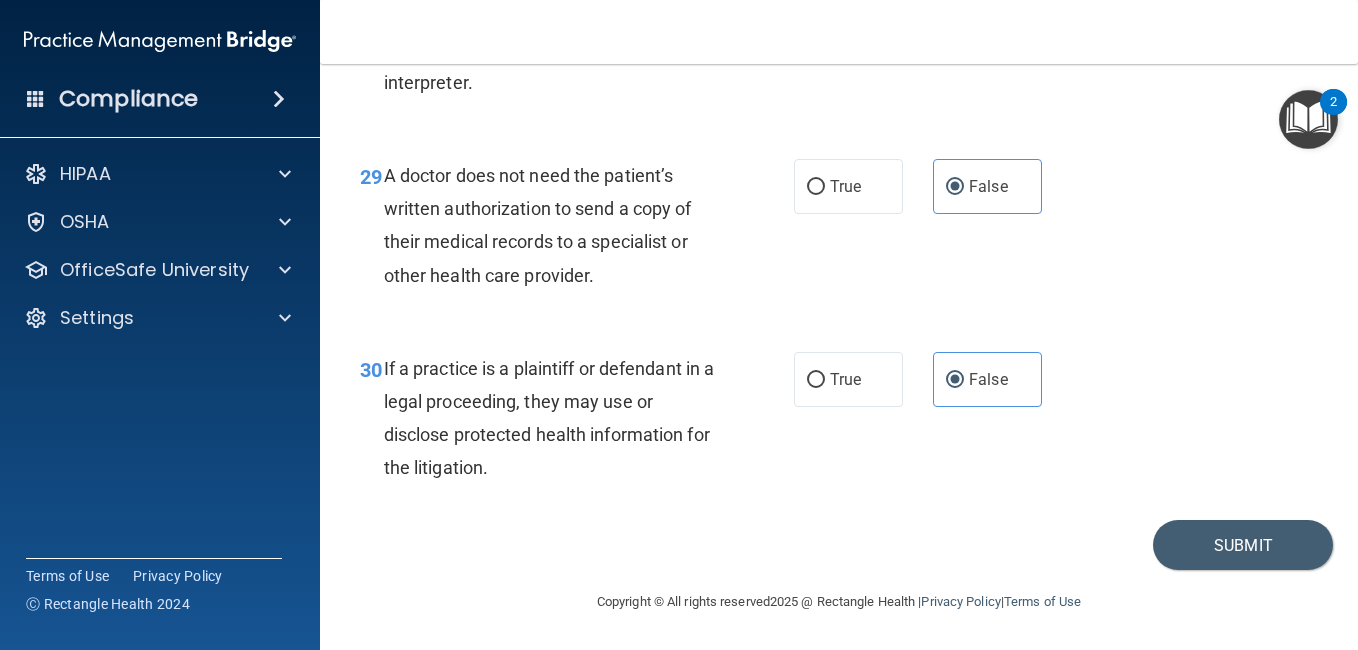 scroll, scrollTop: 5500, scrollLeft: 0, axis: vertical 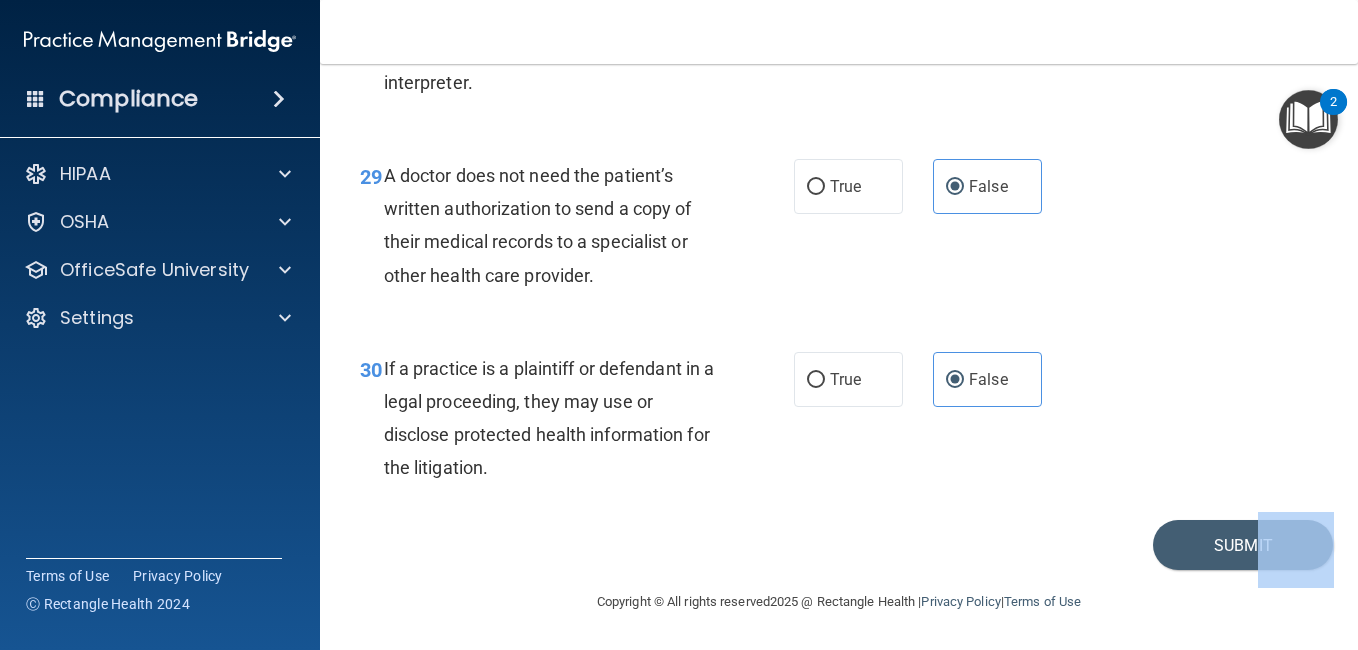 click on "Copyright © All rights reserved  2025 @ Rectangle Health |  Privacy Policy  |  Terms of Use" at bounding box center [839, 600] 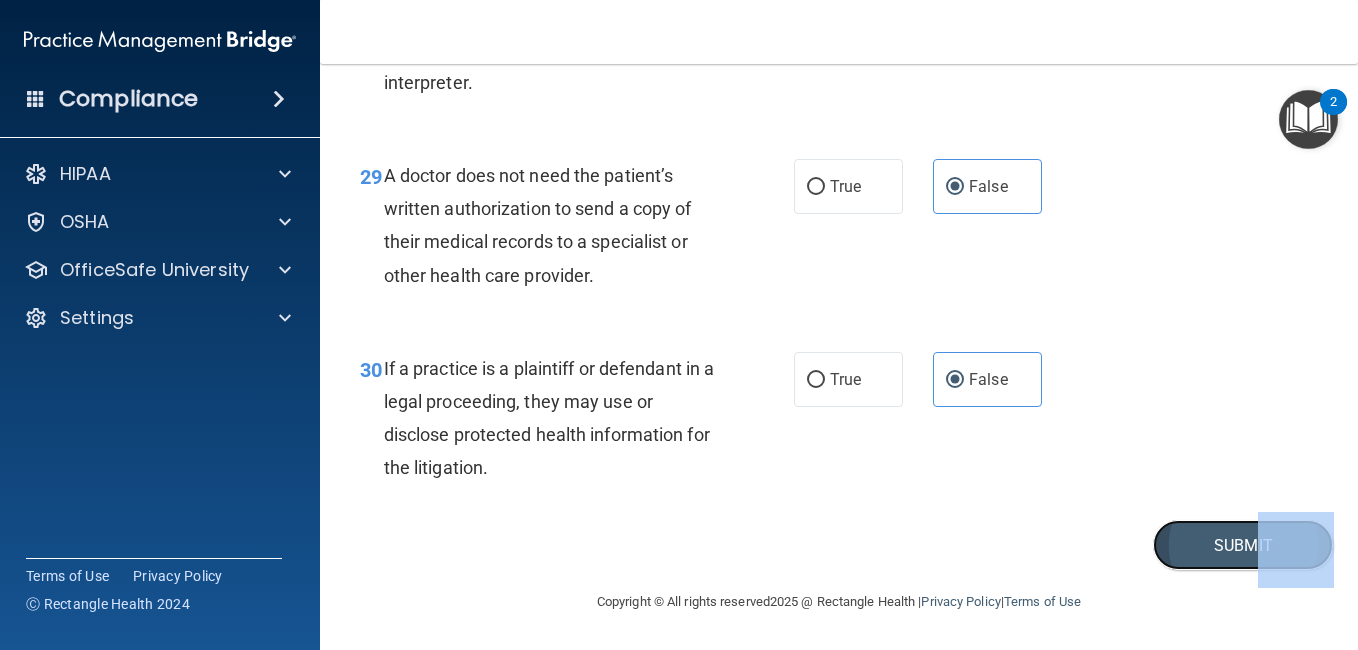 click on "Submit" at bounding box center [1243, 545] 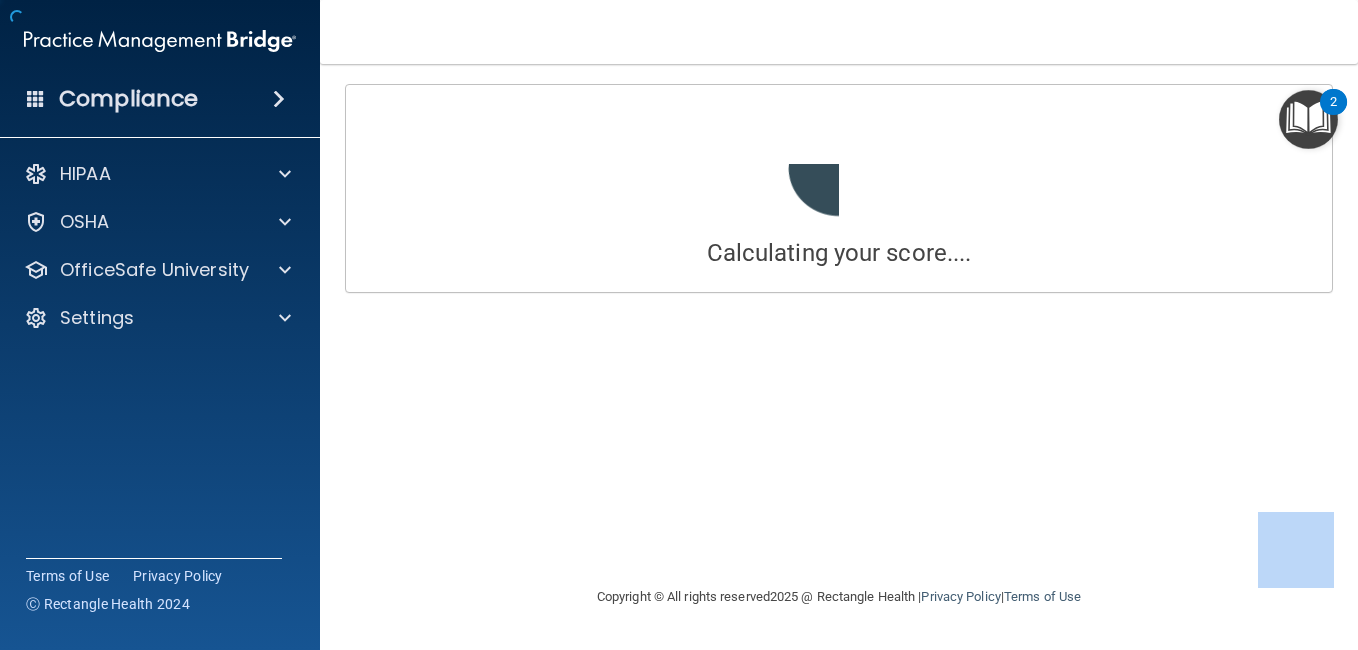 scroll, scrollTop: 0, scrollLeft: 0, axis: both 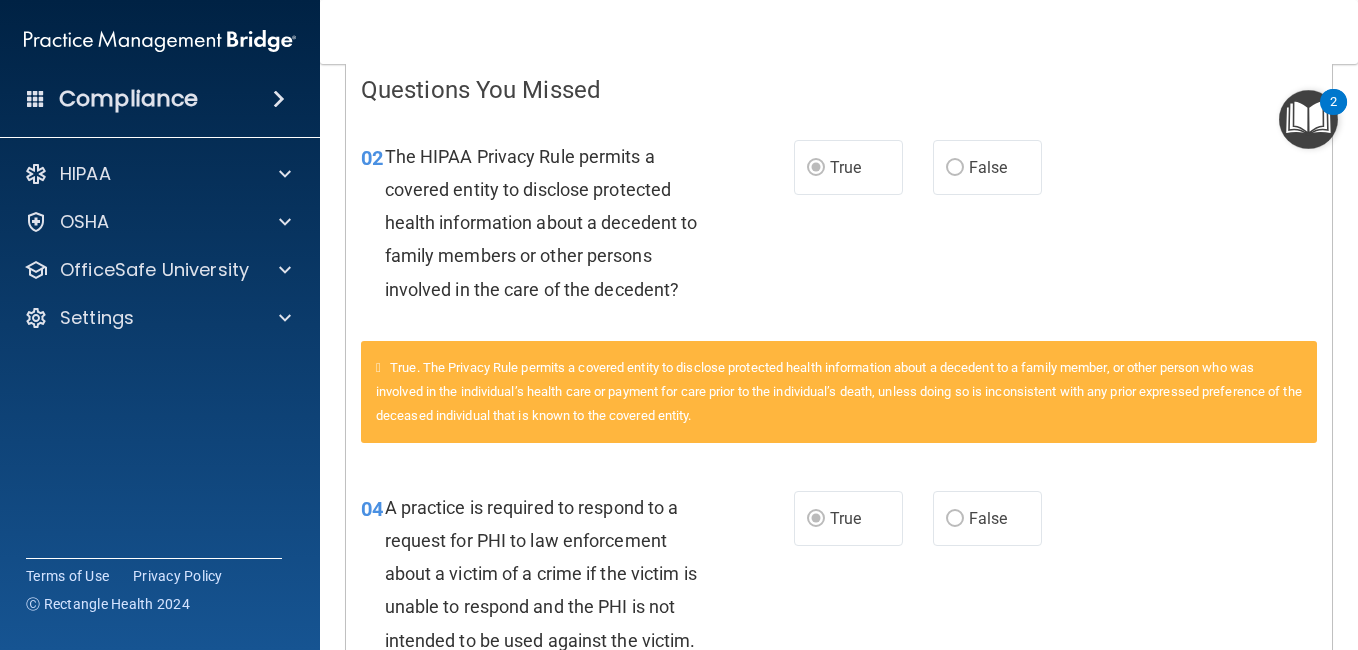 click on "Calculating your score....                      You did not pass the " The HIPAA Quiz #2 ".        50     out of     100         TAKE QUIZ AGAIN                Questions You Missed              02       The HIPAA Privacy Rule permits a covered entity to disclose protected health information about a decedent to family members or other persons involved in the care of the decedent?                 True           False                       True. The Privacy Rule permits a covered entity to disclose protected health information about a decedent to a family member, or other person who was involved in the individual’s health care or payment for care prior to the individual’s death, unless doing so is inconsistent with any prior expressed preference of the deceased individual that is known to the covered entity.                 04                       True           False                                       09                       True           False" at bounding box center [839, 357] 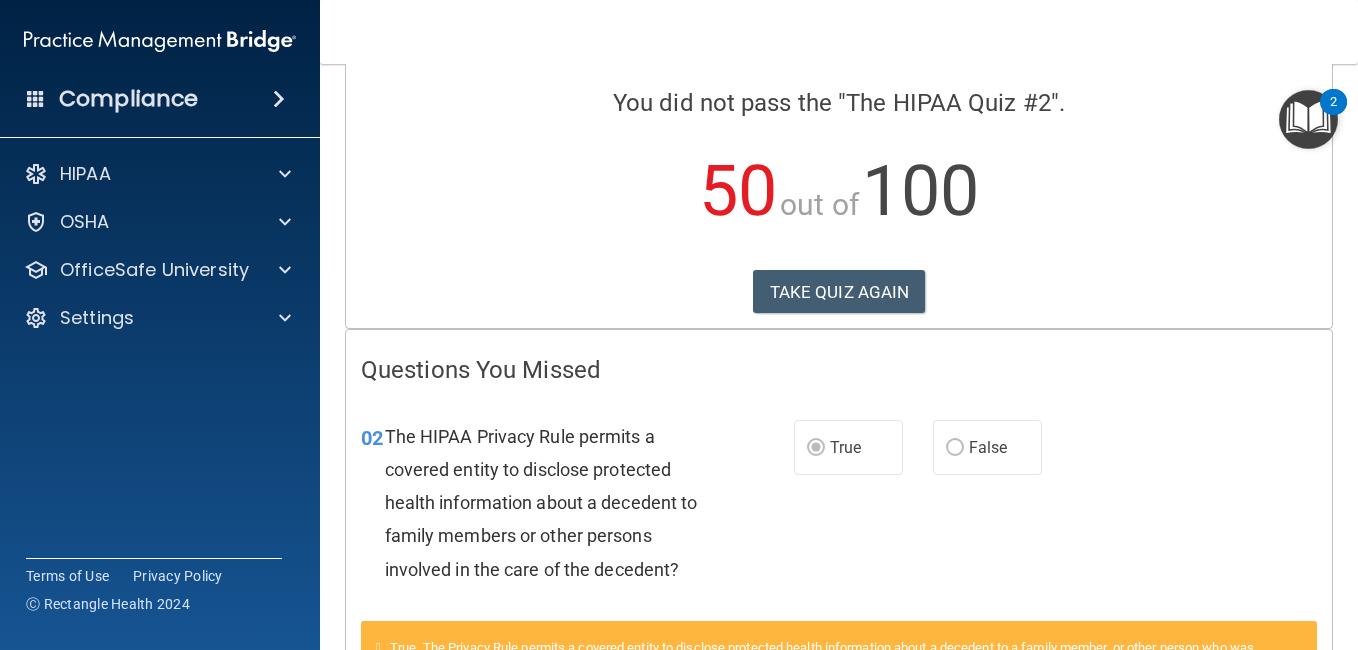 scroll, scrollTop: 0, scrollLeft: 0, axis: both 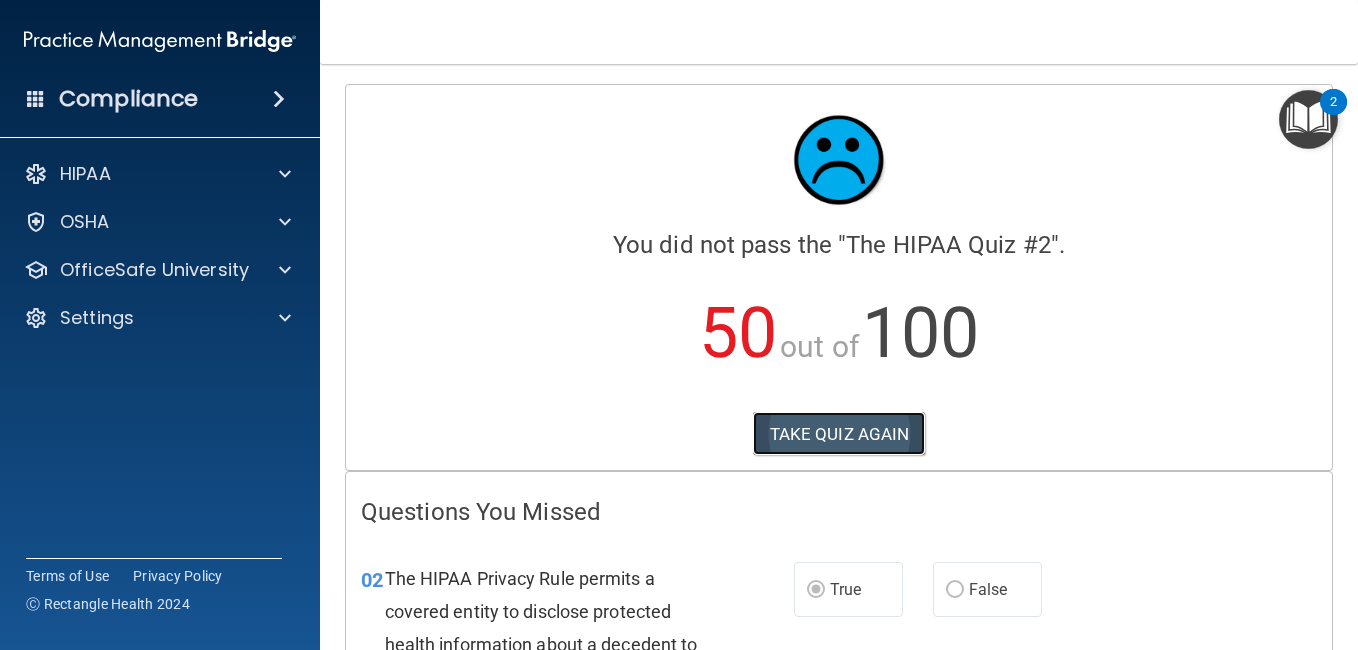 click on "TAKE QUIZ AGAIN" at bounding box center (839, 434) 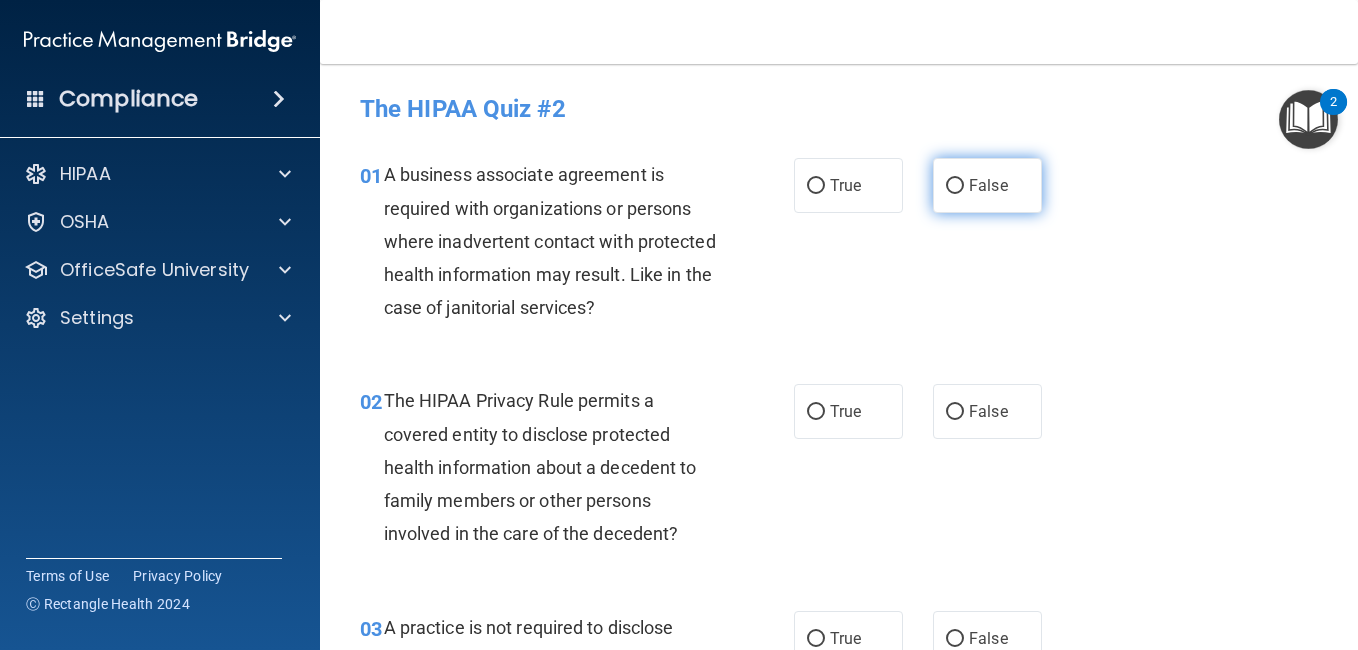 click on "False" at bounding box center [987, 185] 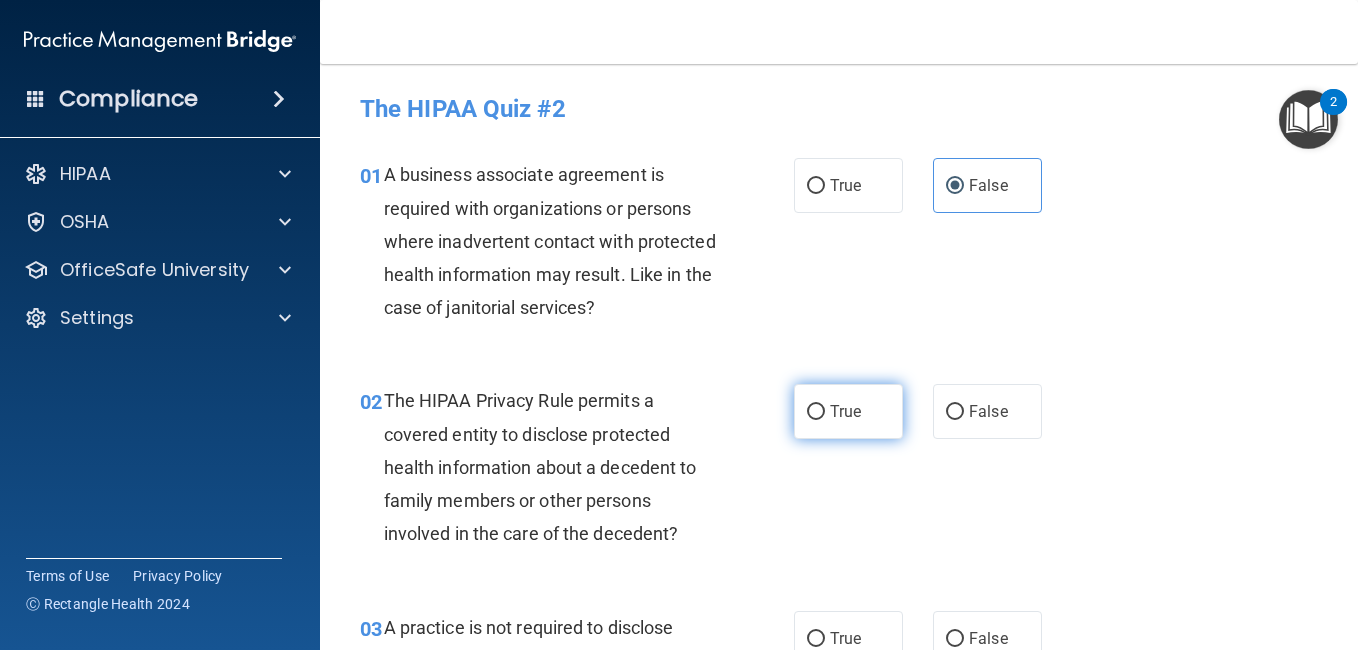click on "True" at bounding box center (845, 411) 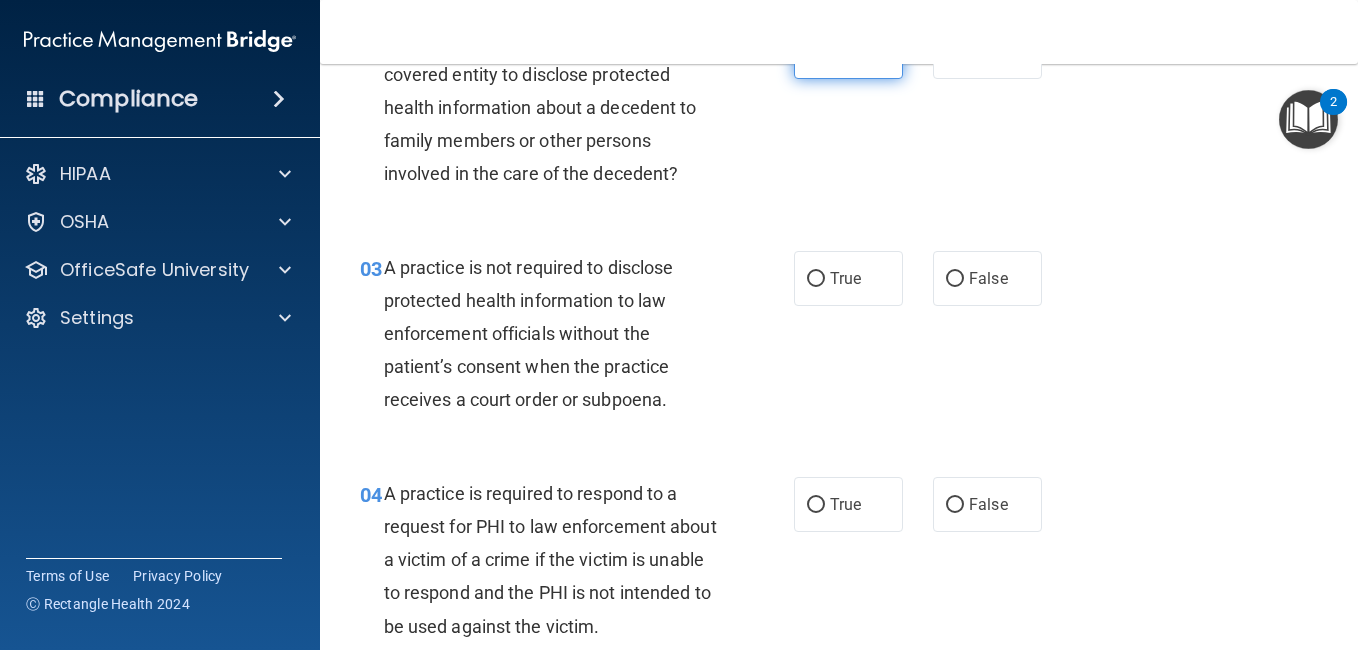scroll, scrollTop: 400, scrollLeft: 0, axis: vertical 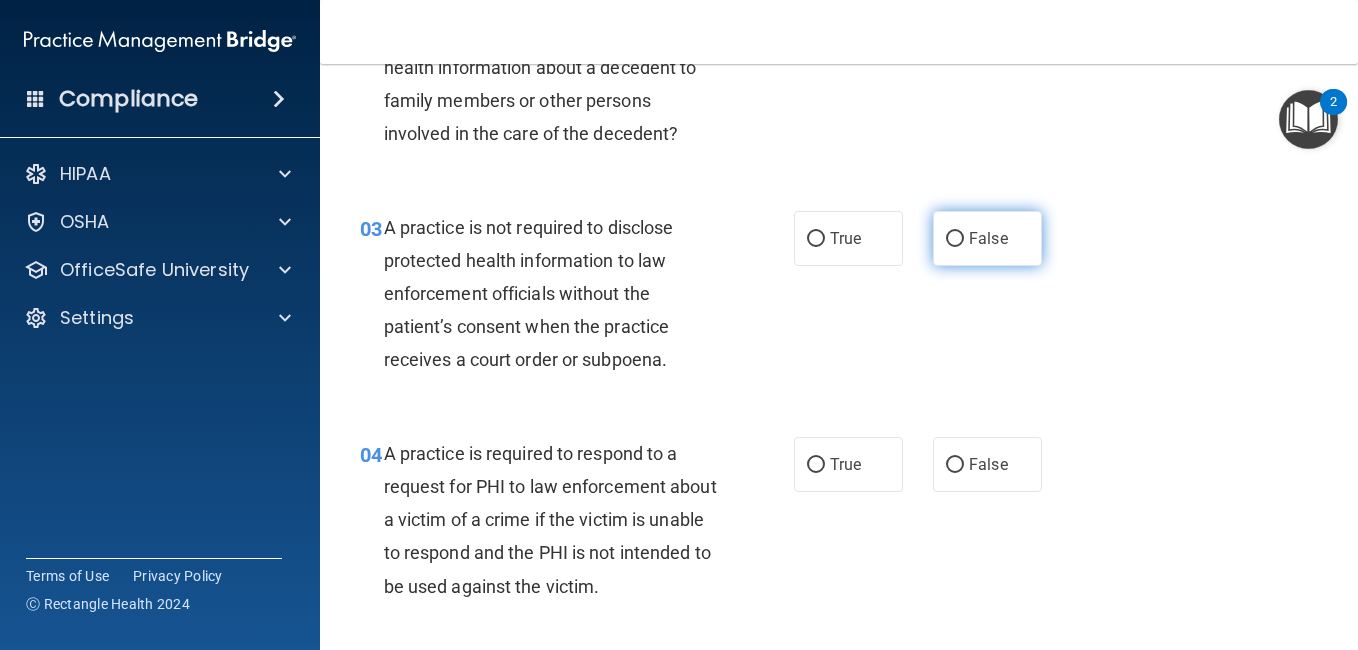 click on "False" at bounding box center [955, 239] 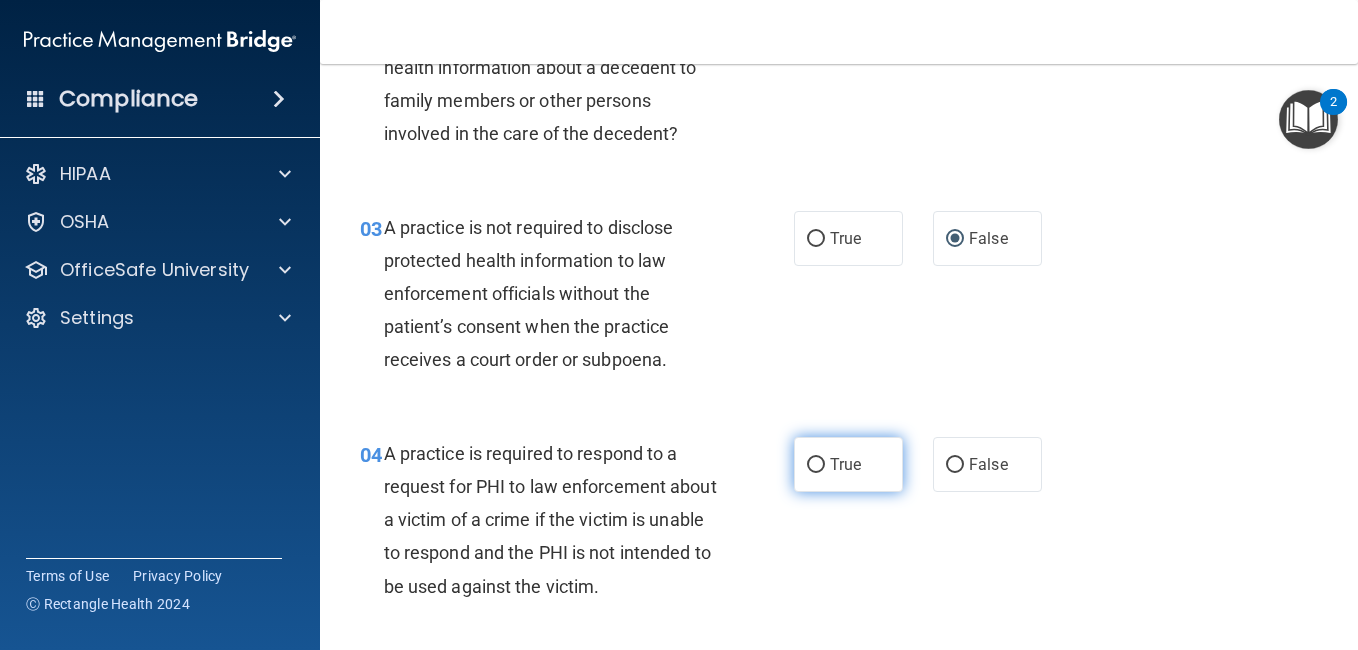click on "True" at bounding box center [816, 465] 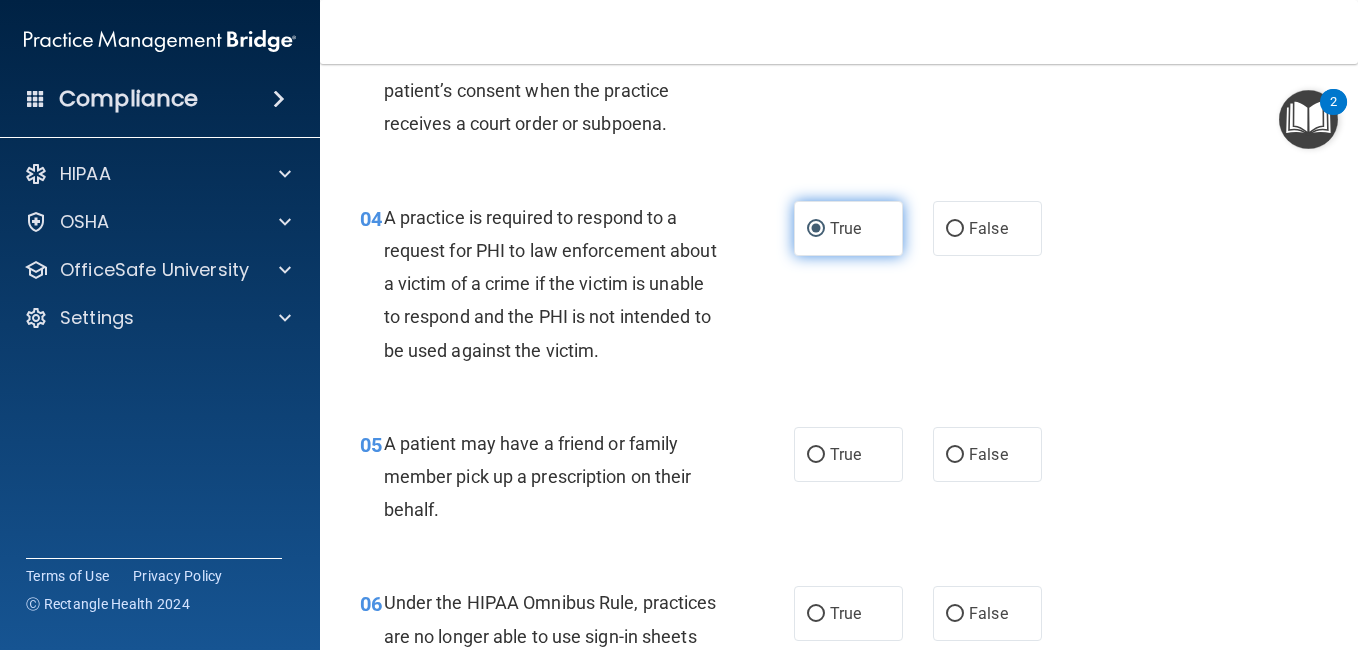 scroll, scrollTop: 640, scrollLeft: 0, axis: vertical 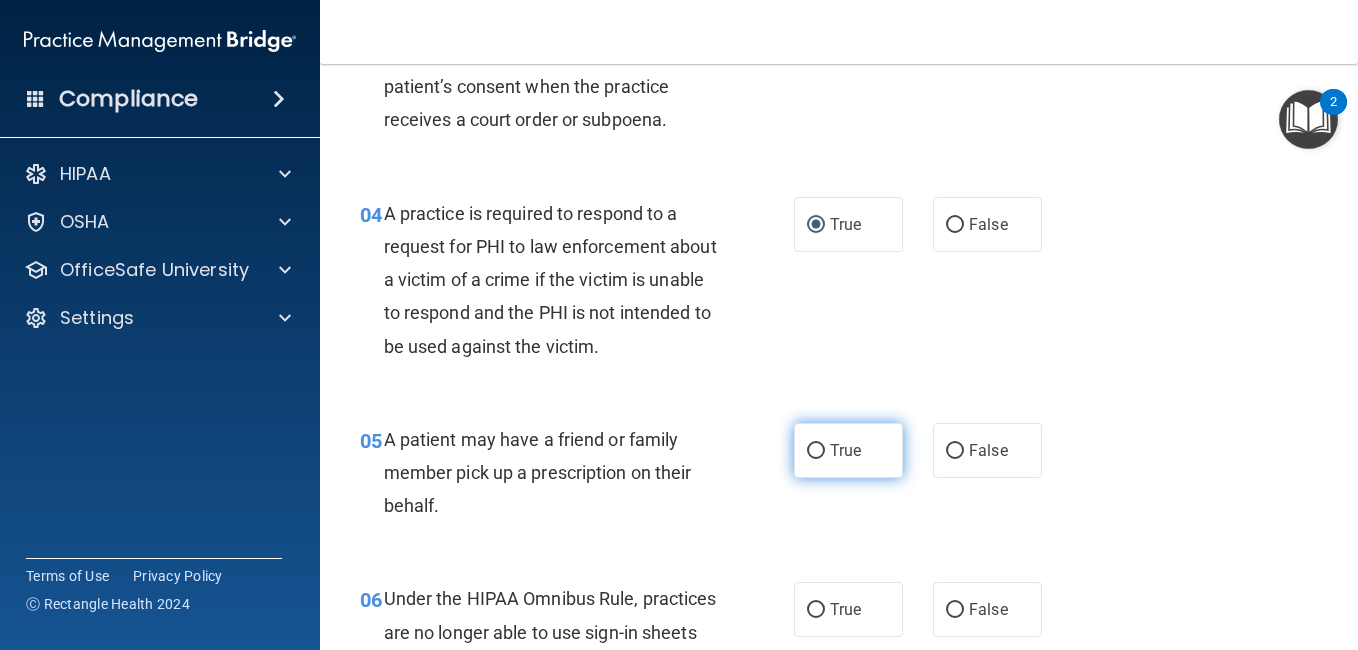 click on "True" at bounding box center (848, 450) 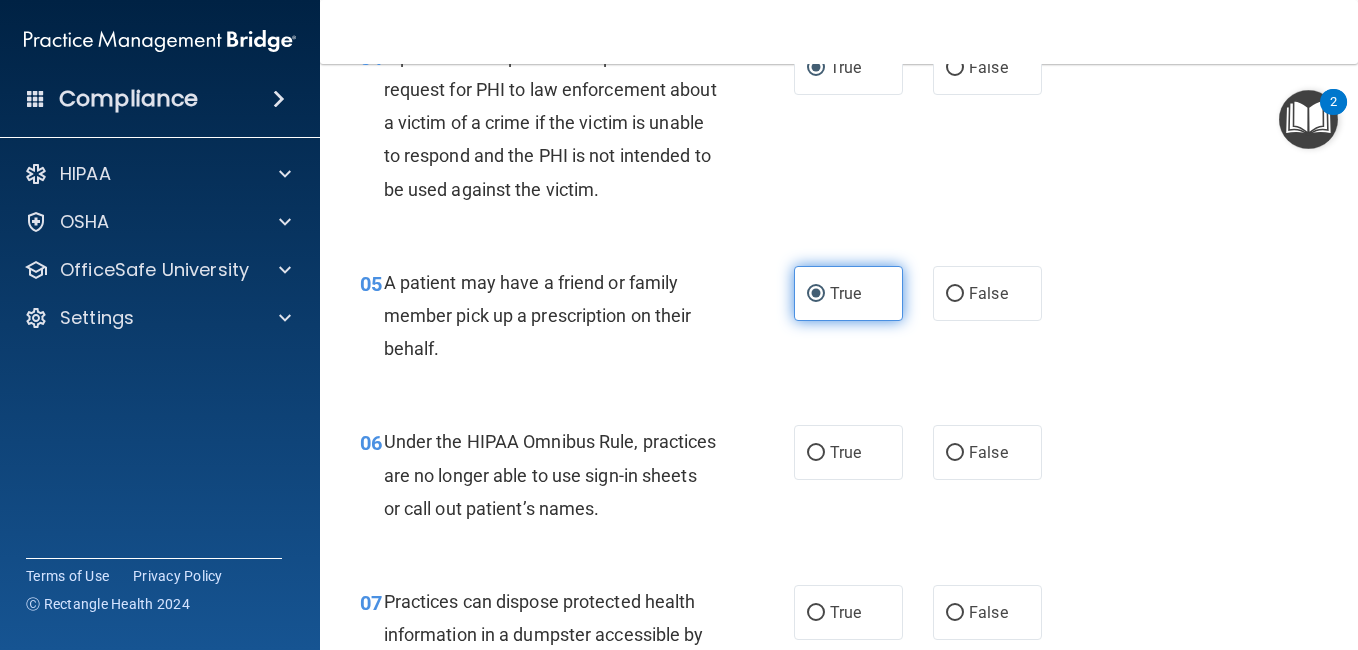 scroll, scrollTop: 800, scrollLeft: 0, axis: vertical 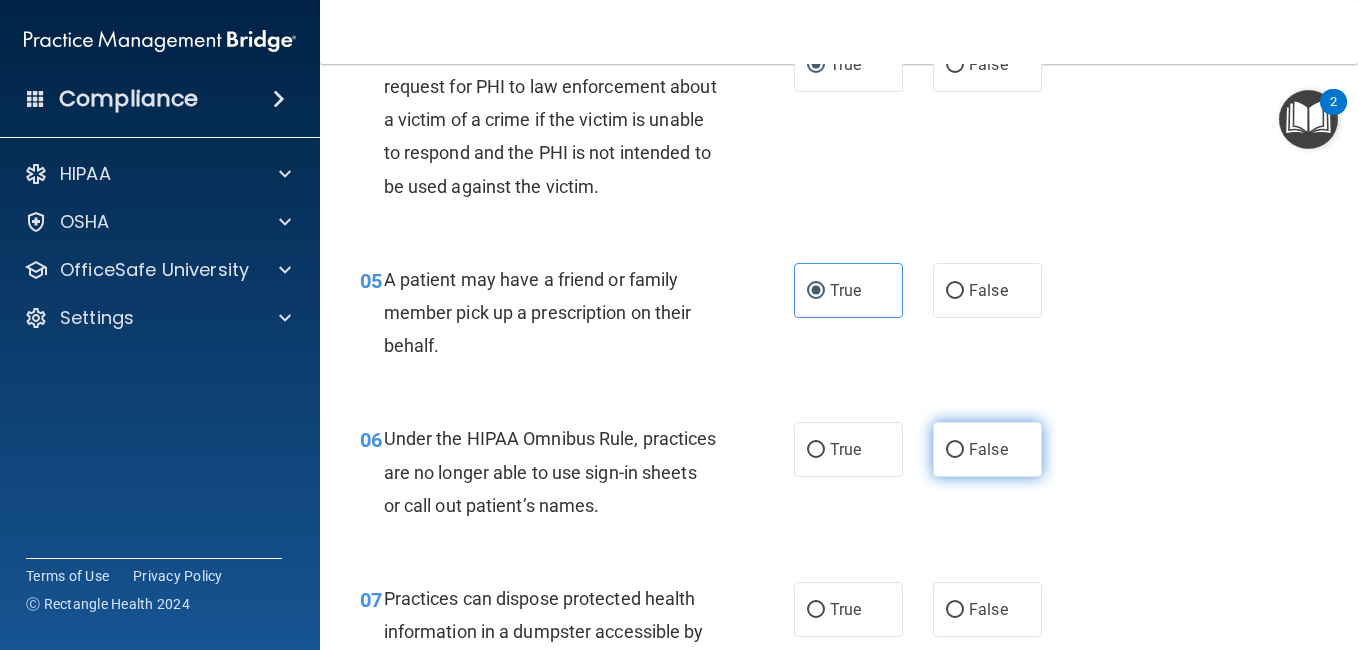 click on "False" at bounding box center [955, 450] 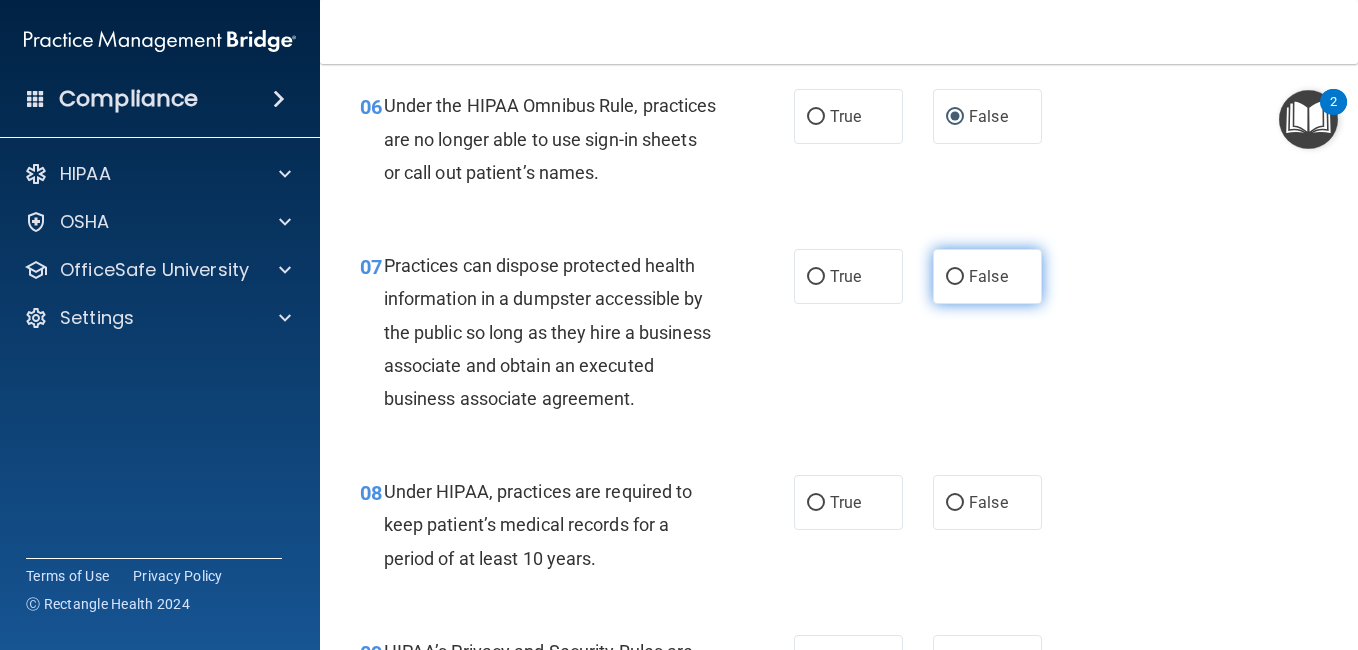 scroll, scrollTop: 1160, scrollLeft: 0, axis: vertical 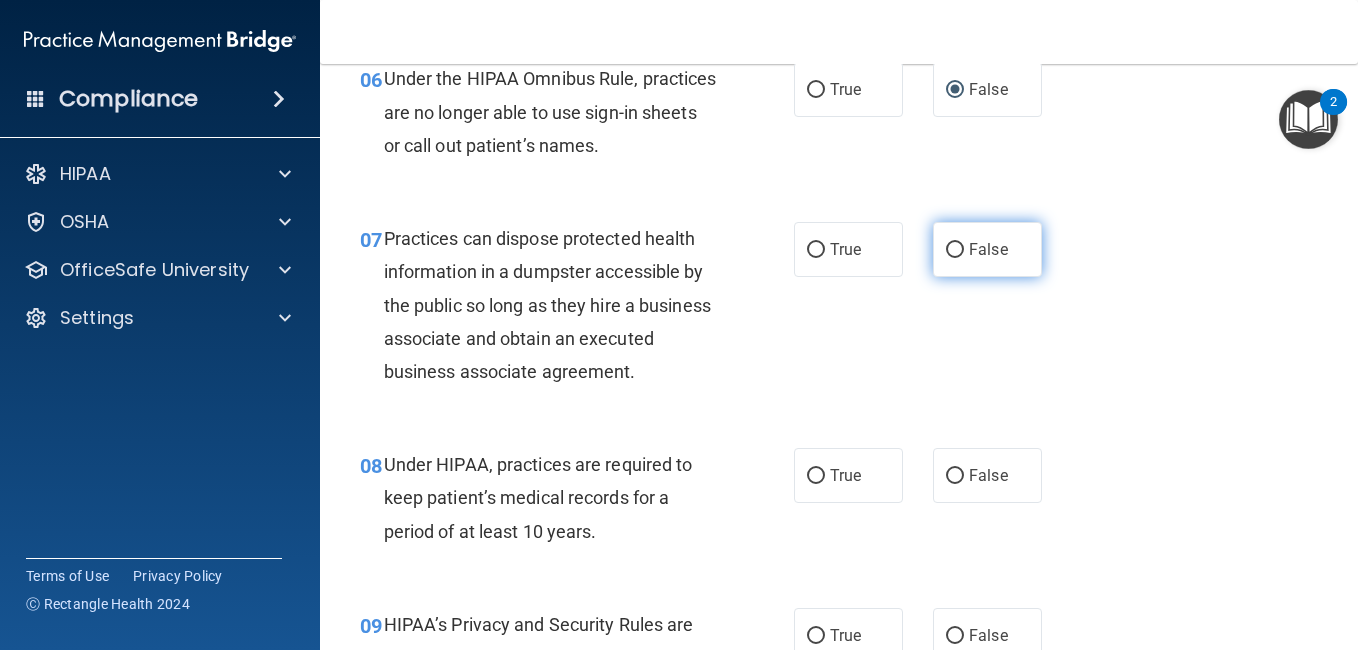 click on "False" at bounding box center [987, 249] 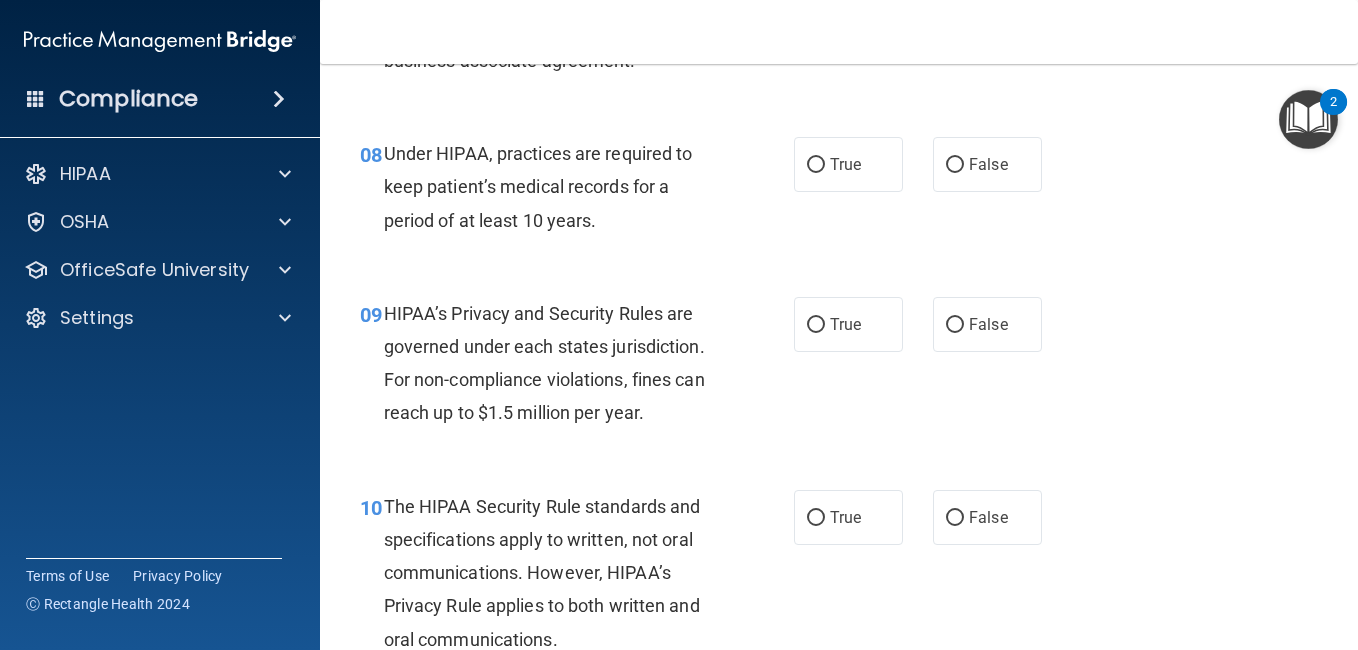 scroll, scrollTop: 1480, scrollLeft: 0, axis: vertical 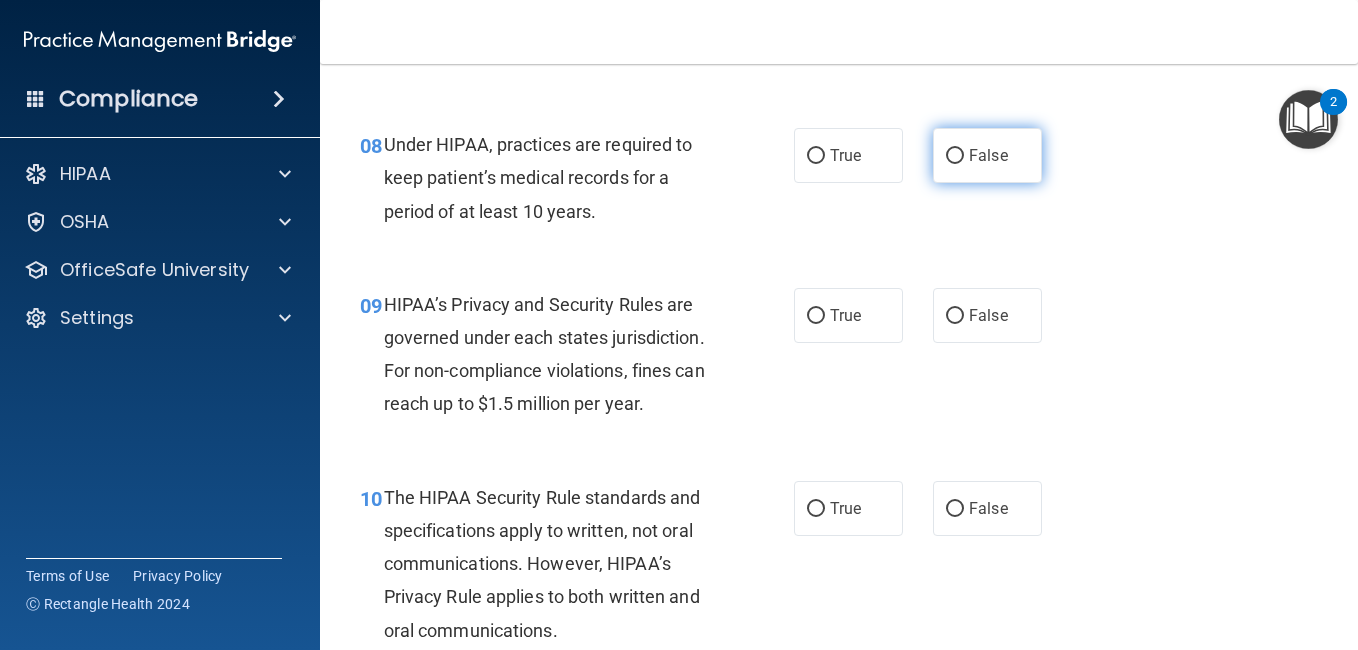 click on "False" at bounding box center (988, 155) 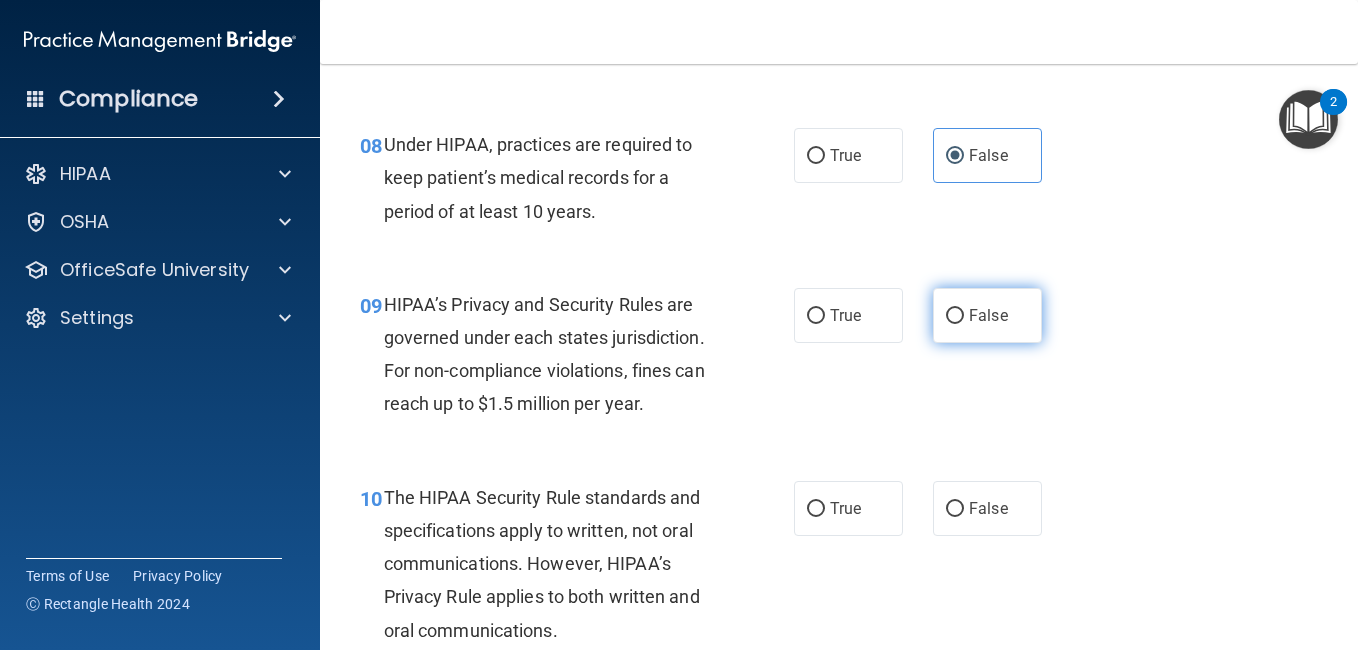 click on "False" at bounding box center (955, 316) 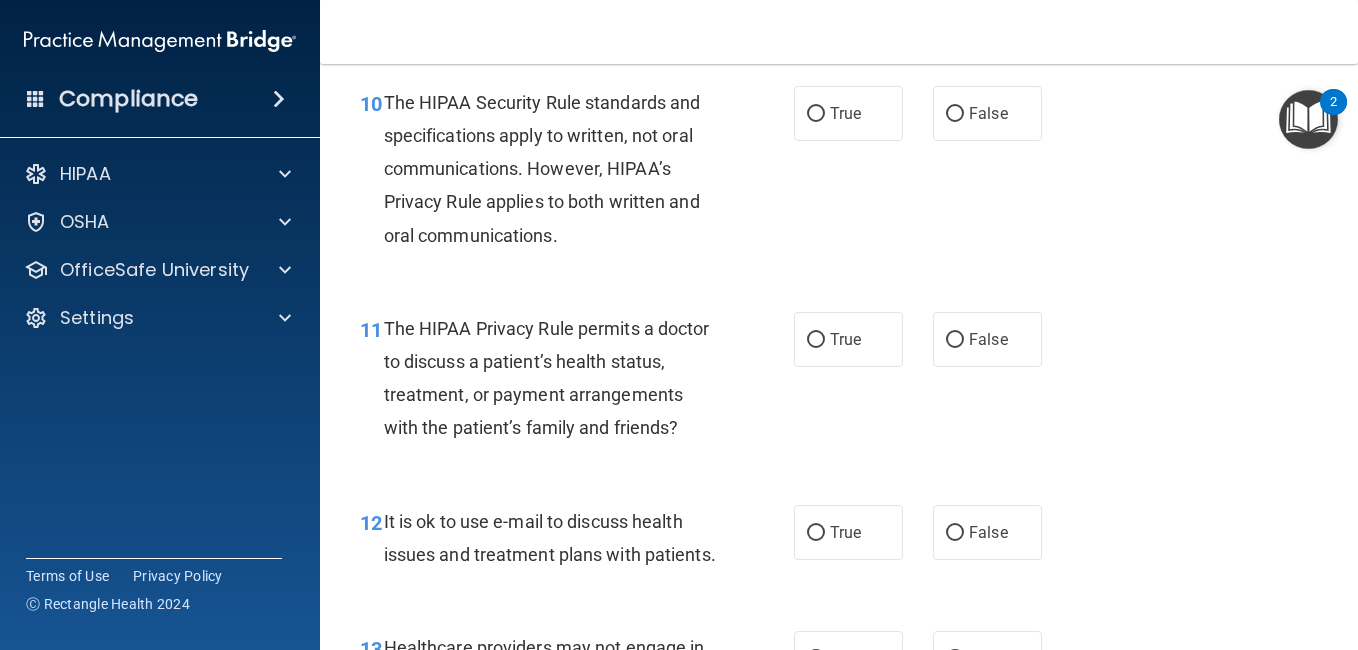 scroll, scrollTop: 1880, scrollLeft: 0, axis: vertical 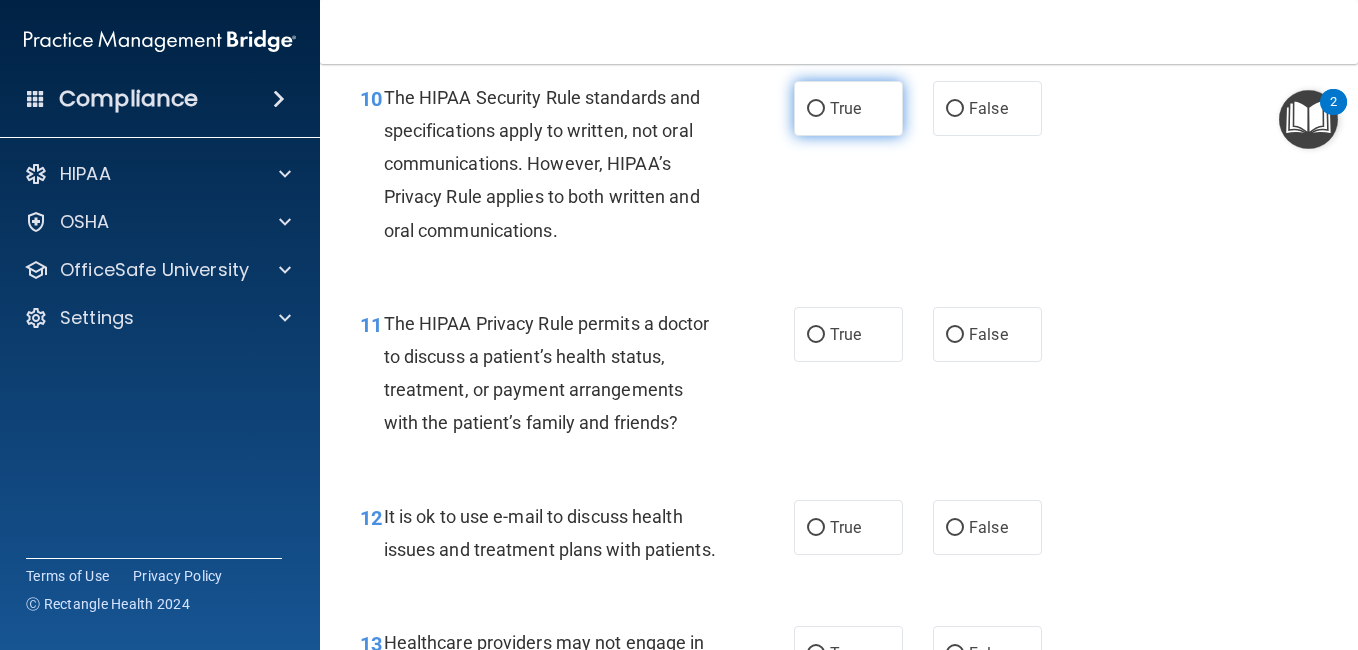 click on "True" at bounding box center [816, 109] 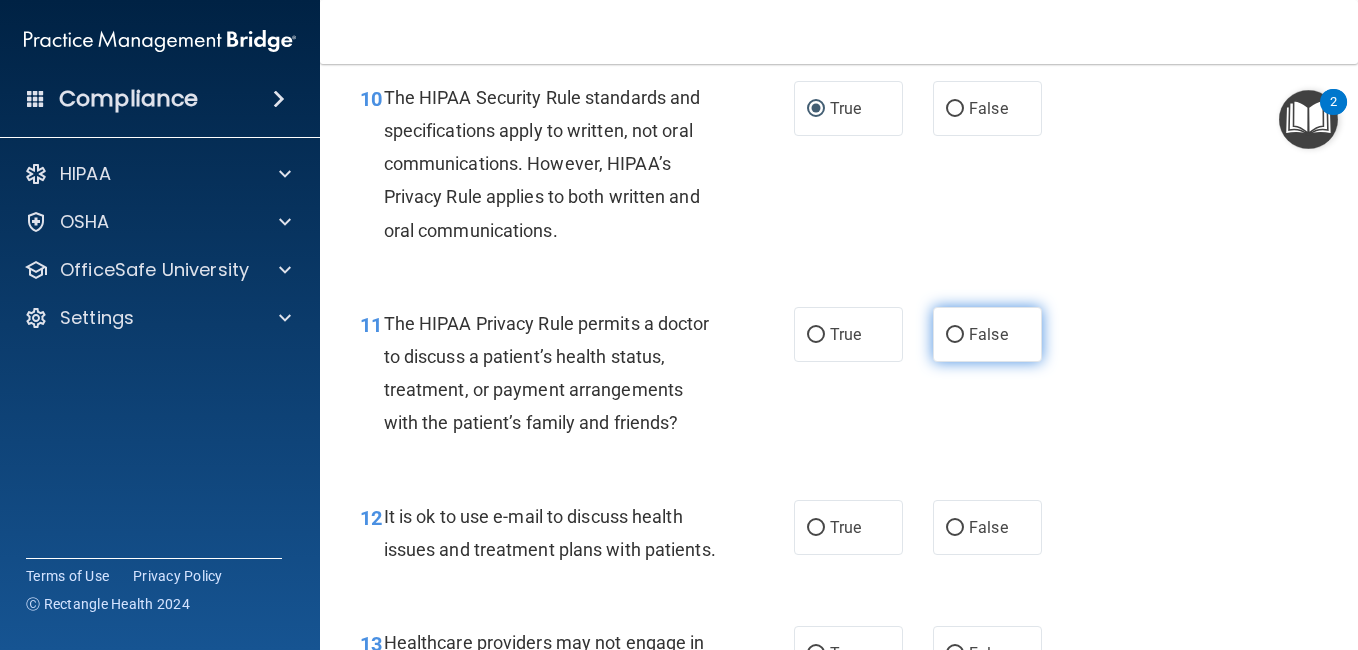click on "False" at bounding box center (987, 334) 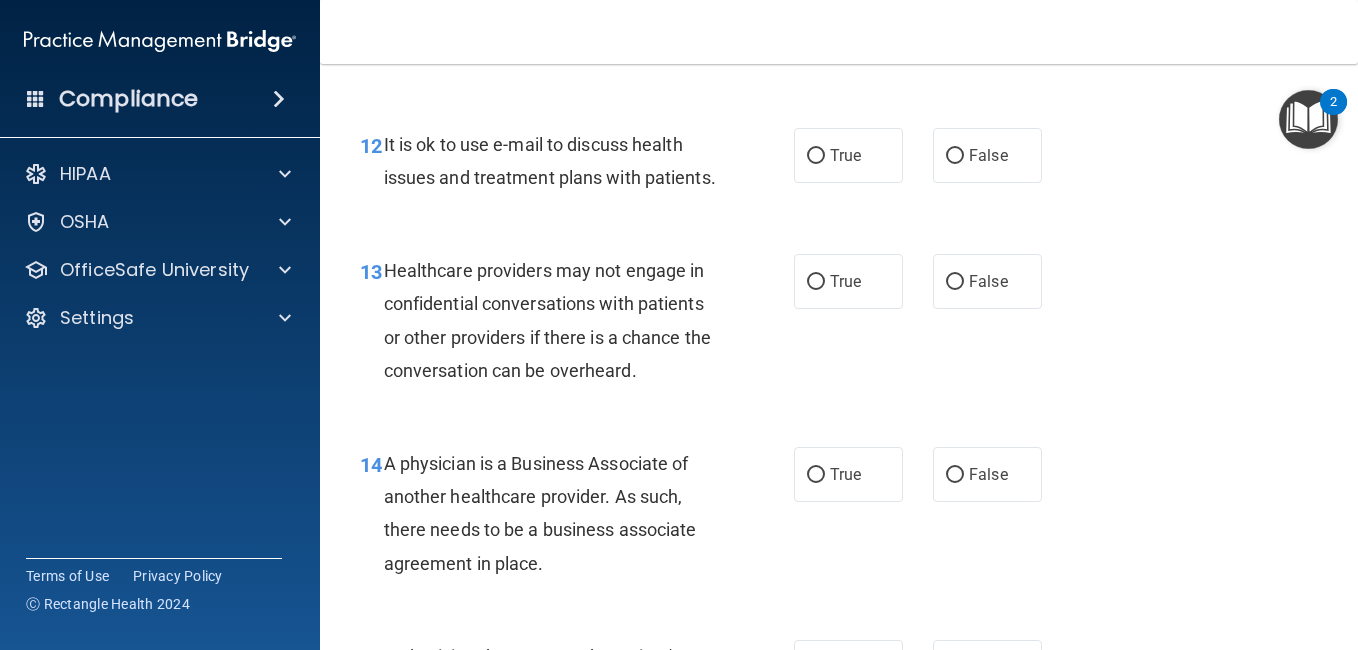 scroll, scrollTop: 2280, scrollLeft: 0, axis: vertical 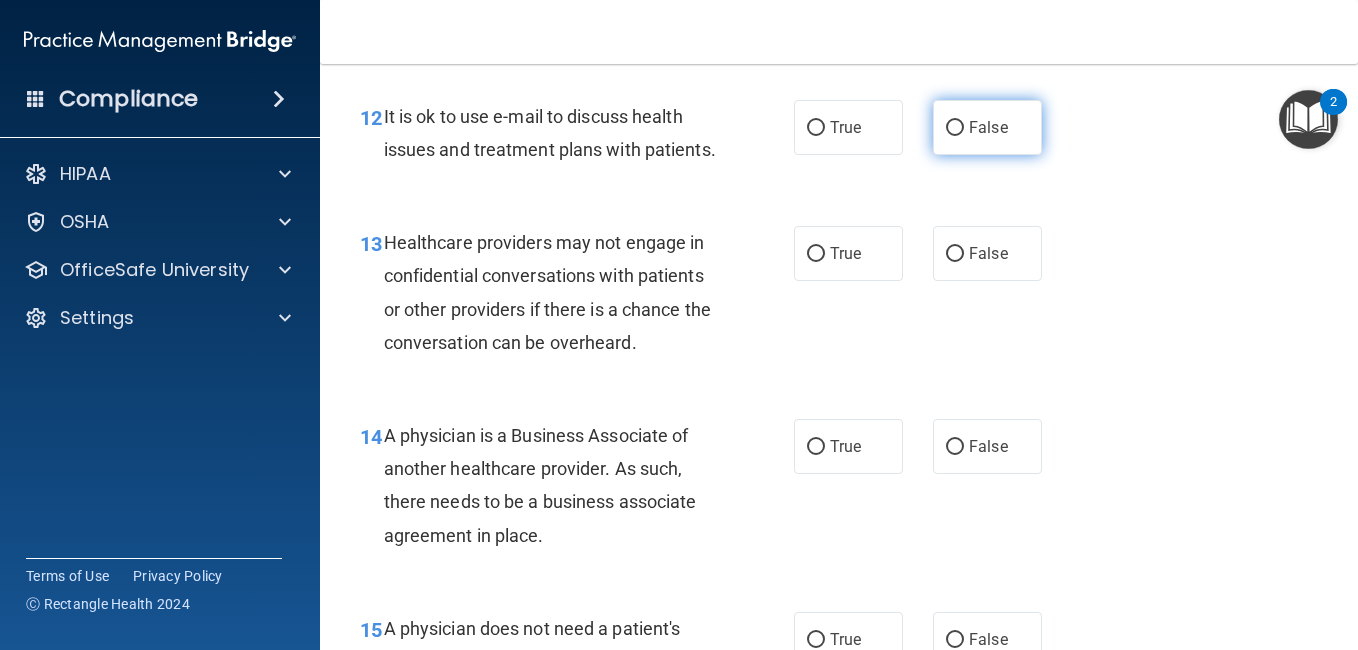 click on "False" at bounding box center [987, 127] 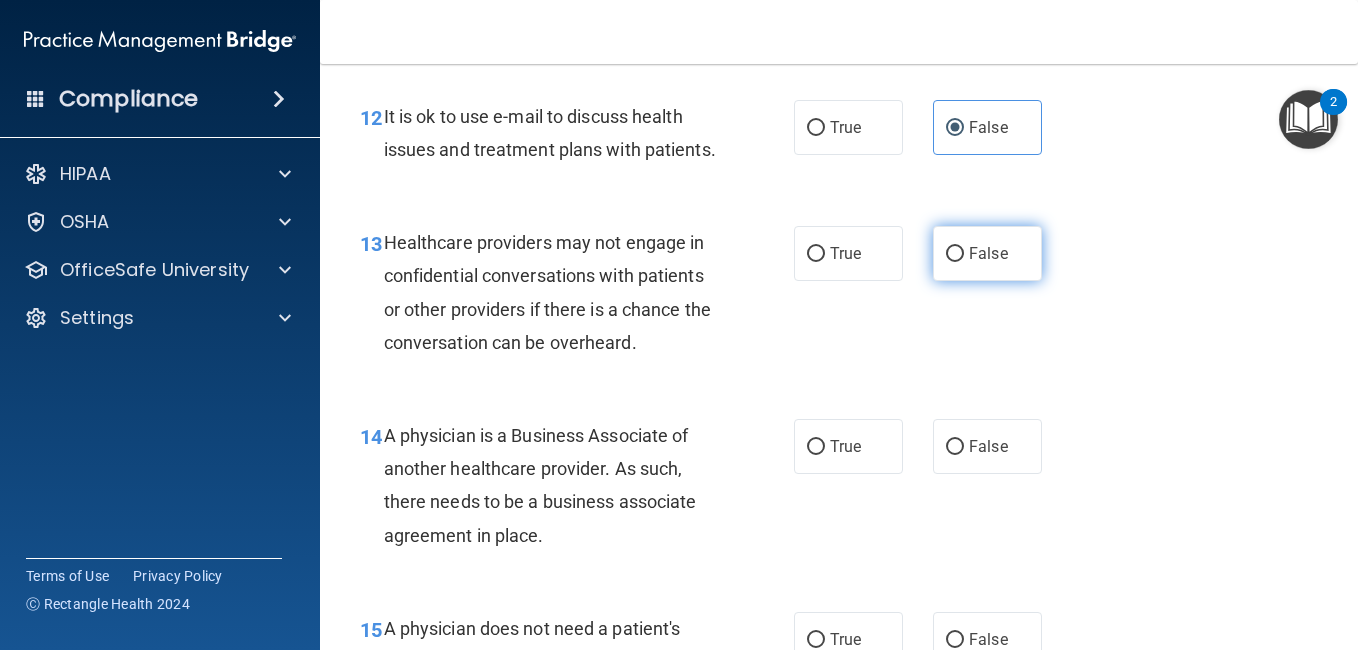 click on "False" at bounding box center [987, 253] 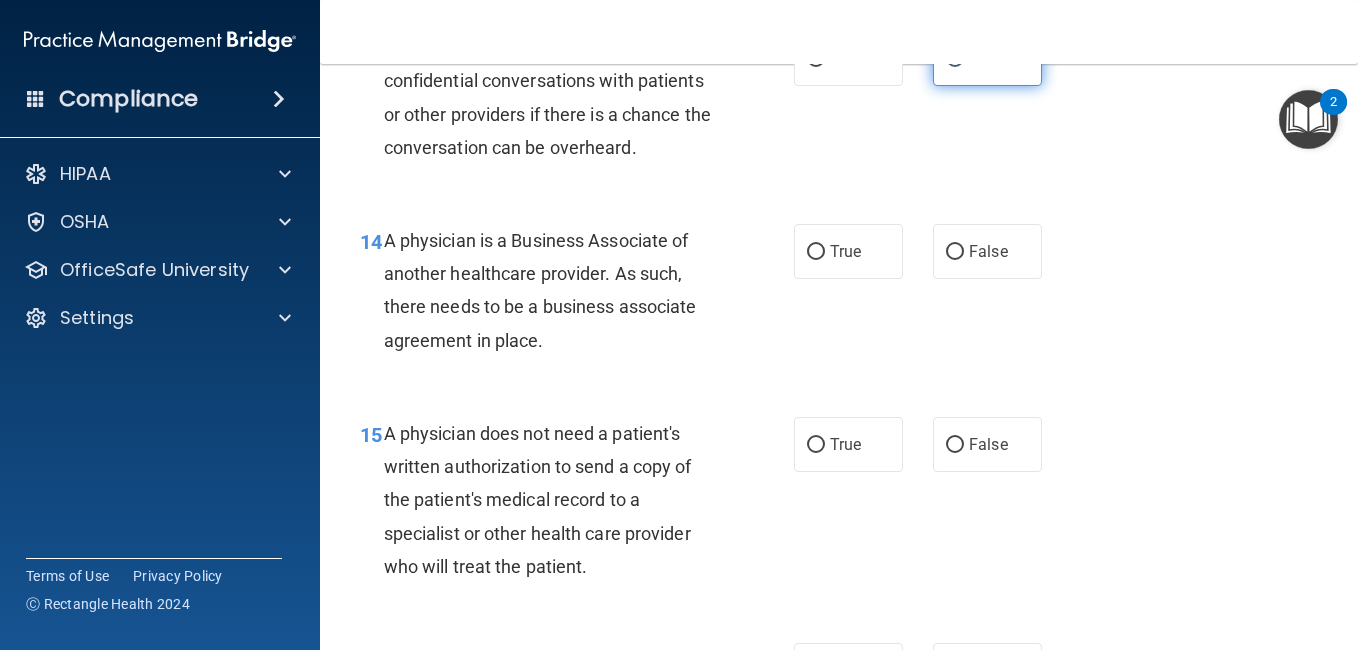 scroll, scrollTop: 2480, scrollLeft: 0, axis: vertical 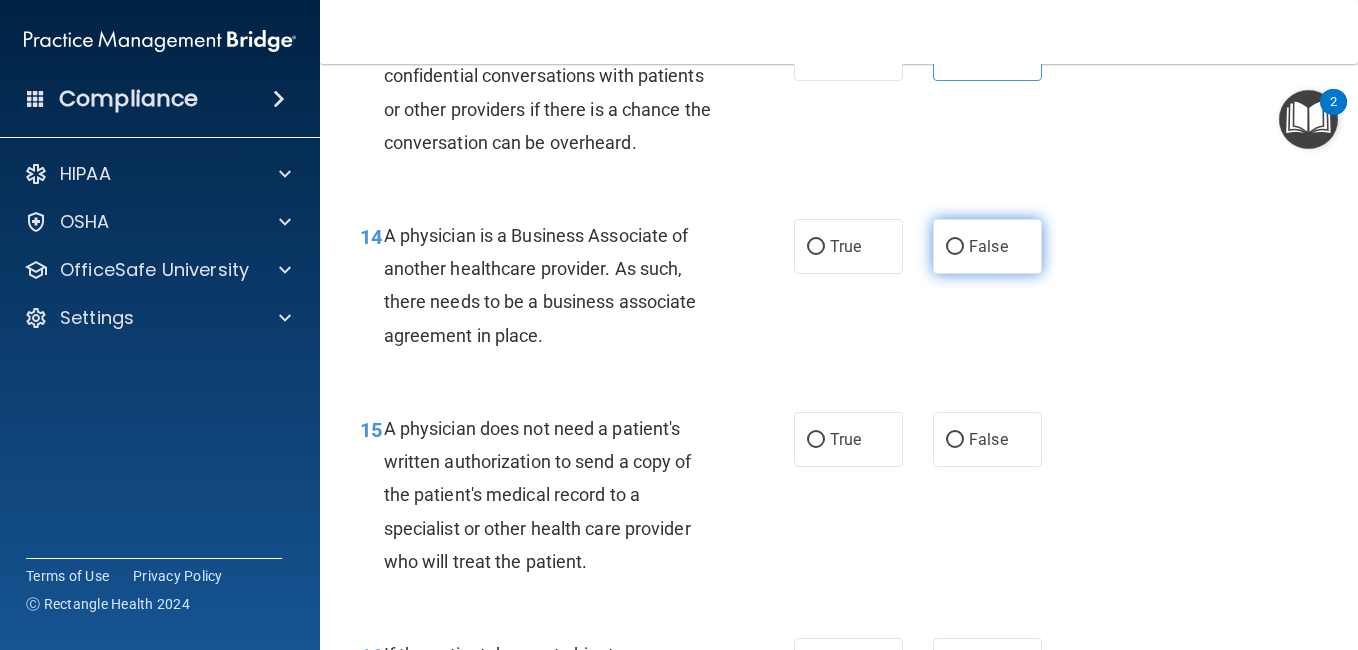 click on "False" at bounding box center [955, 247] 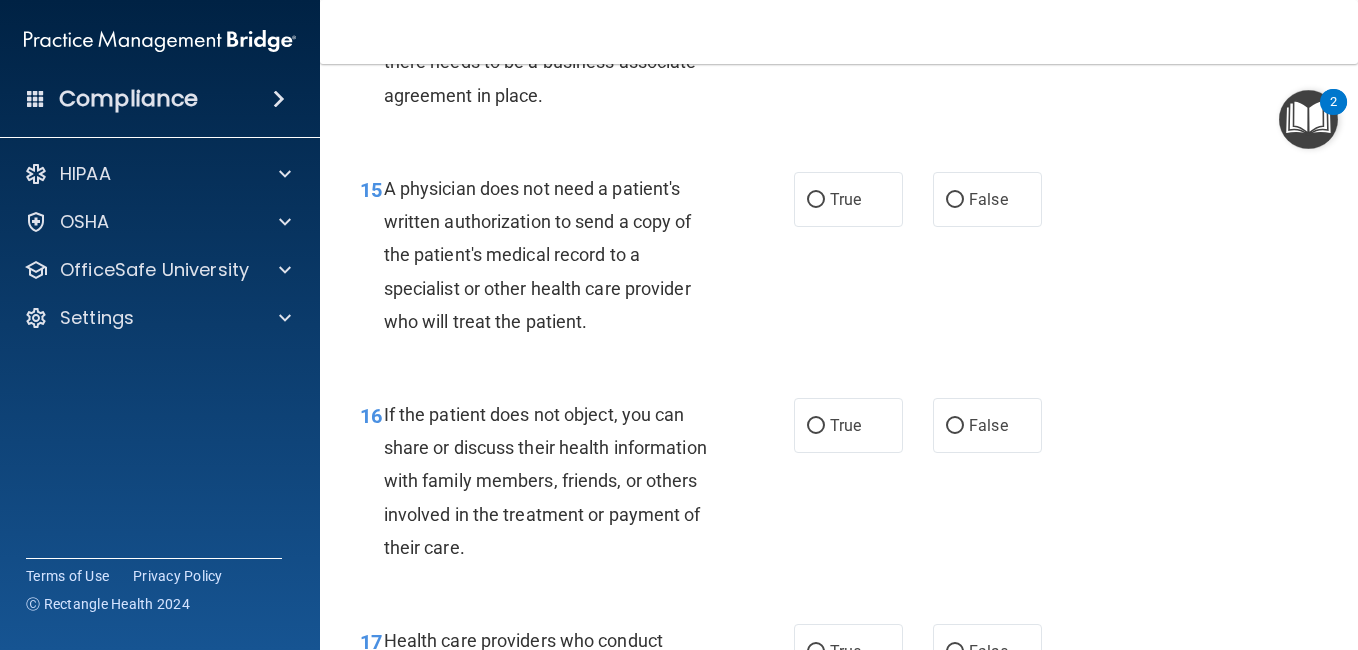 scroll, scrollTop: 2760, scrollLeft: 0, axis: vertical 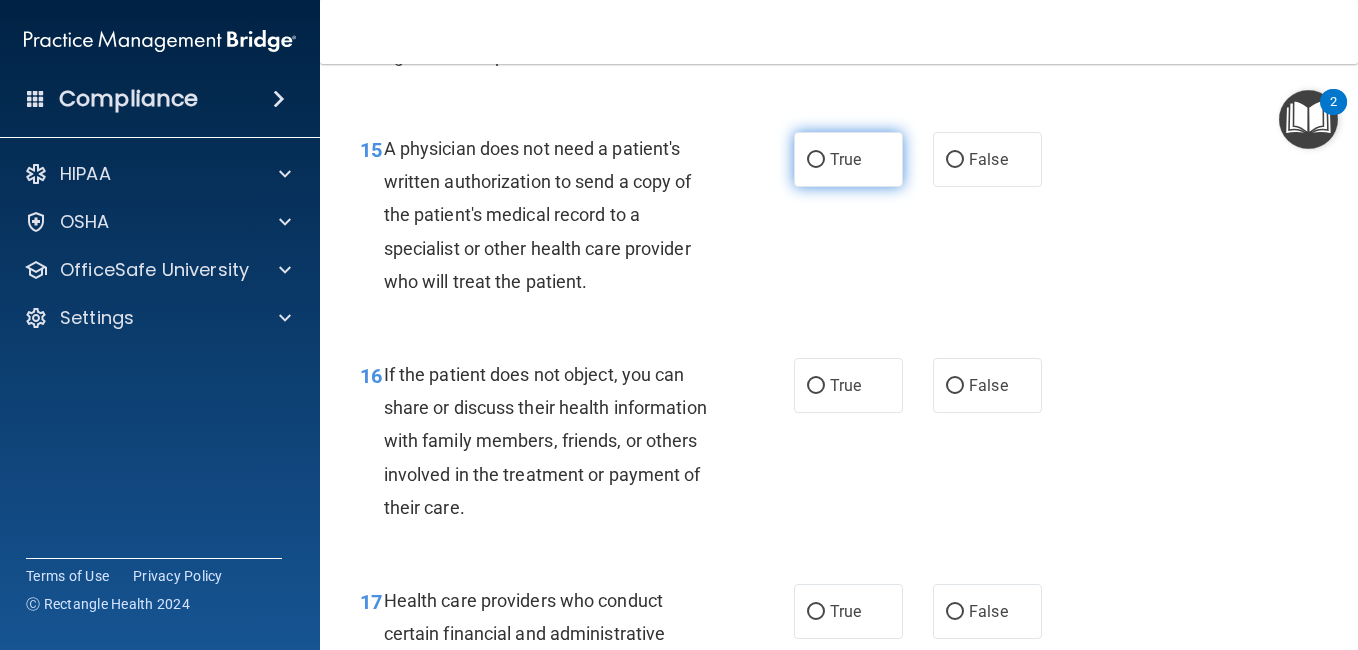 click on "True" at bounding box center [845, 159] 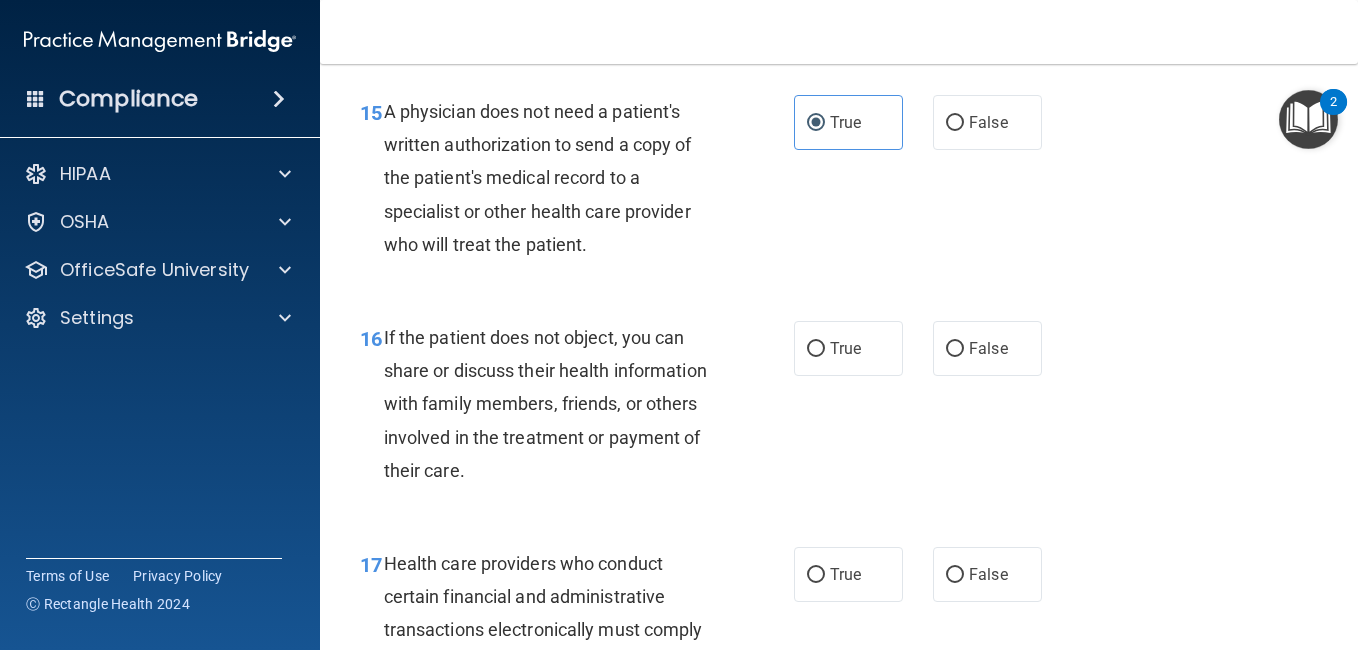 scroll, scrollTop: 2800, scrollLeft: 0, axis: vertical 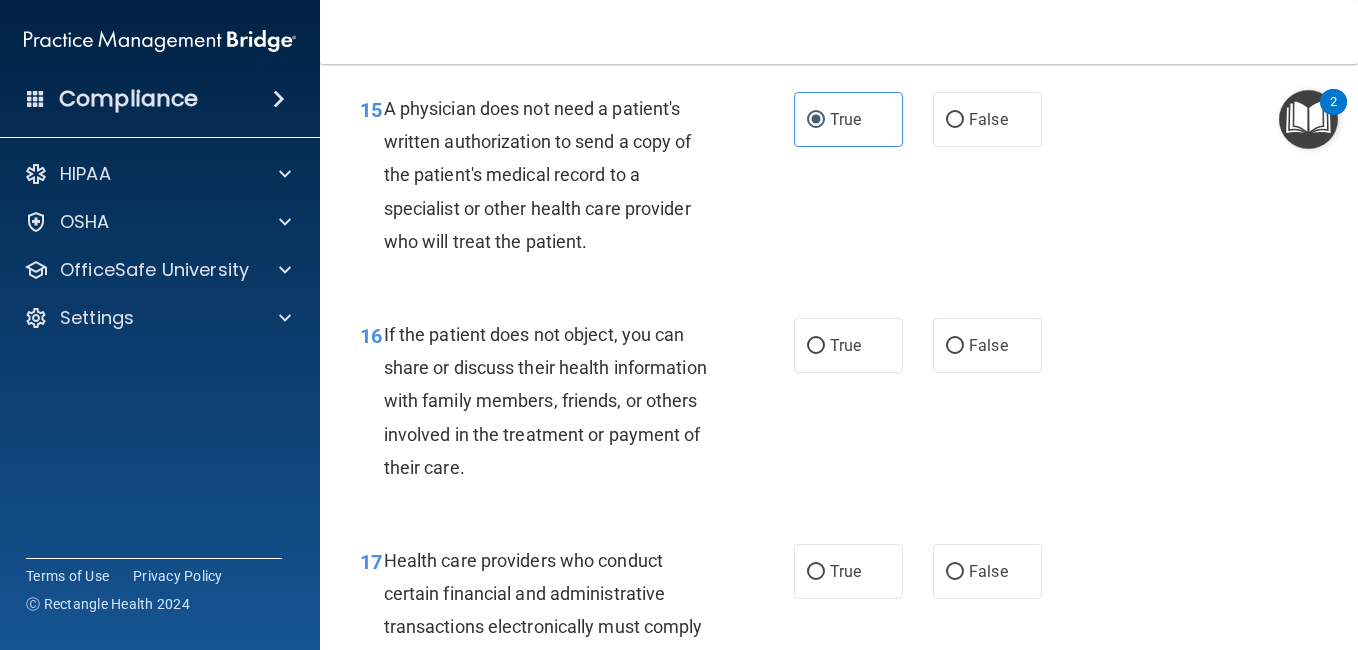 click on "15       A physician does not need a patient's written authorization to send a copy of the patient's medical record to a specialist or other health care provider who will treat the patient.                 True           False" at bounding box center (839, 180) 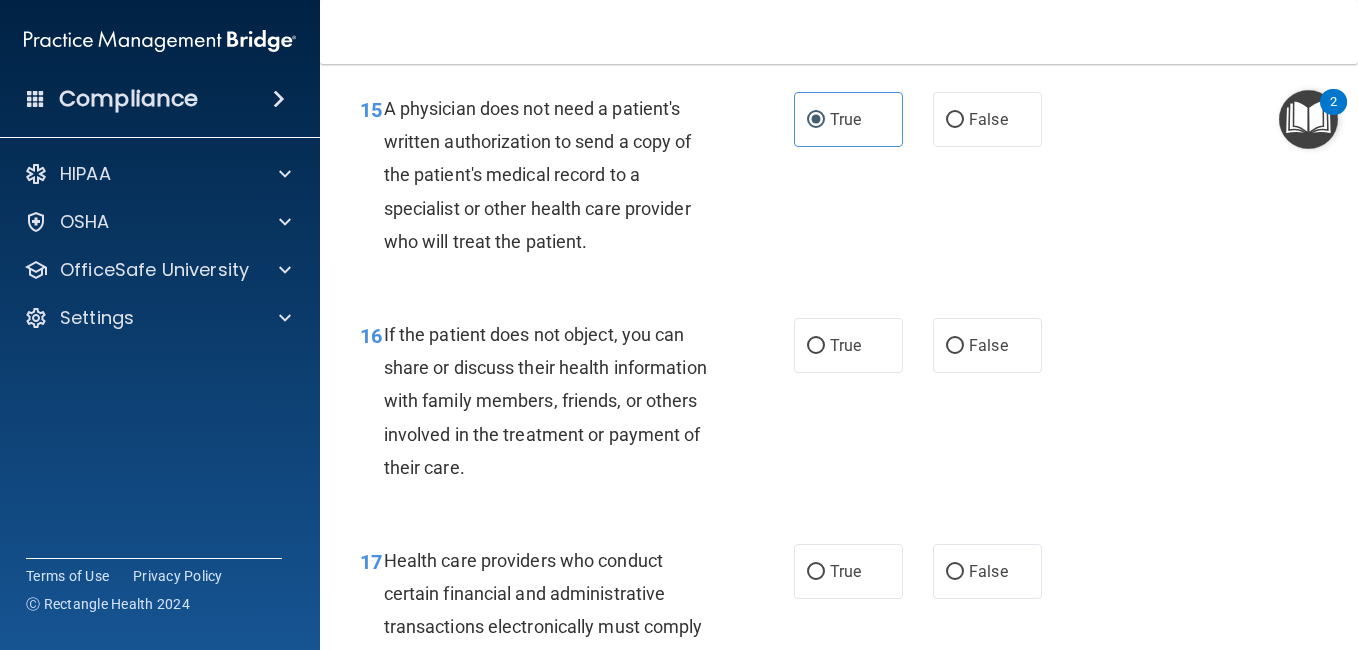 click on "15       A physician does not need a patient's written authorization to send a copy of the patient's medical record to a specialist or other health care provider who will treat the patient.                 True           False" at bounding box center (839, 180) 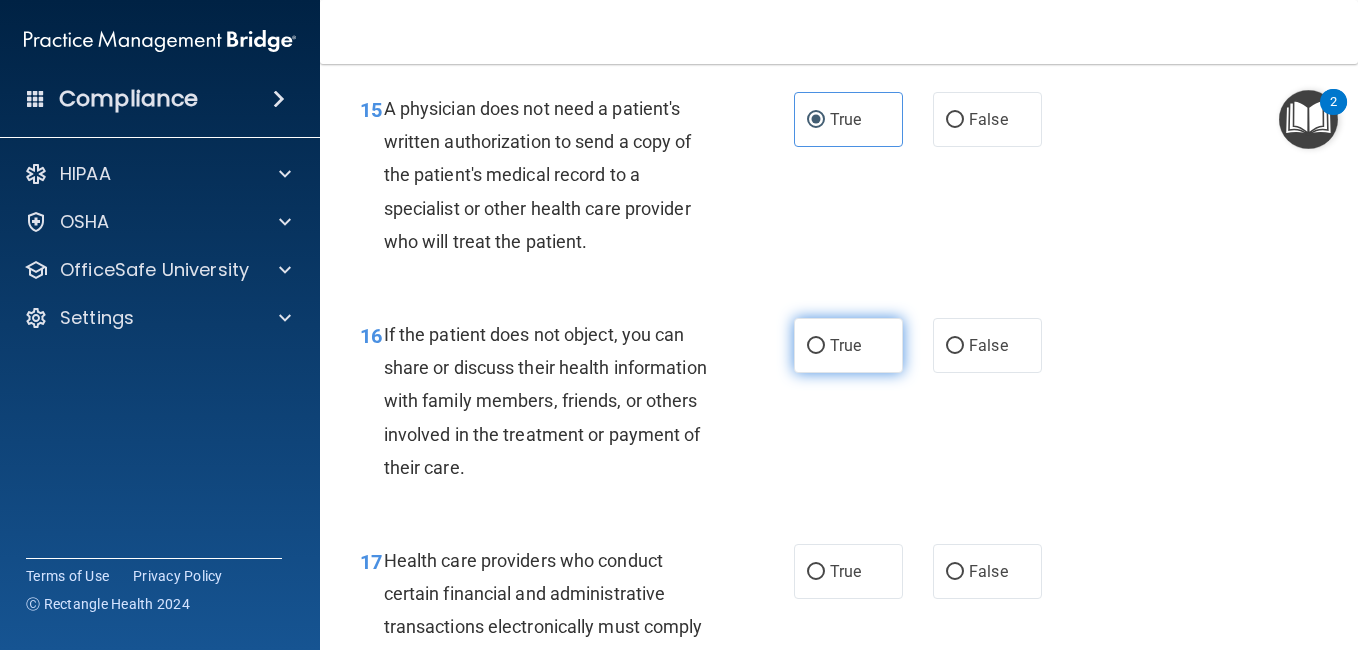 click on "True" at bounding box center [845, 345] 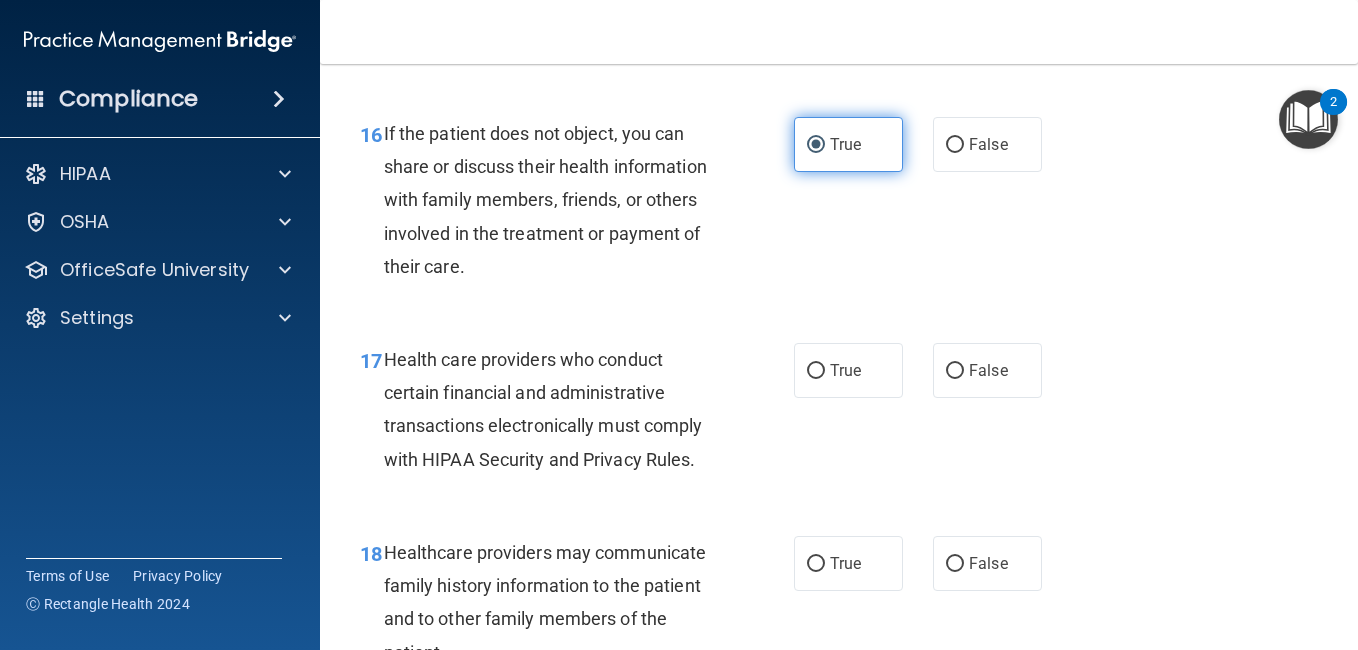 scroll, scrollTop: 3040, scrollLeft: 0, axis: vertical 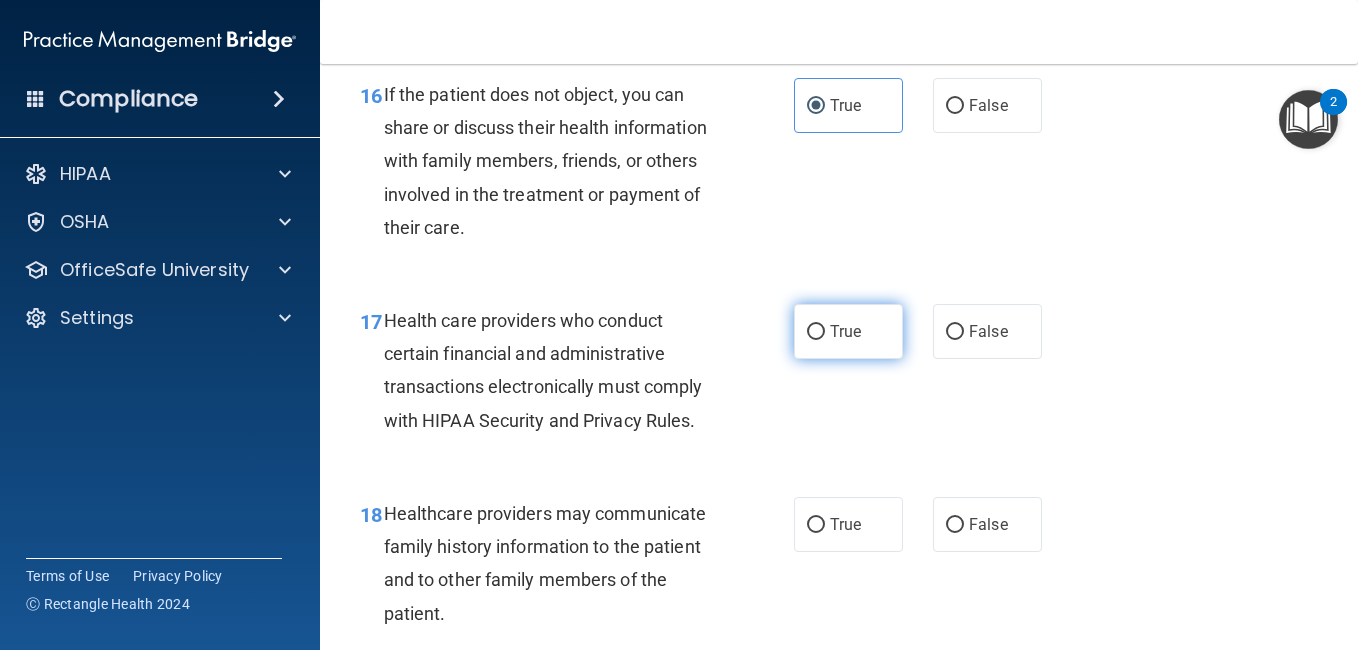 click on "True" at bounding box center (845, 331) 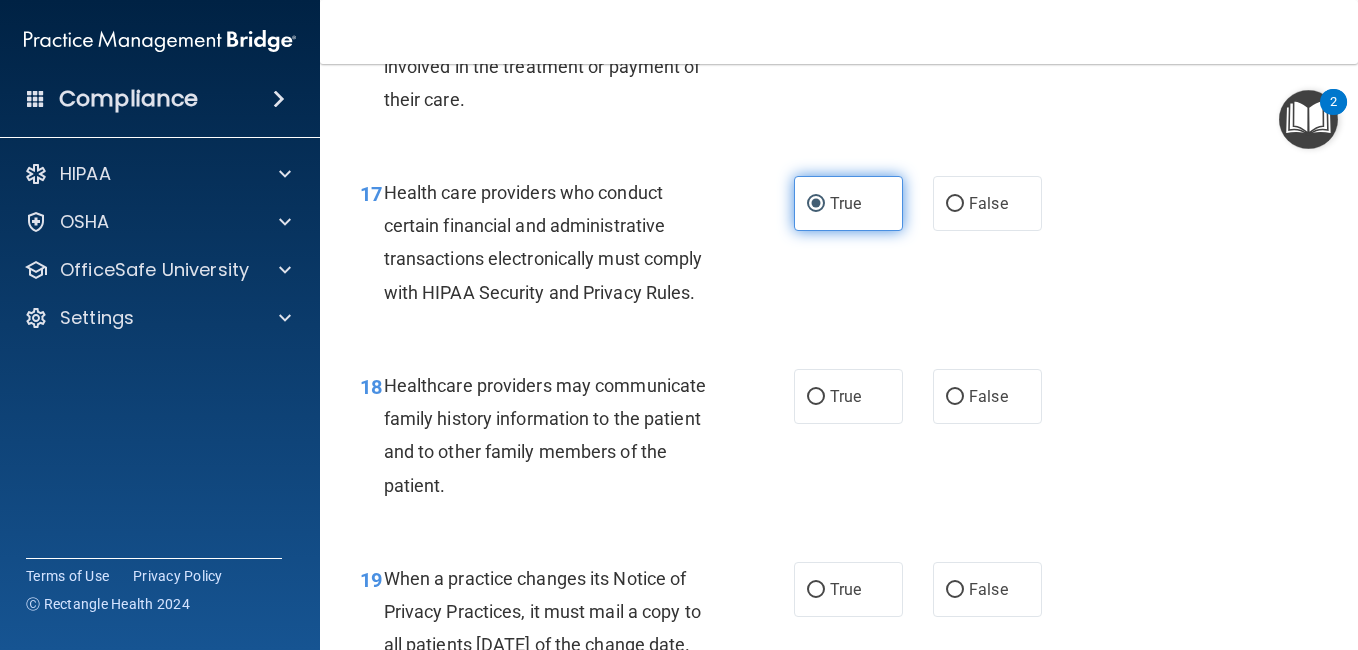 scroll, scrollTop: 3200, scrollLeft: 0, axis: vertical 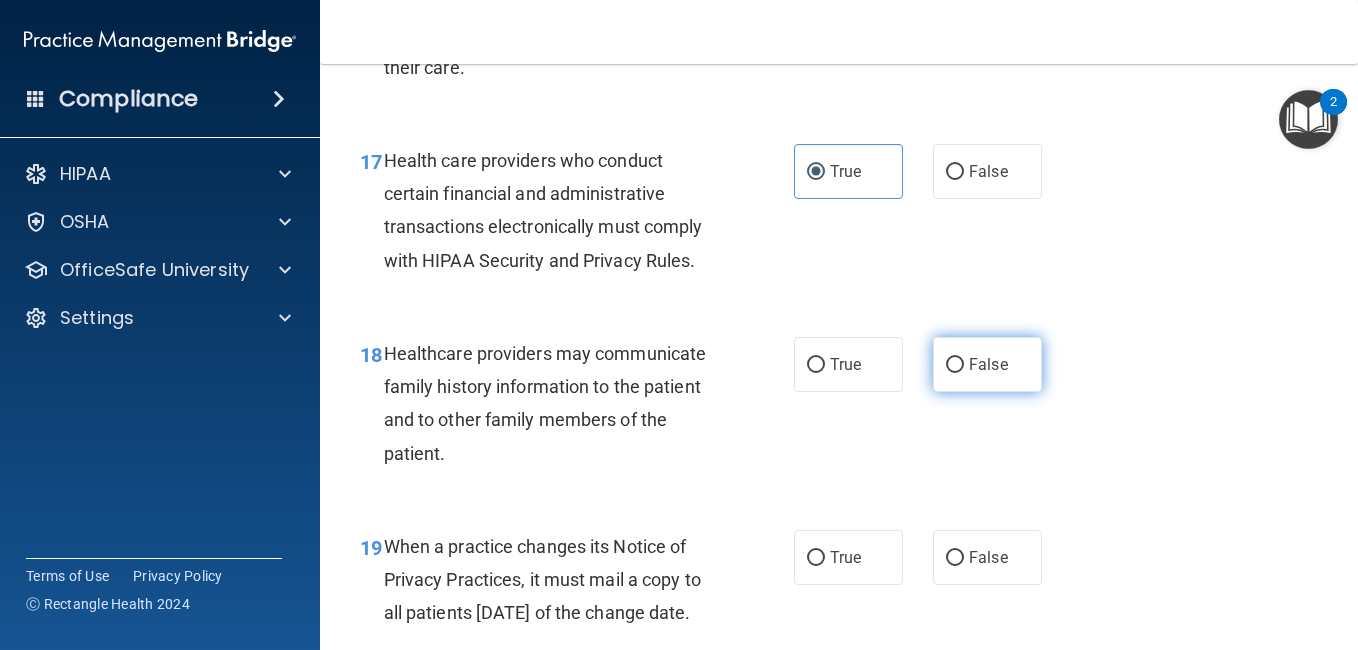 click on "False" at bounding box center [988, 364] 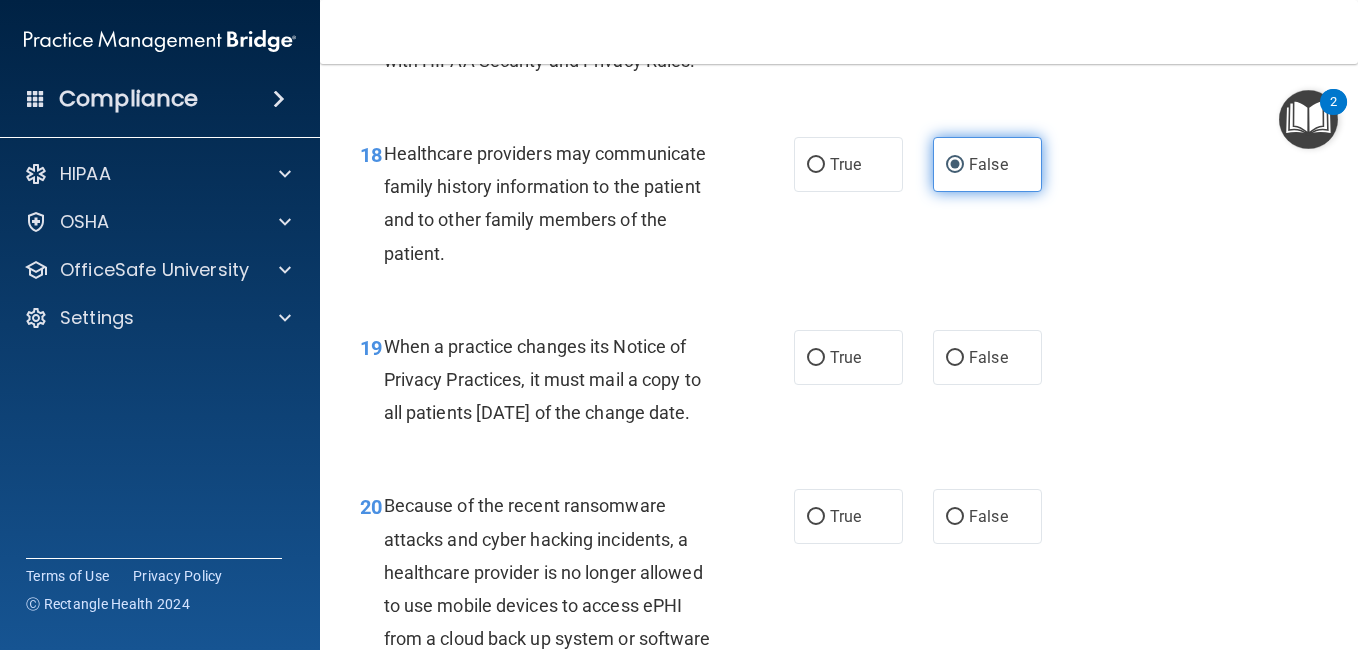 scroll, scrollTop: 3440, scrollLeft: 0, axis: vertical 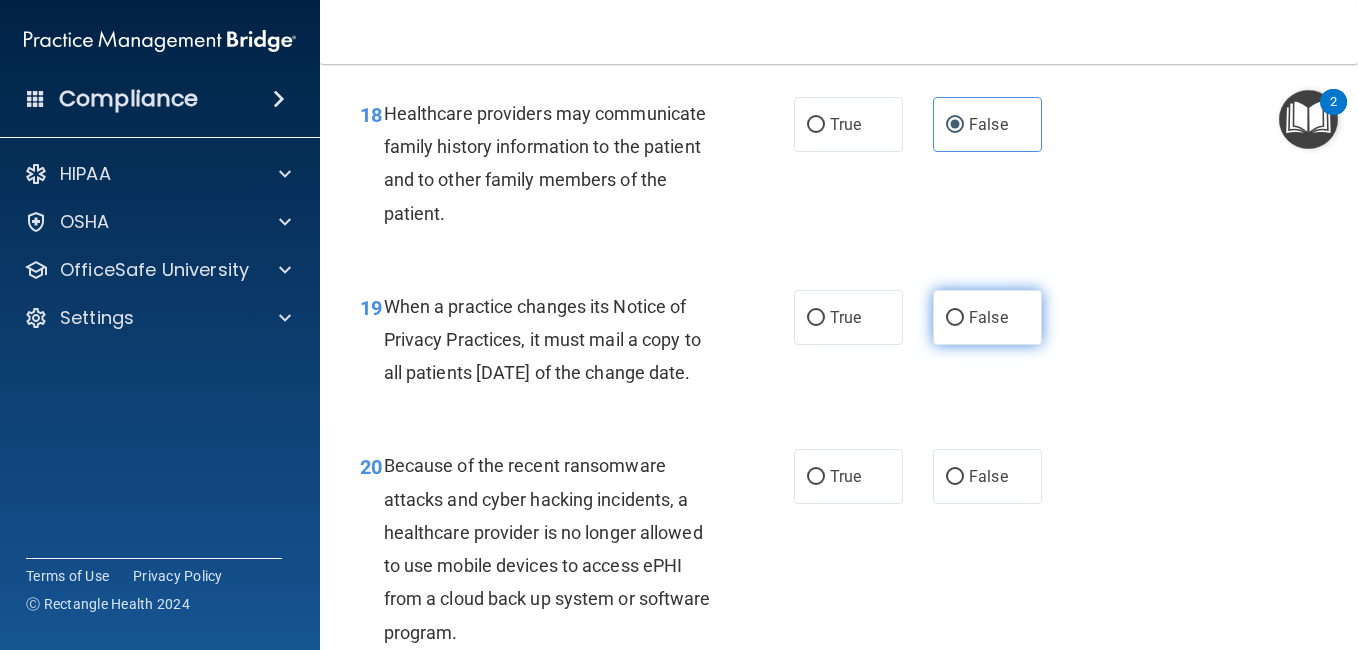 click on "False" at bounding box center (955, 318) 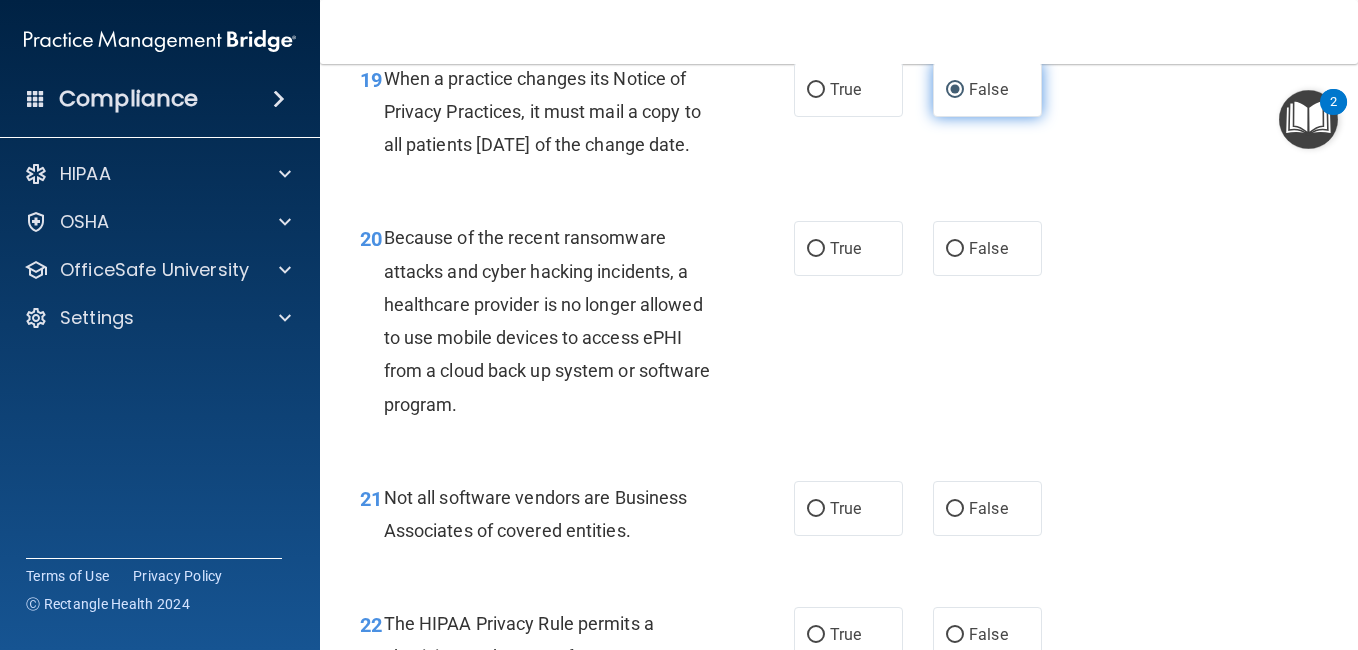 scroll, scrollTop: 3680, scrollLeft: 0, axis: vertical 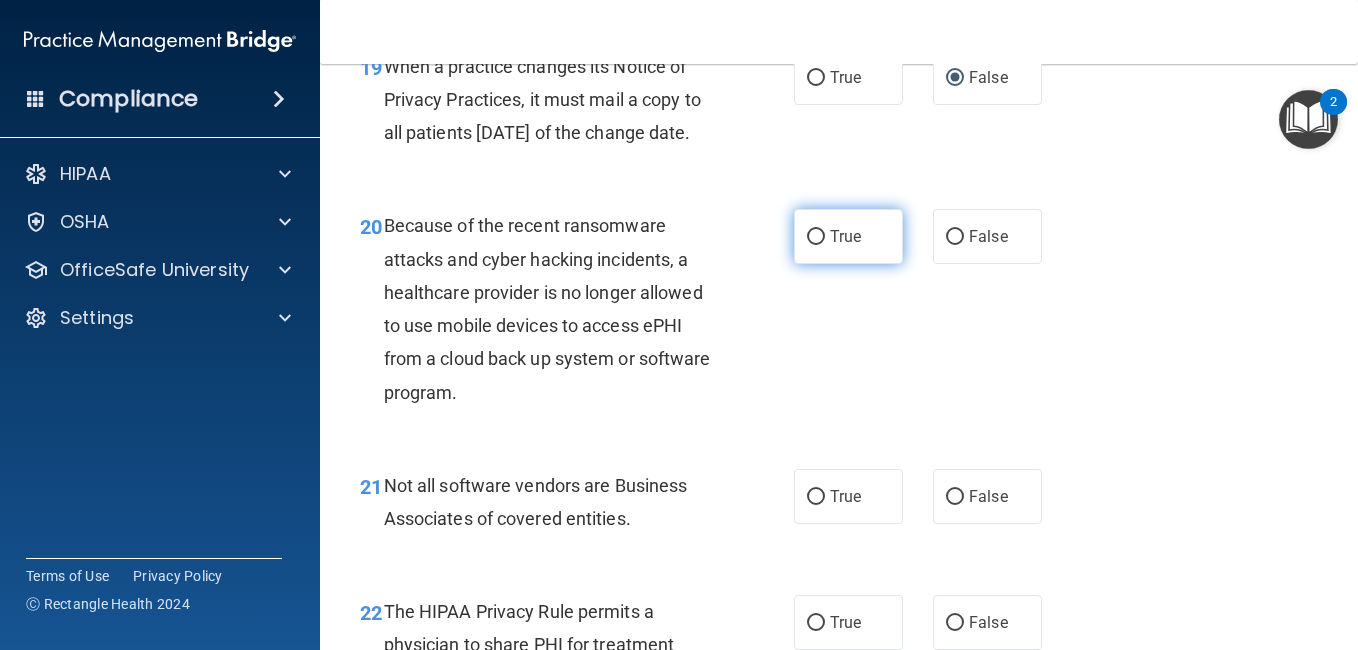 click on "True" at bounding box center [848, 236] 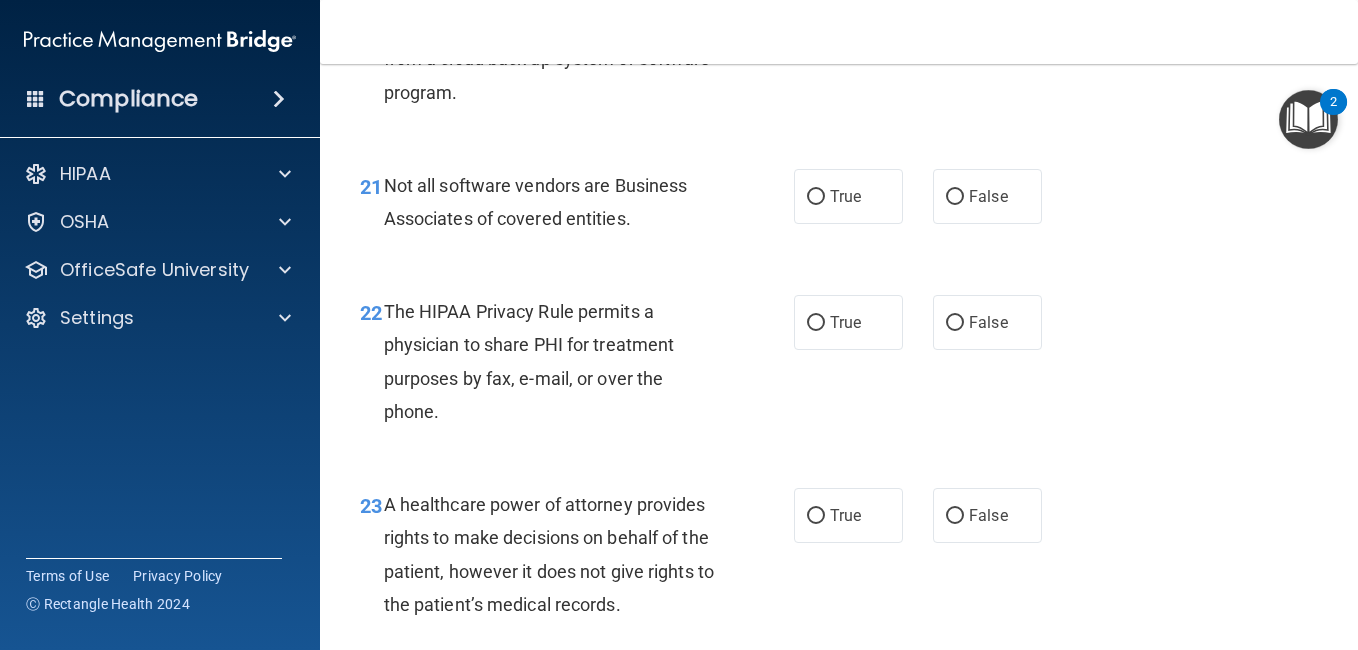 scroll, scrollTop: 4000, scrollLeft: 0, axis: vertical 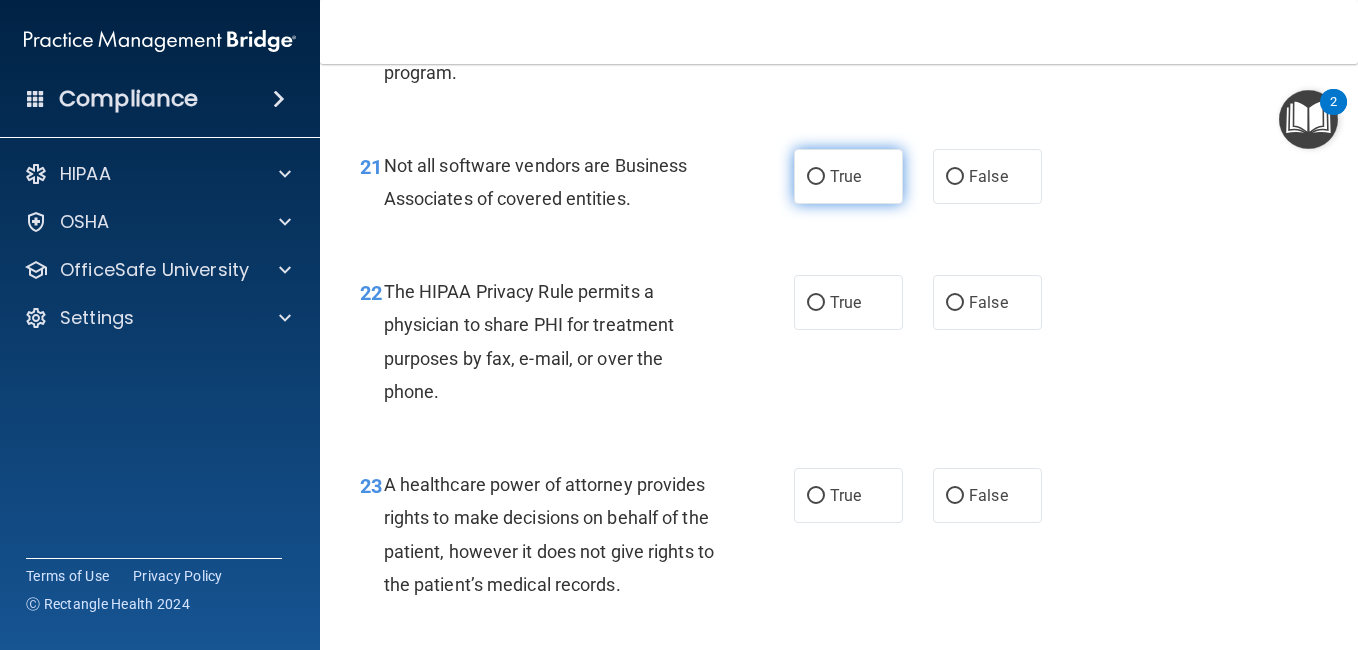 click on "True" at bounding box center [845, 176] 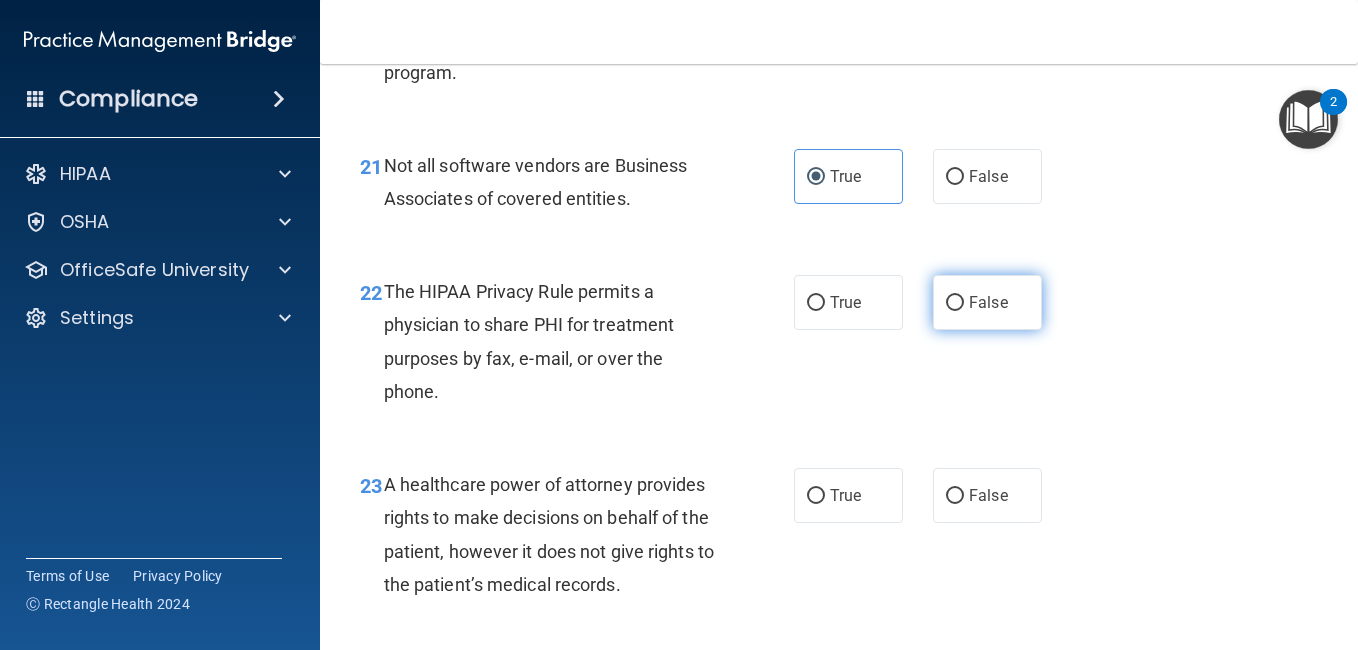 click on "False" at bounding box center (955, 303) 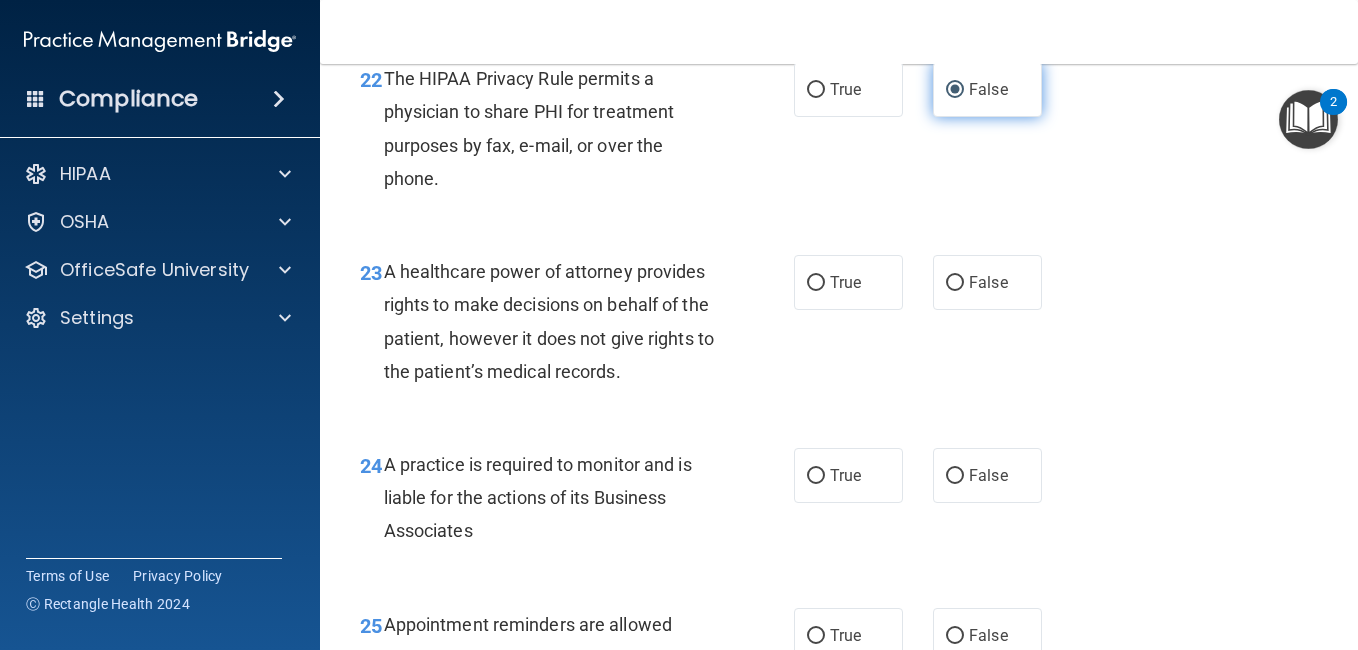 scroll, scrollTop: 4240, scrollLeft: 0, axis: vertical 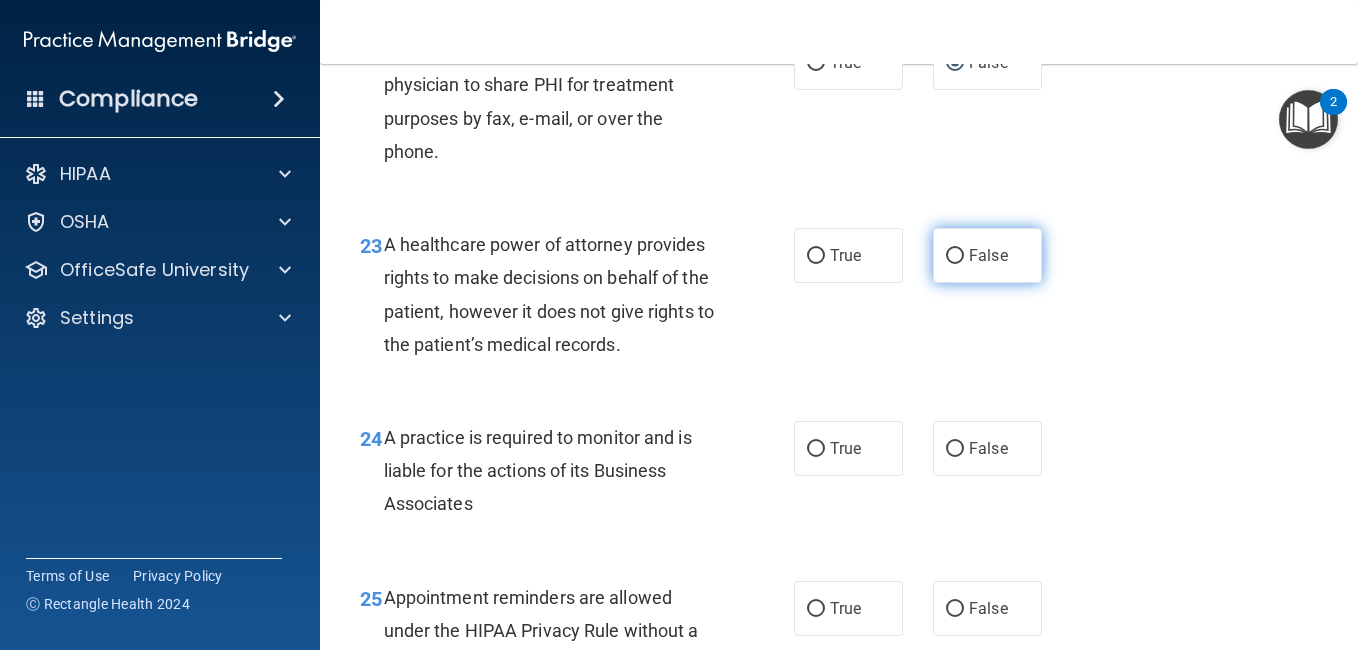 click on "False" at bounding box center [955, 256] 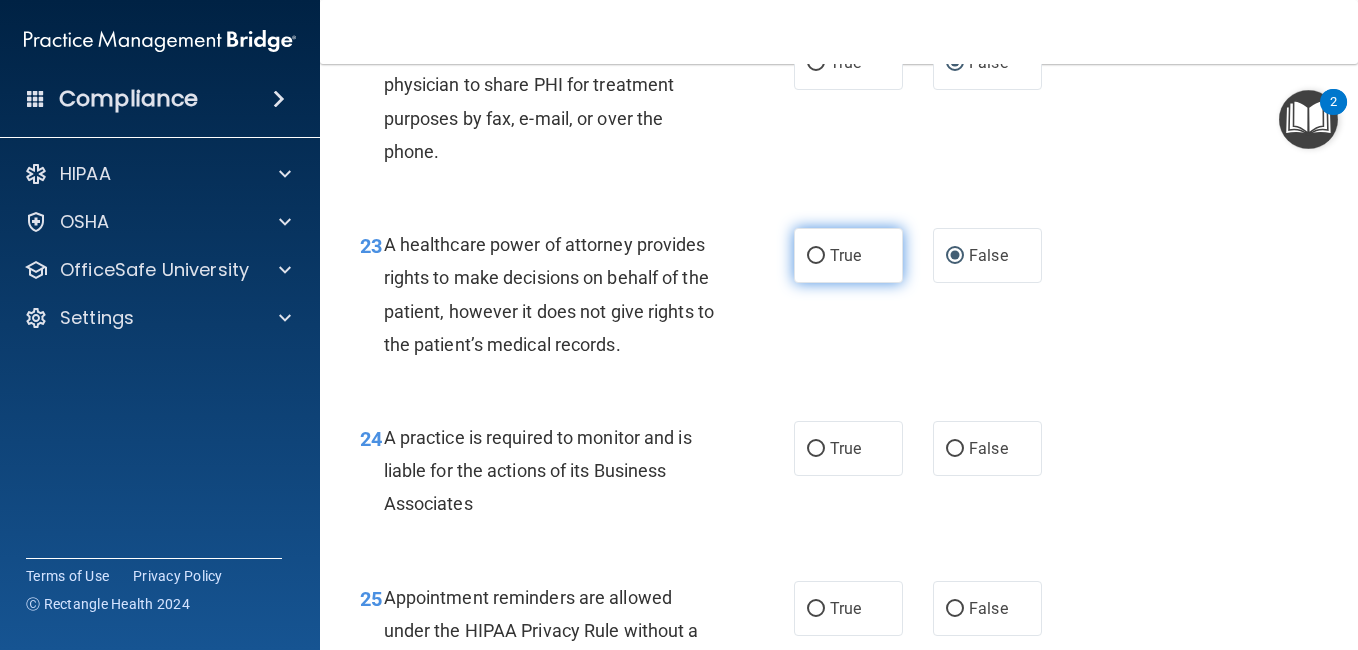 click on "True" at bounding box center (848, 255) 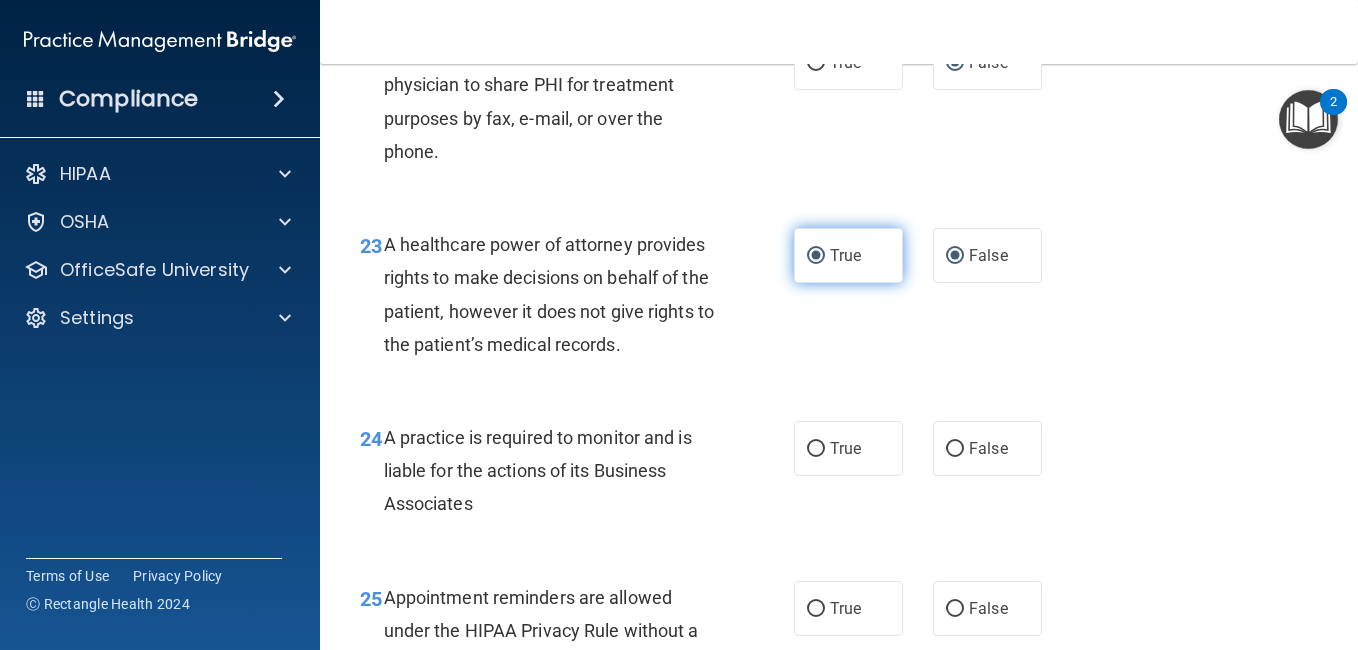 radio on "false" 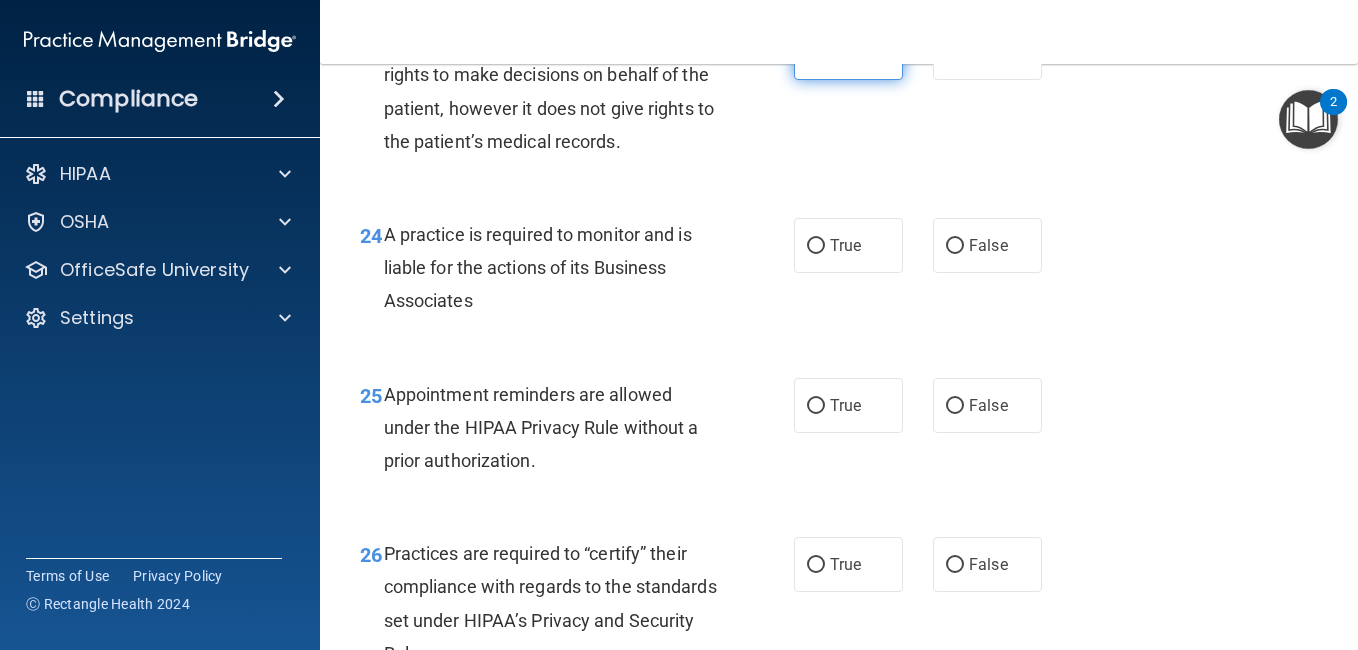 scroll, scrollTop: 4480, scrollLeft: 0, axis: vertical 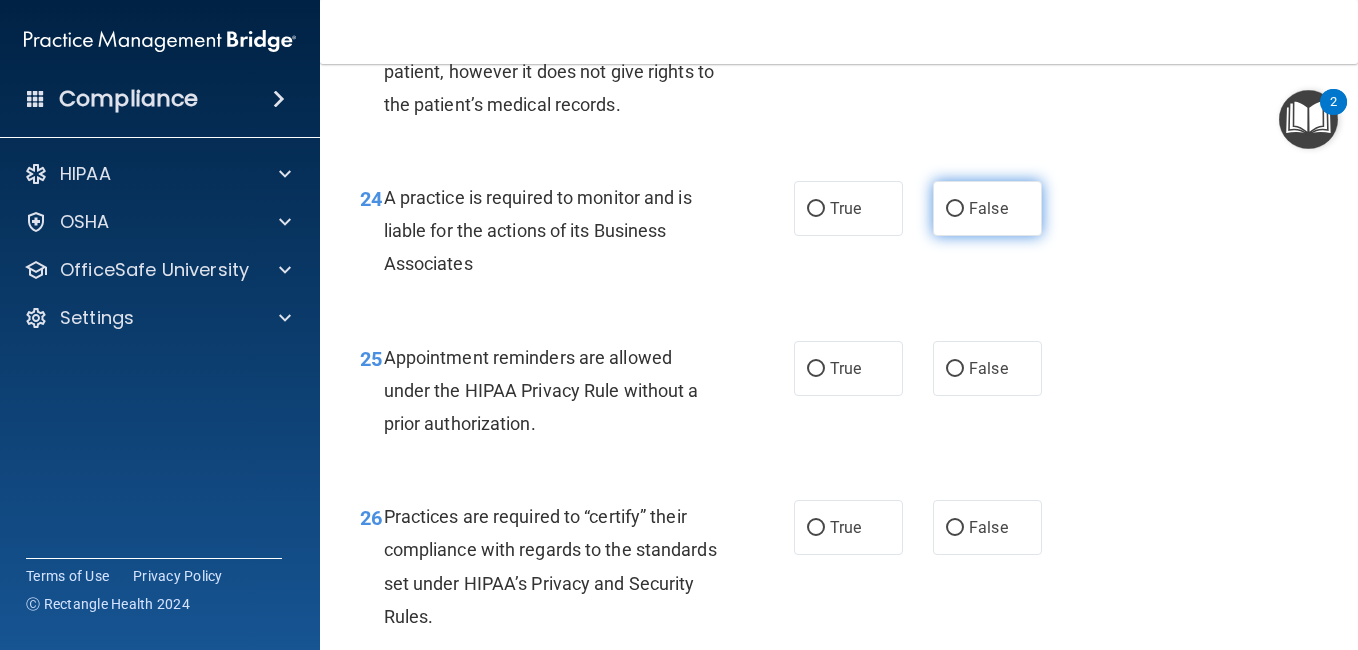 click on "False" at bounding box center (987, 208) 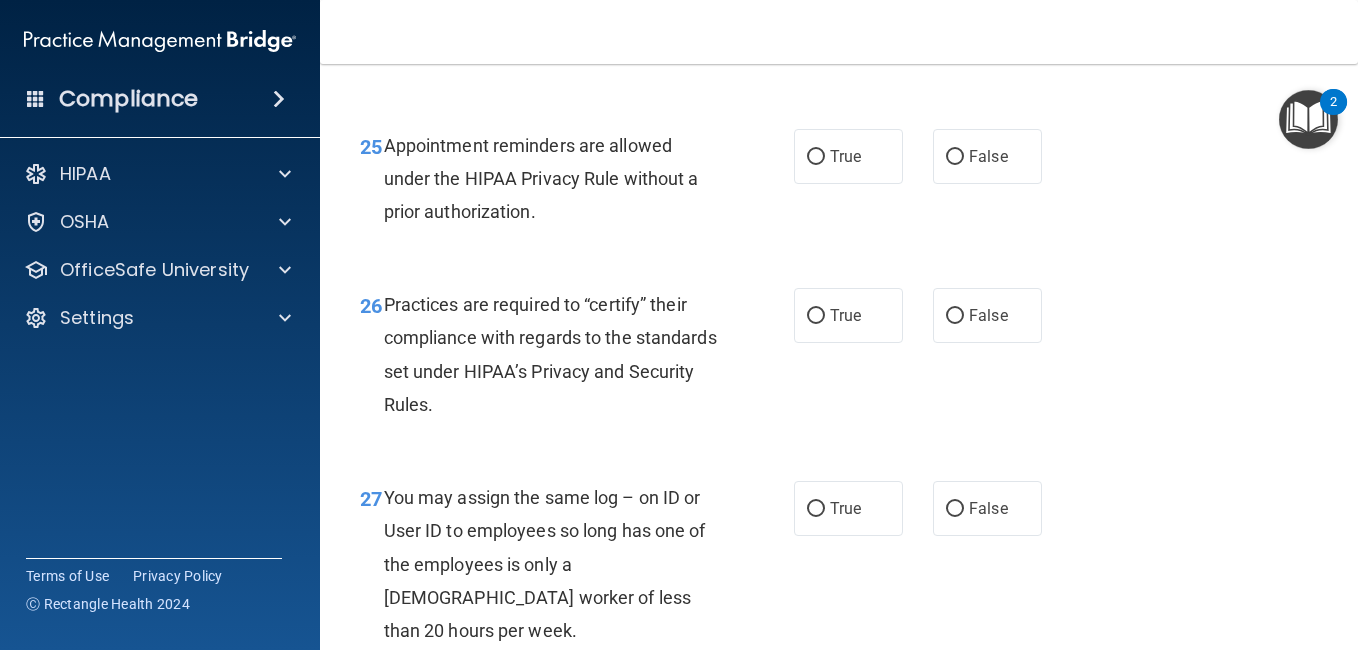 scroll, scrollTop: 4760, scrollLeft: 0, axis: vertical 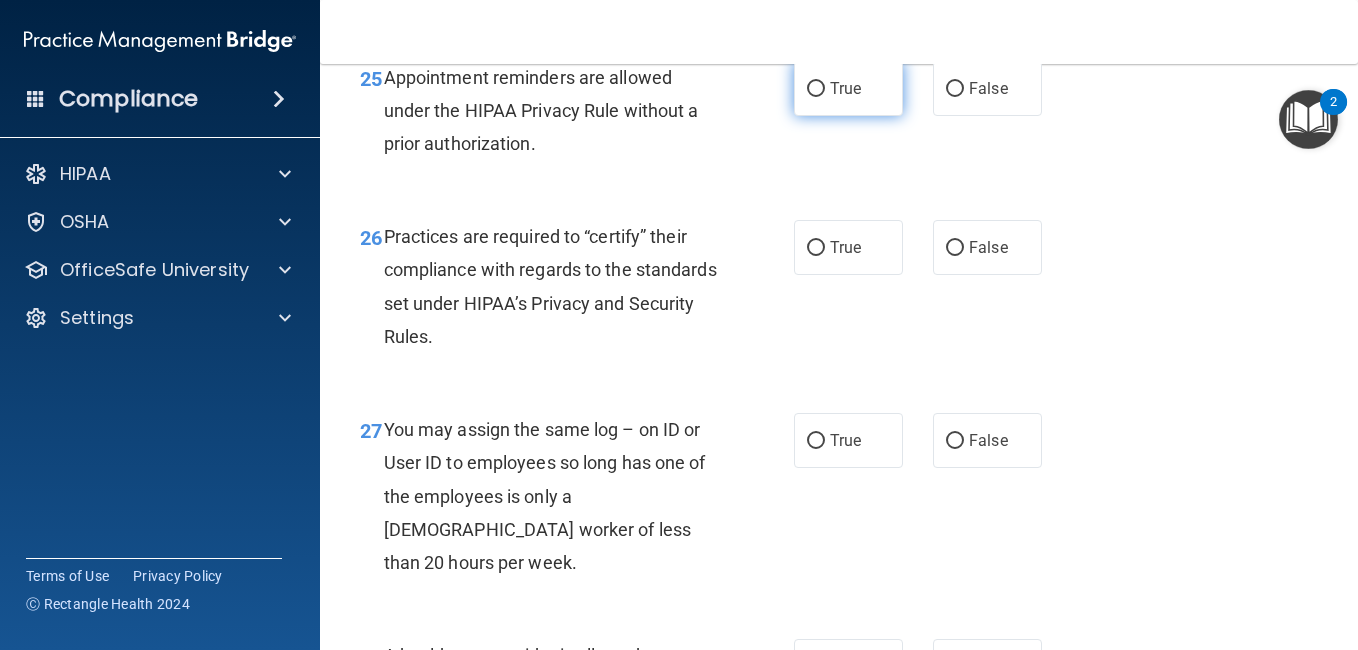 click on "True" at bounding box center (848, 88) 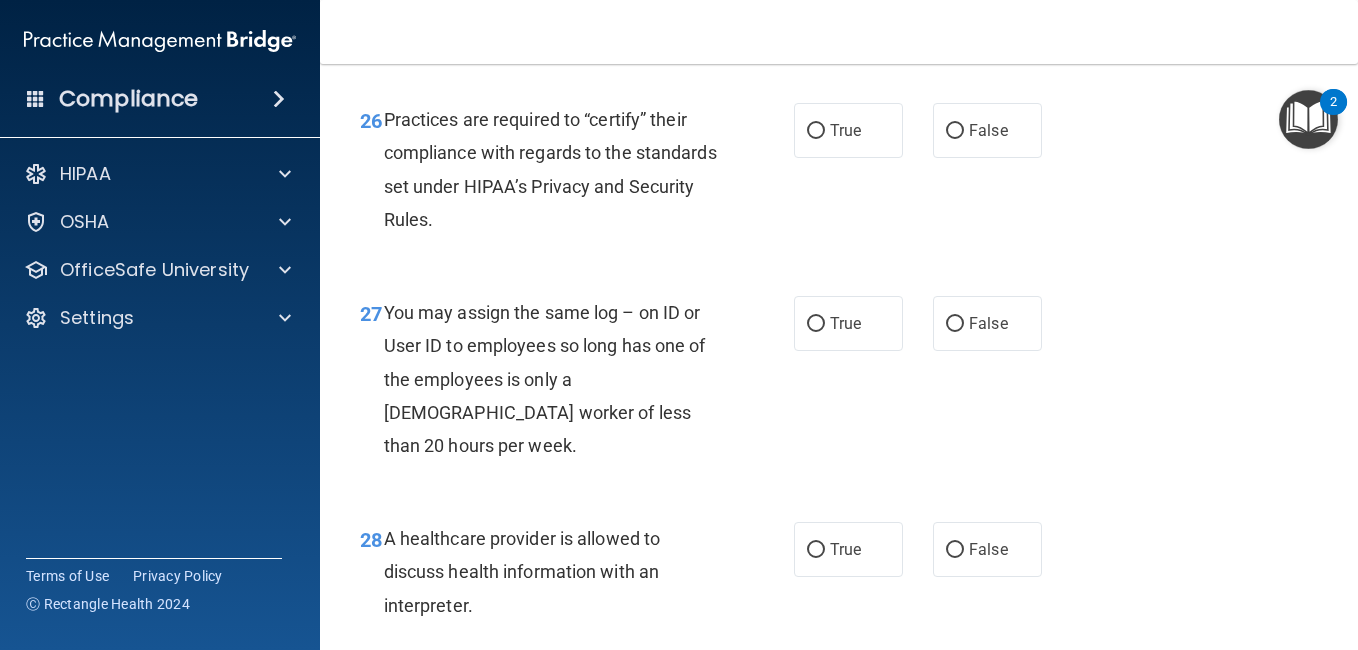 scroll, scrollTop: 4920, scrollLeft: 0, axis: vertical 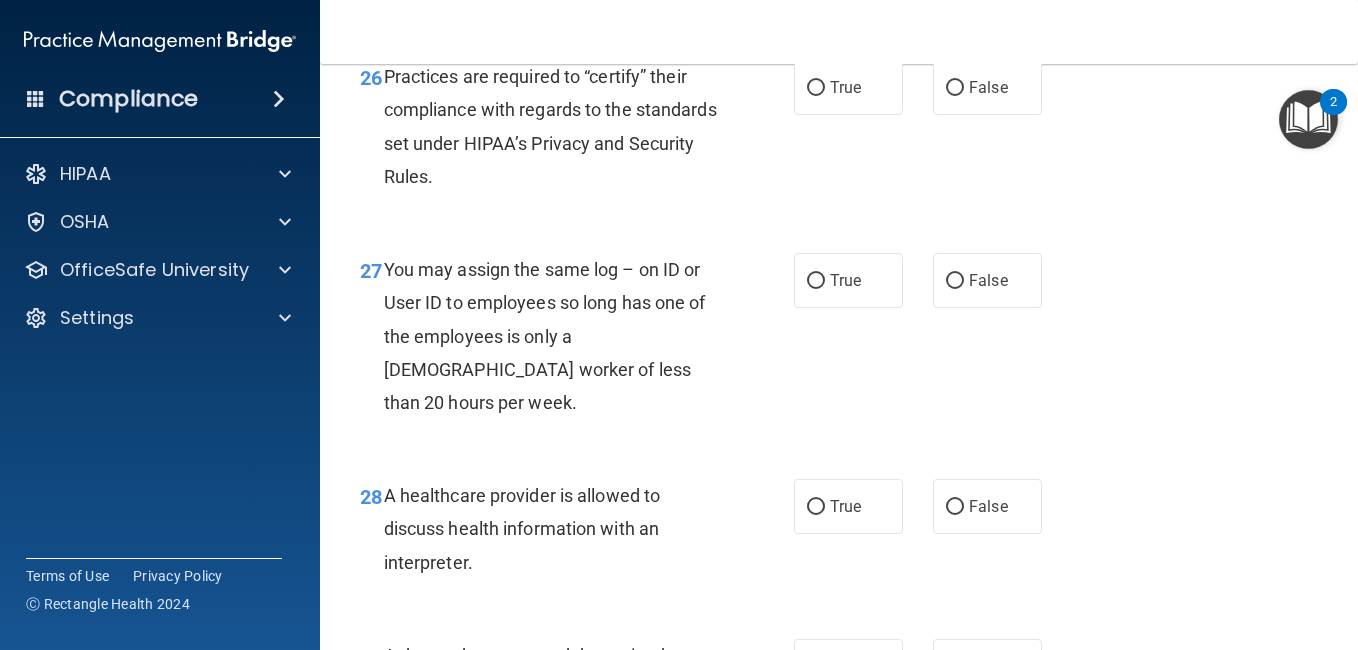 click on "True" at bounding box center [848, 87] 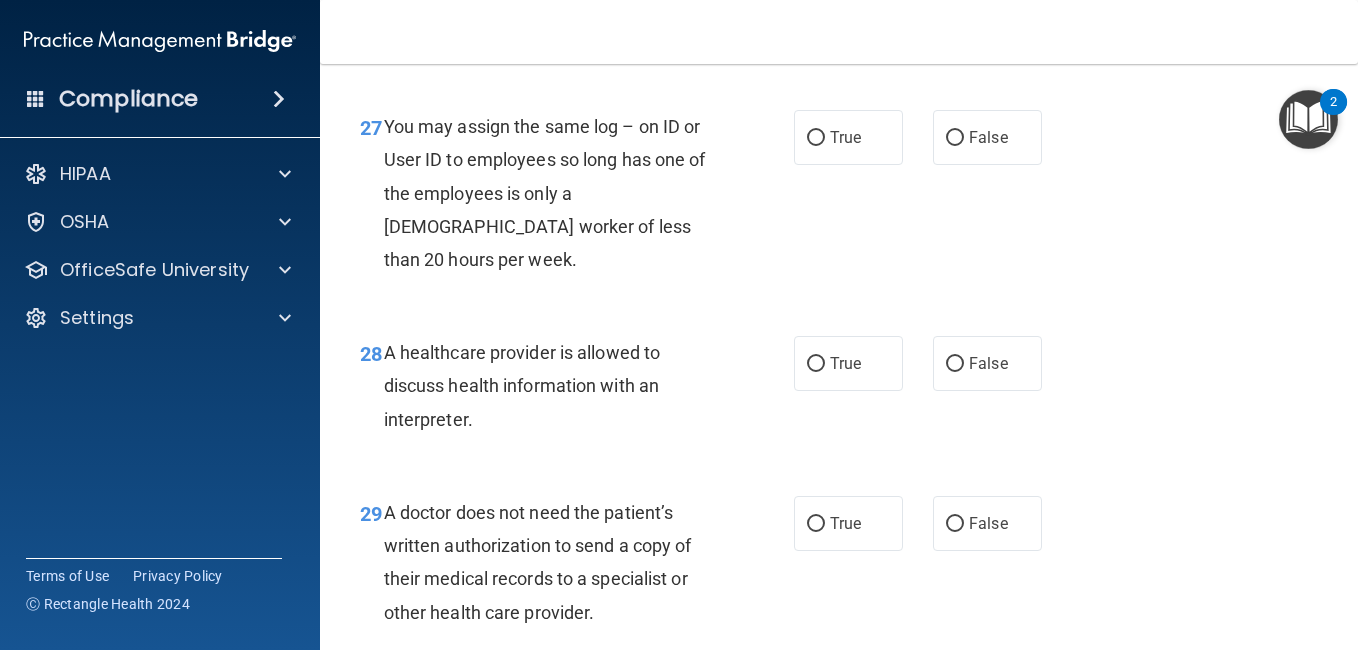scroll, scrollTop: 5080, scrollLeft: 0, axis: vertical 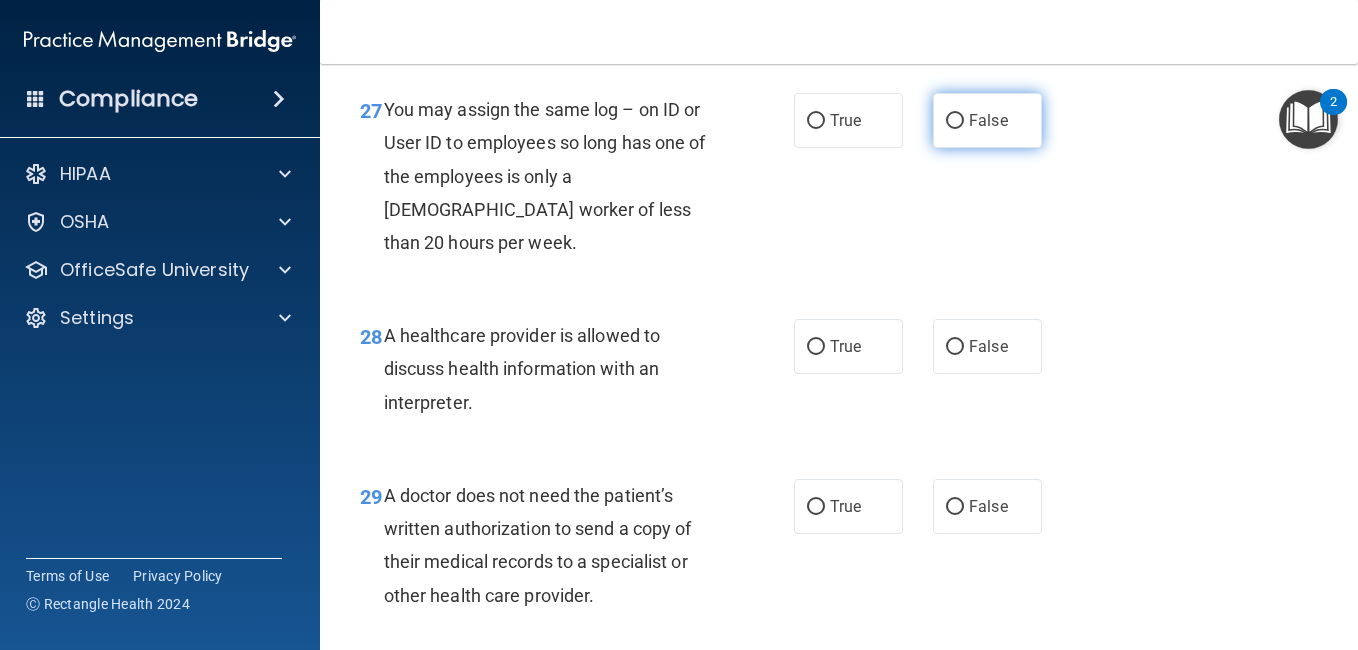 click on "False" at bounding box center (987, 120) 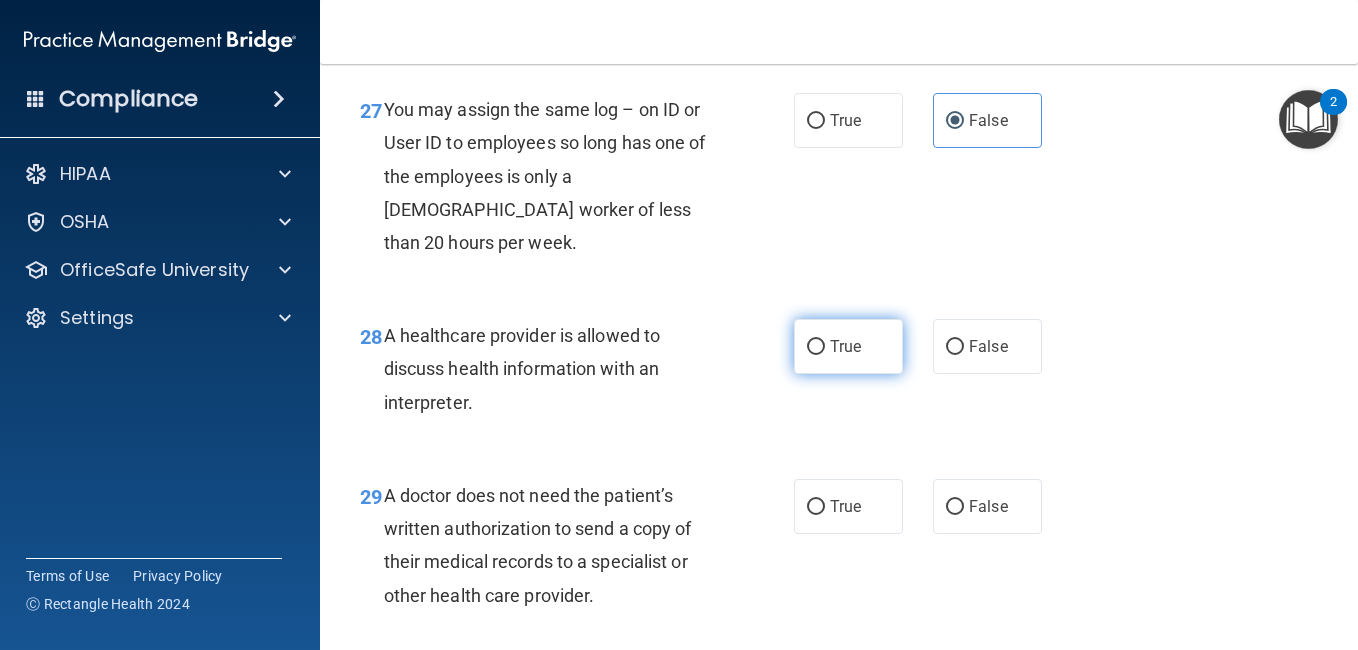 click on "True" at bounding box center [845, 346] 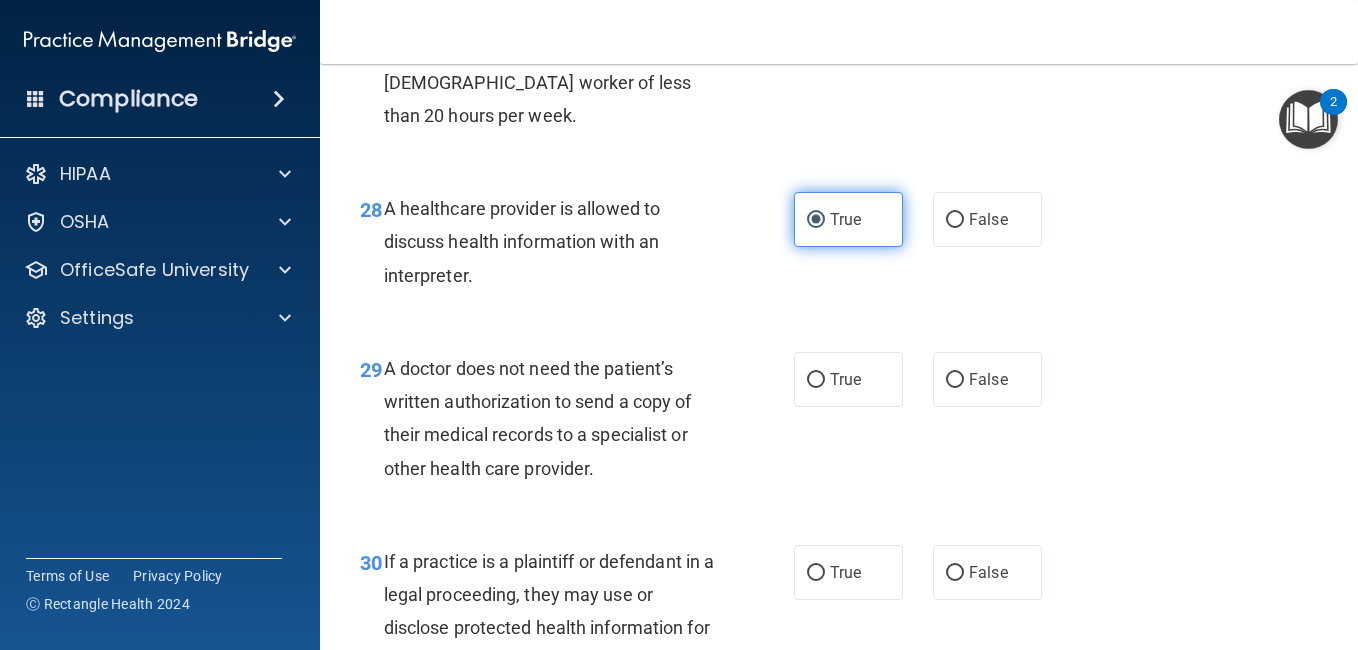 scroll, scrollTop: 5240, scrollLeft: 0, axis: vertical 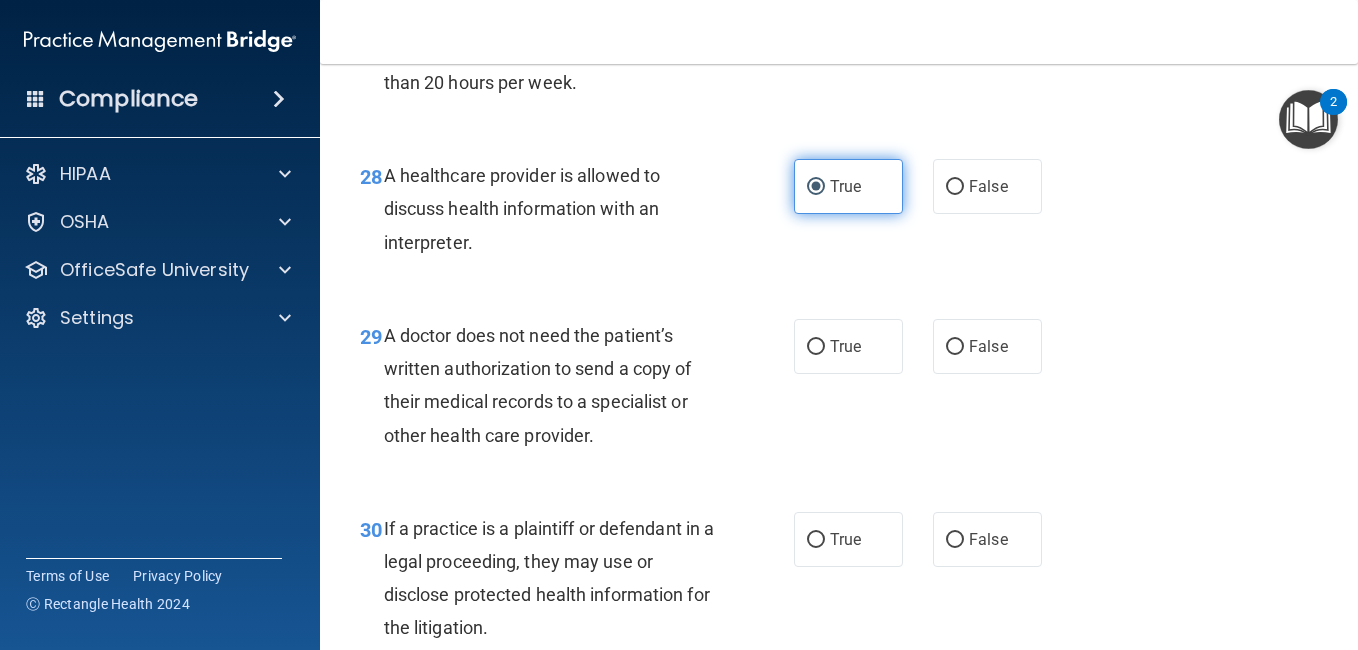 click on "True" at bounding box center [845, 346] 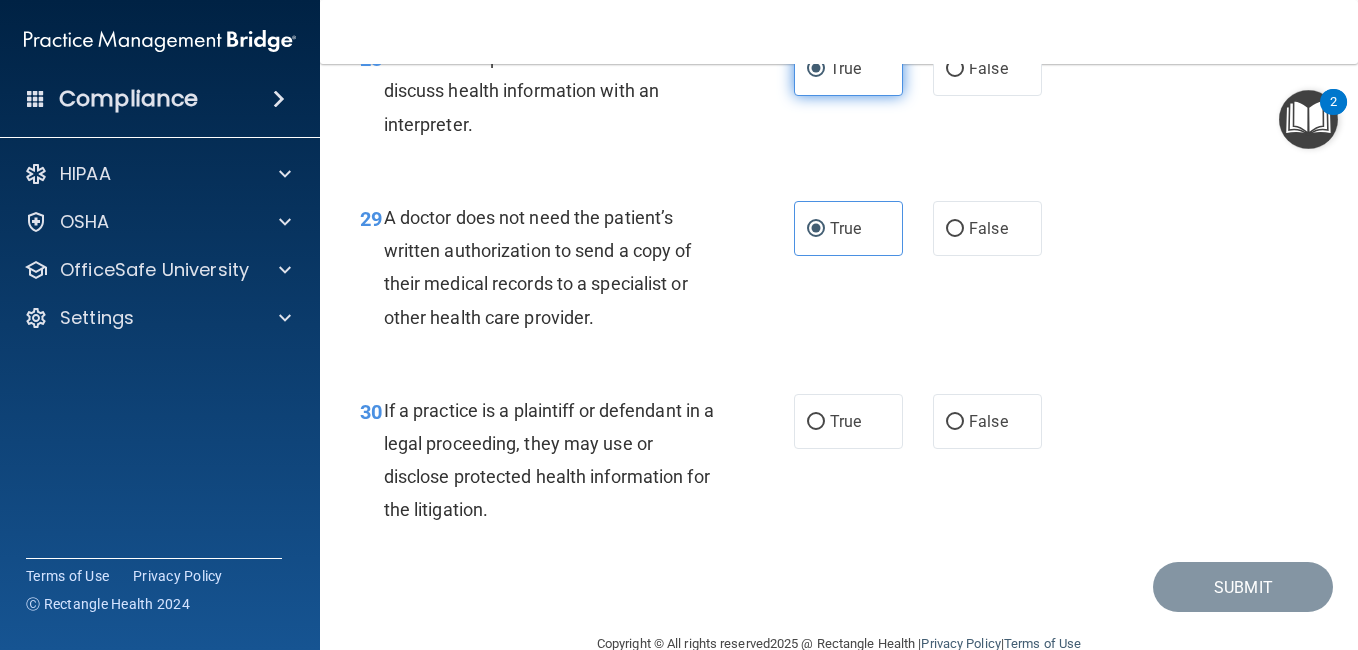 scroll, scrollTop: 5360, scrollLeft: 0, axis: vertical 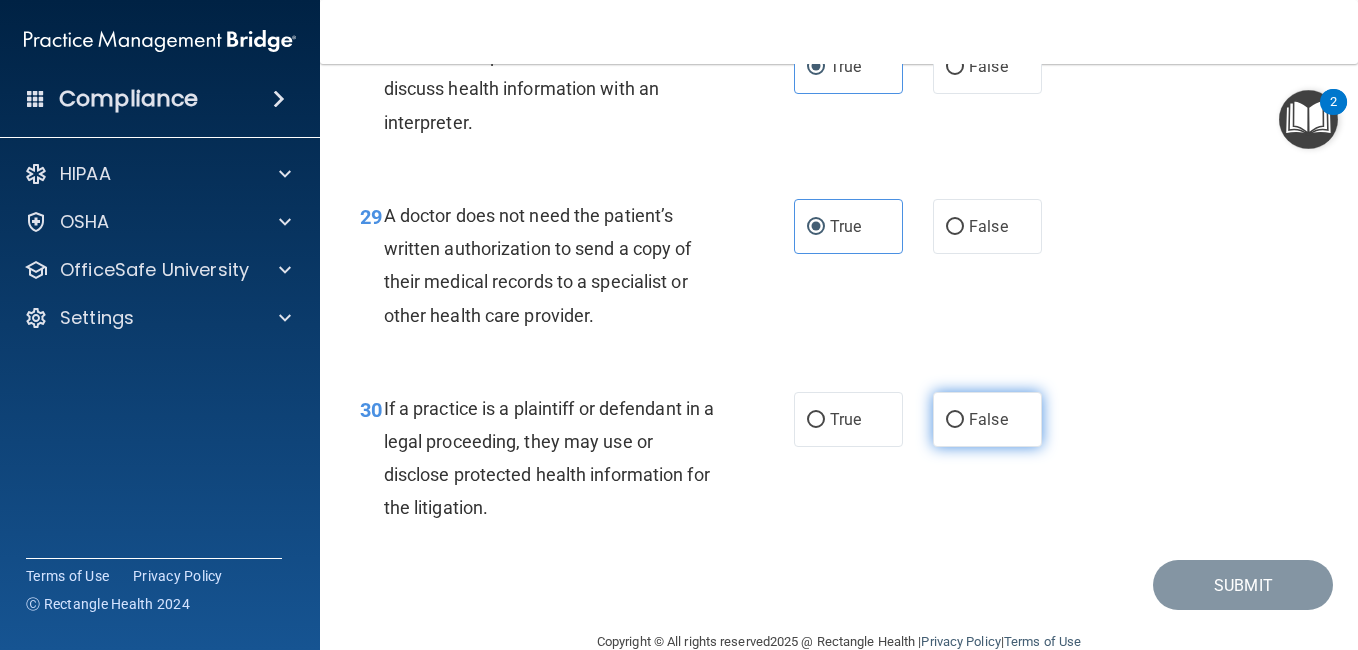 click on "False" at bounding box center [955, 420] 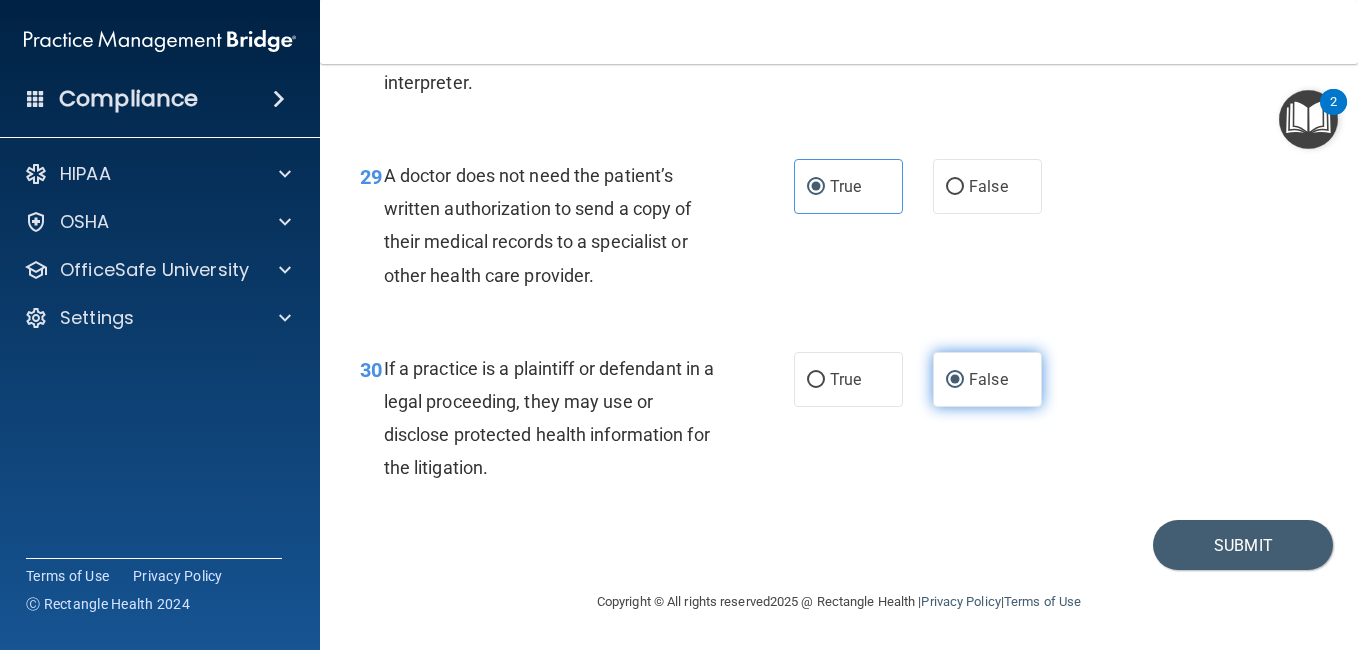scroll, scrollTop: 5500, scrollLeft: 0, axis: vertical 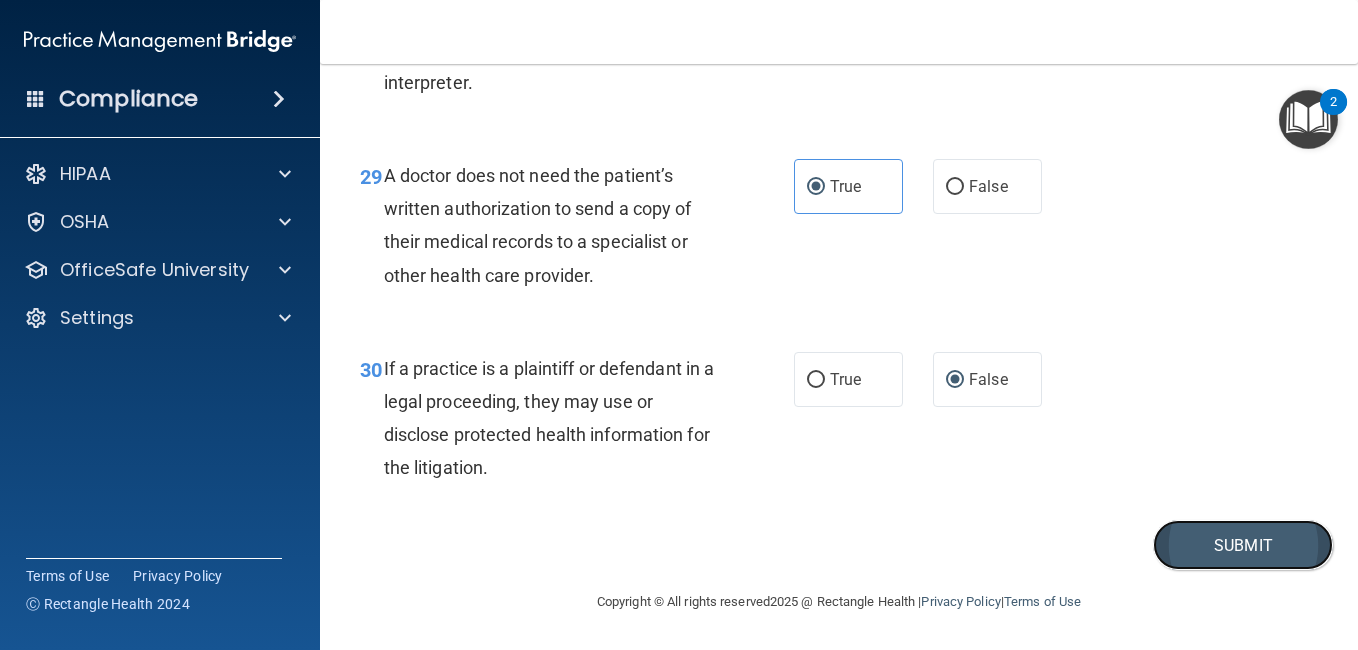 click on "Submit" at bounding box center (1243, 545) 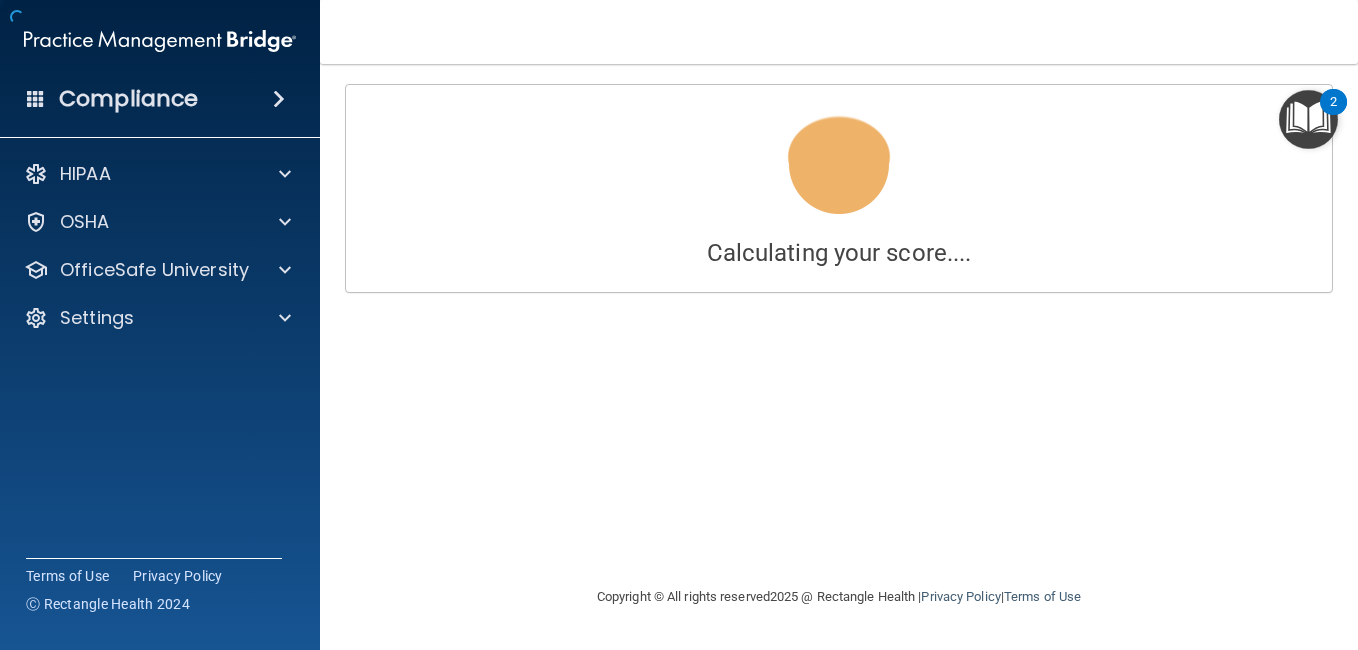 scroll, scrollTop: 0, scrollLeft: 0, axis: both 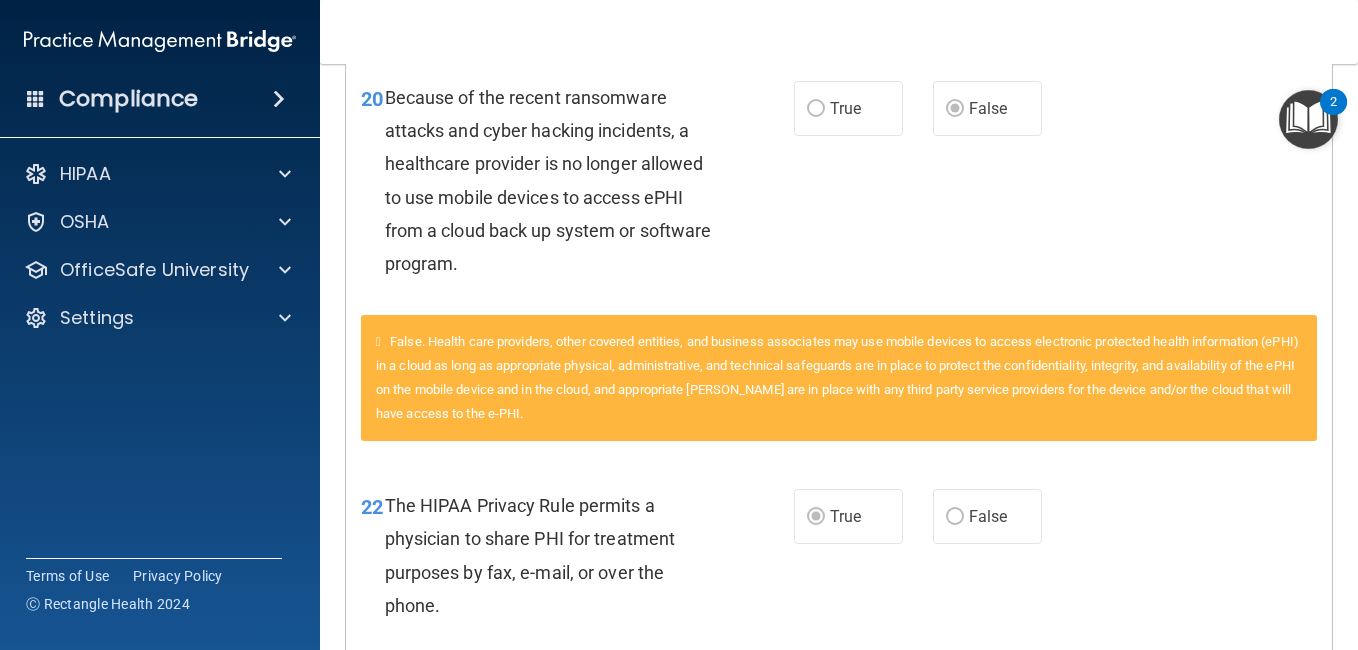 drag, startPoint x: 1337, startPoint y: 362, endPoint x: 1348, endPoint y: 325, distance: 38.600517 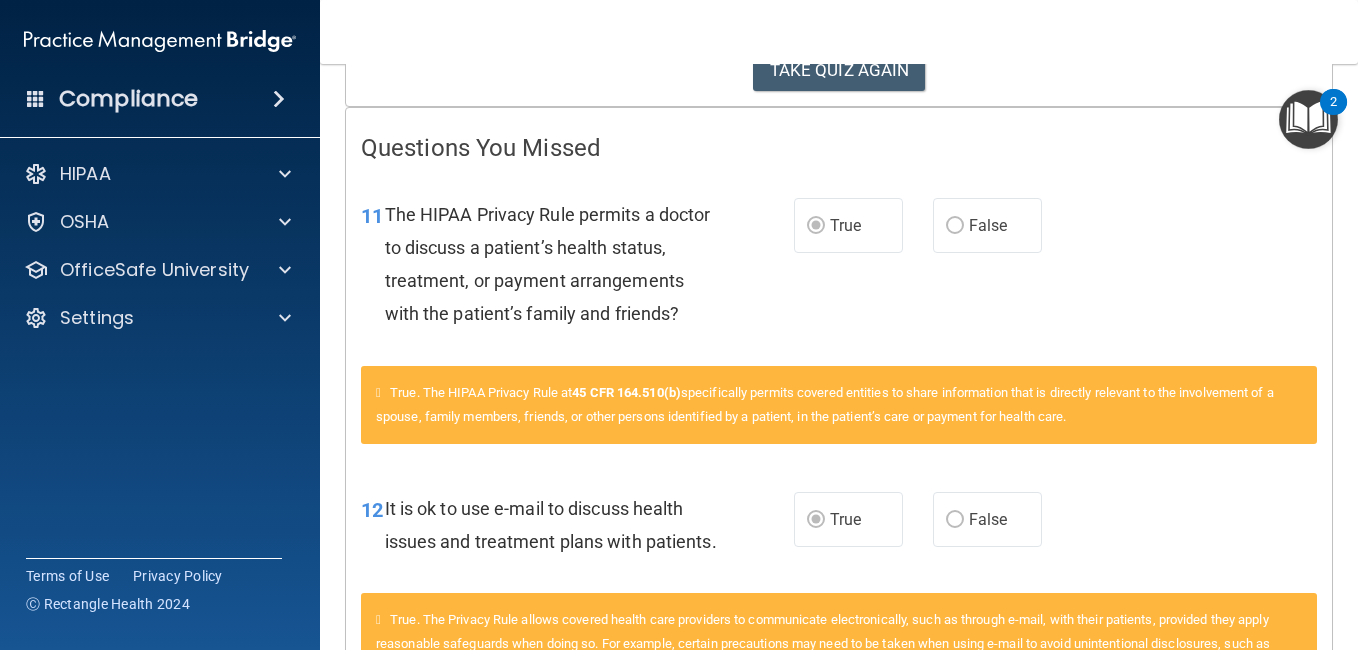 scroll, scrollTop: 0, scrollLeft: 0, axis: both 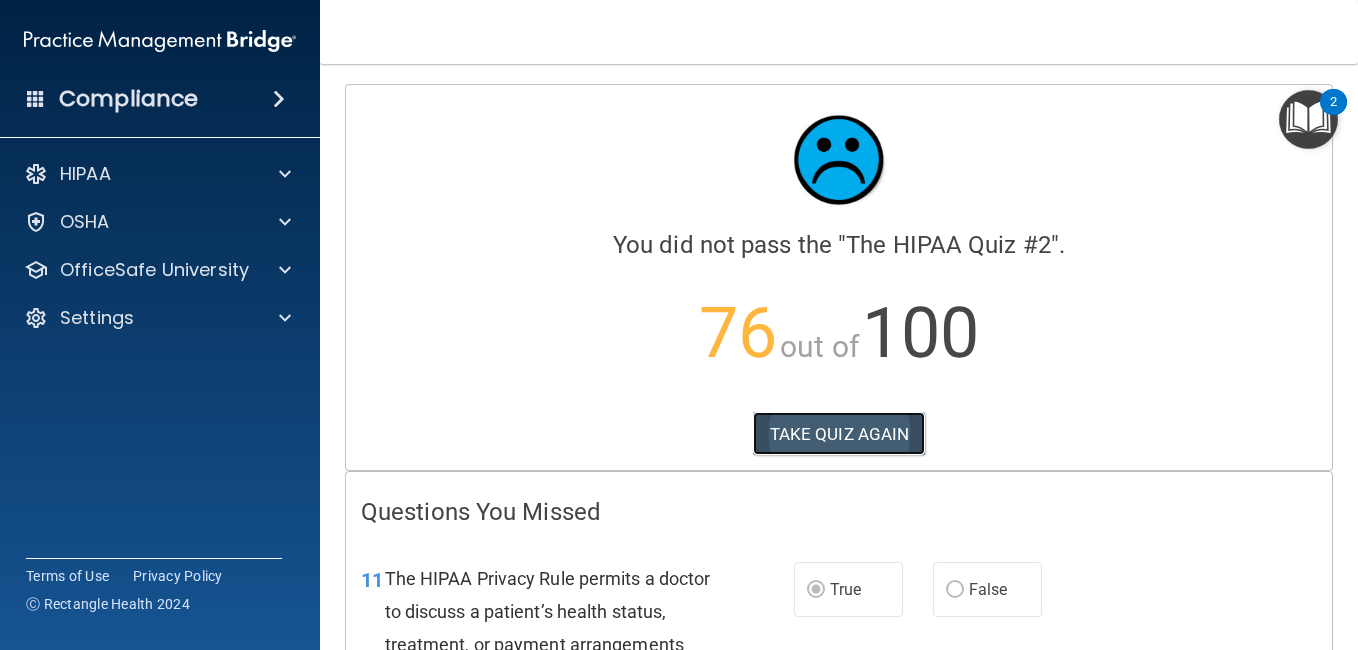 click on "TAKE QUIZ AGAIN" at bounding box center (839, 434) 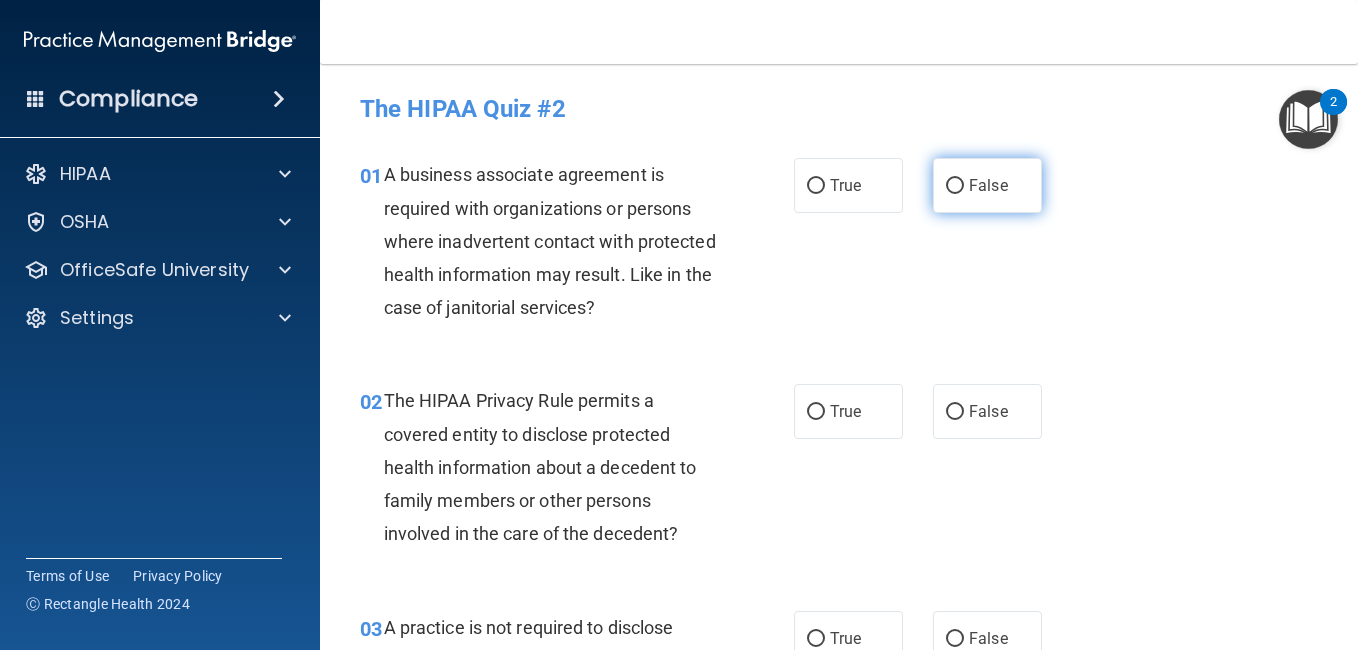 click on "False" at bounding box center [955, 186] 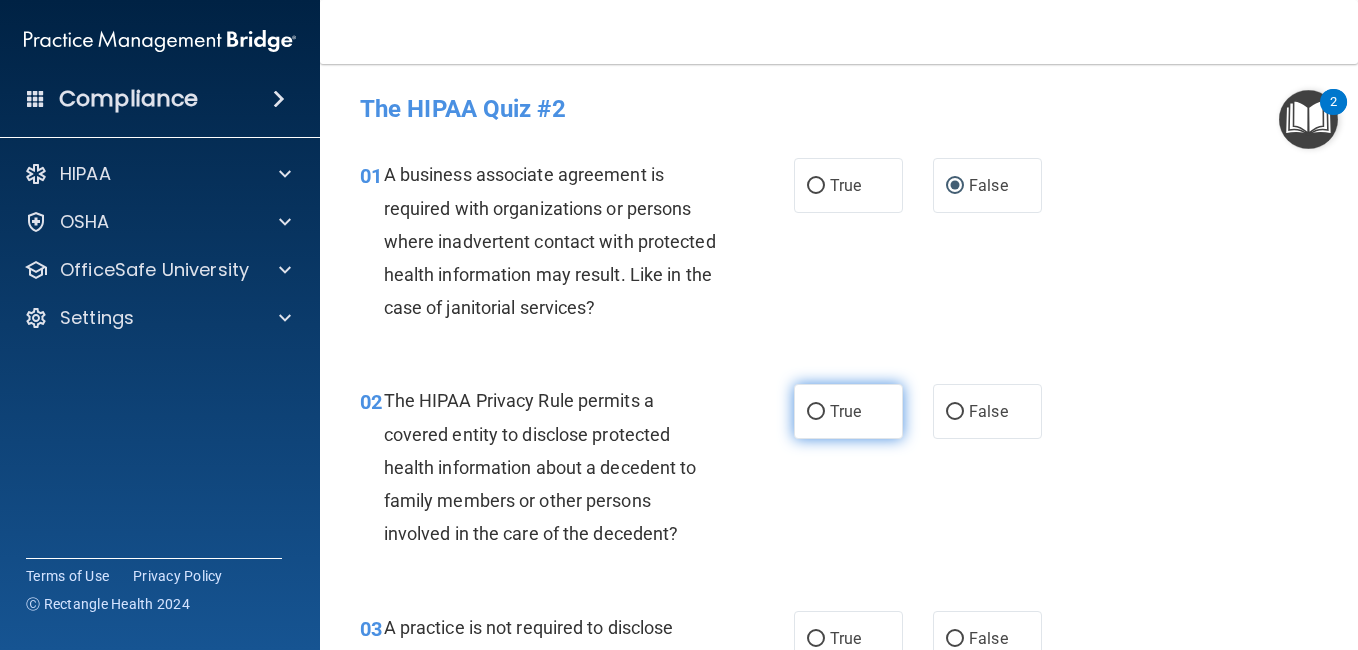 click on "True" at bounding box center [816, 412] 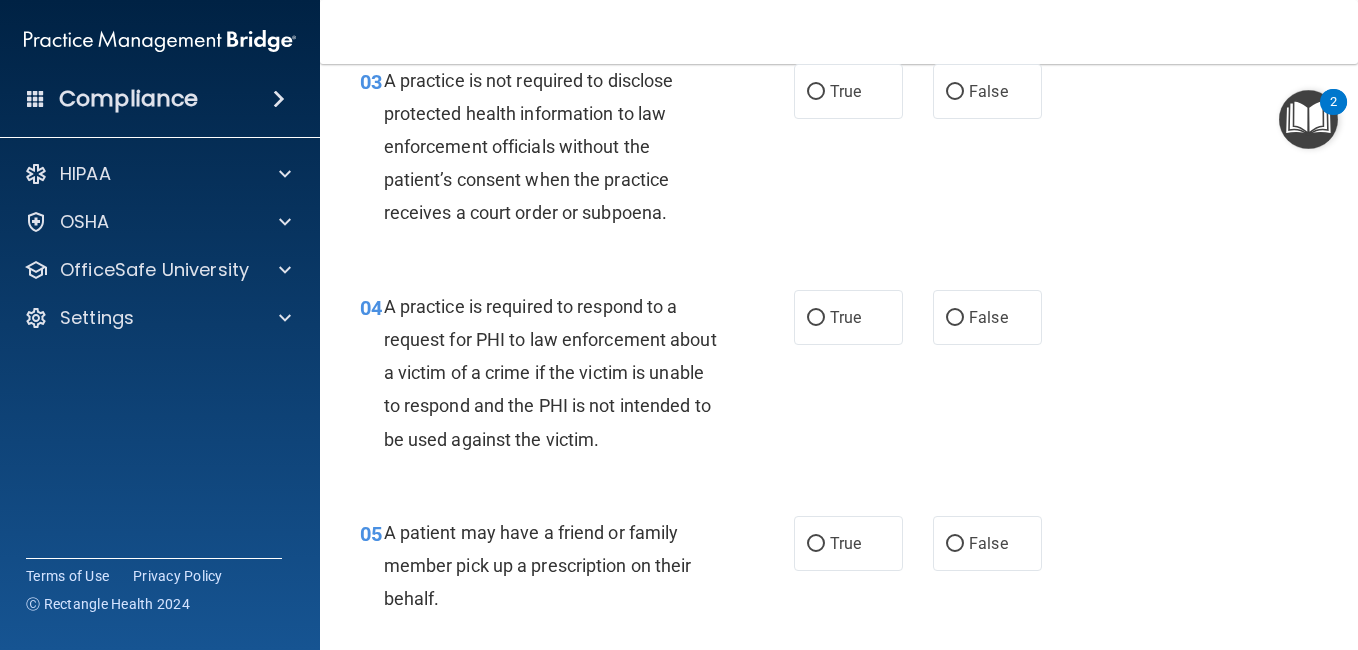 scroll, scrollTop: 520, scrollLeft: 0, axis: vertical 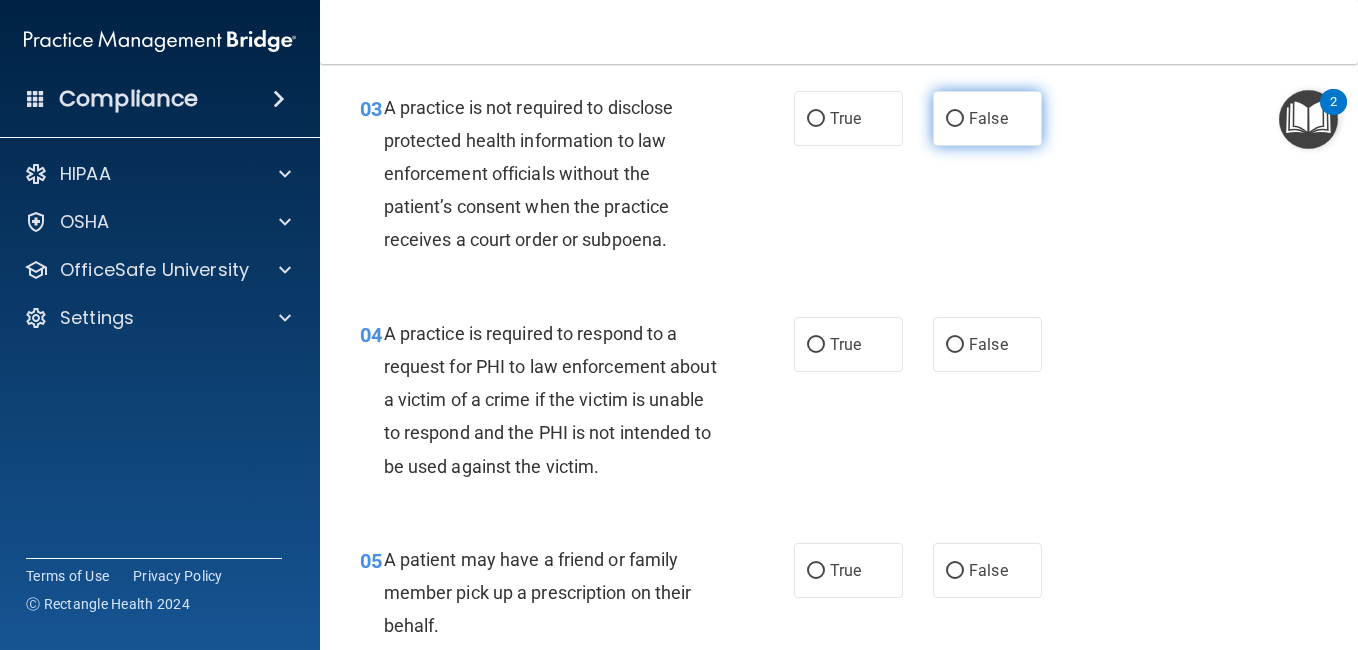 click on "False" at bounding box center (987, 118) 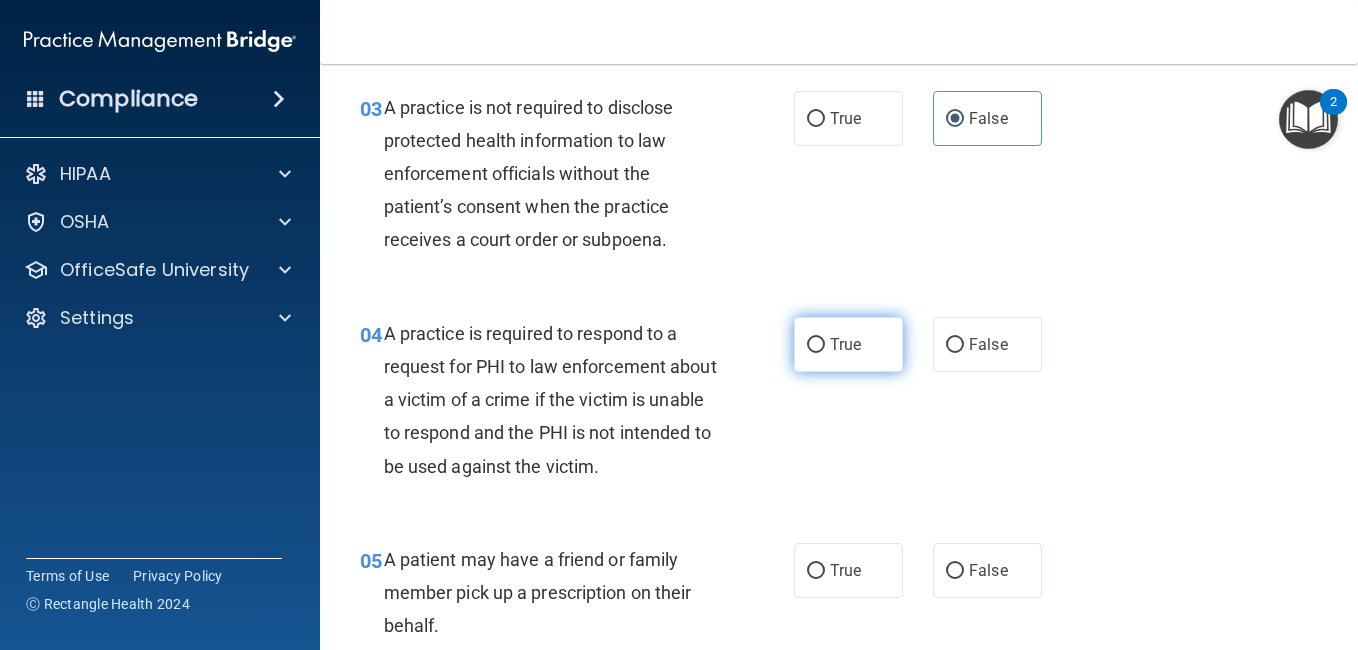 click on "True" at bounding box center (848, 344) 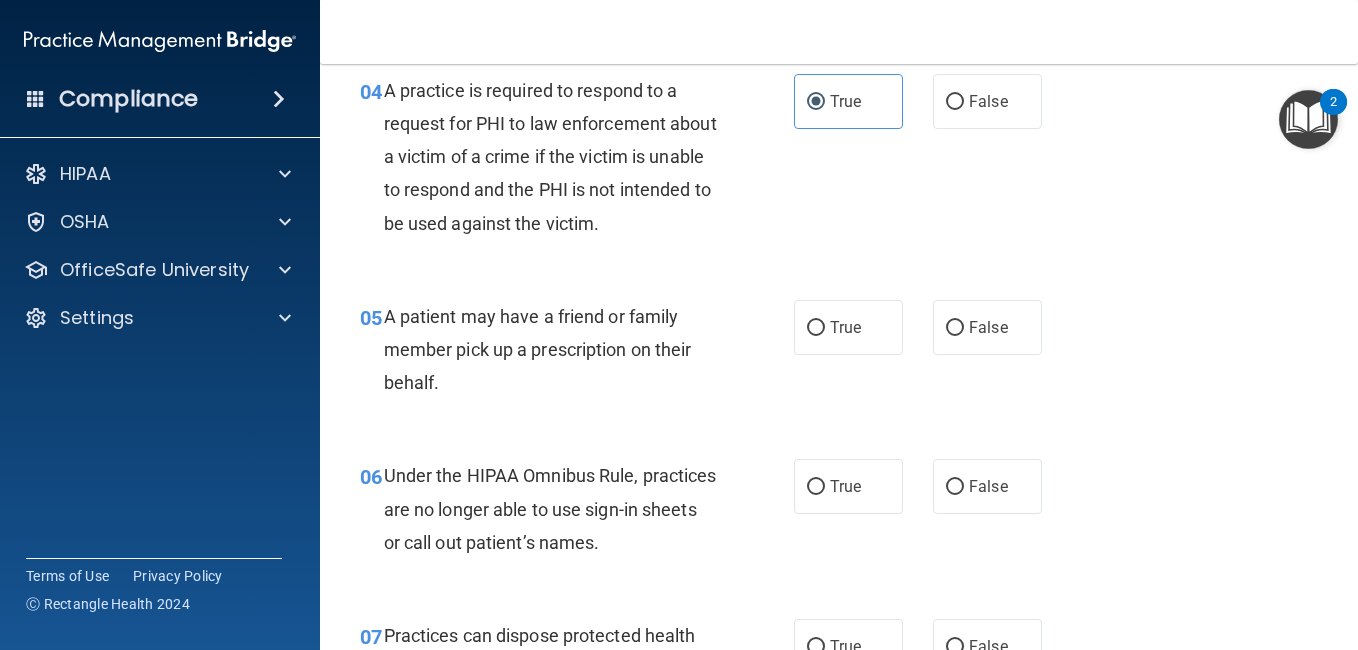 scroll, scrollTop: 800, scrollLeft: 0, axis: vertical 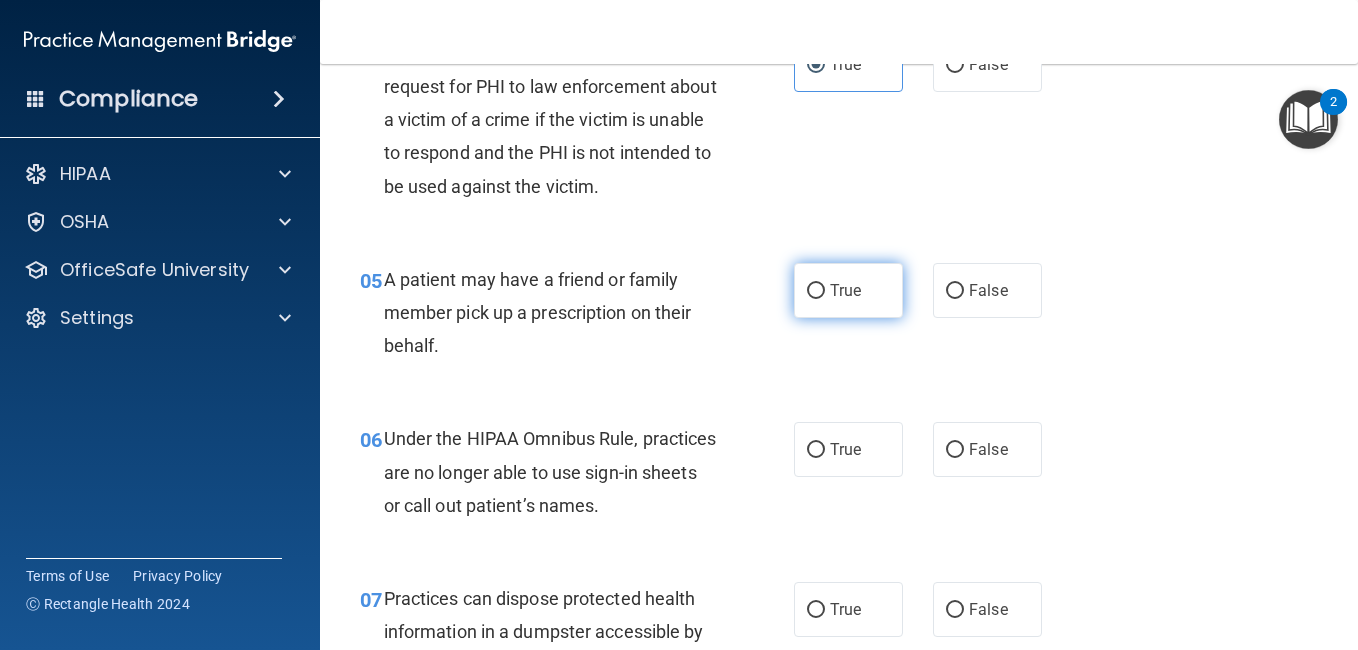 click on "True" at bounding box center [845, 290] 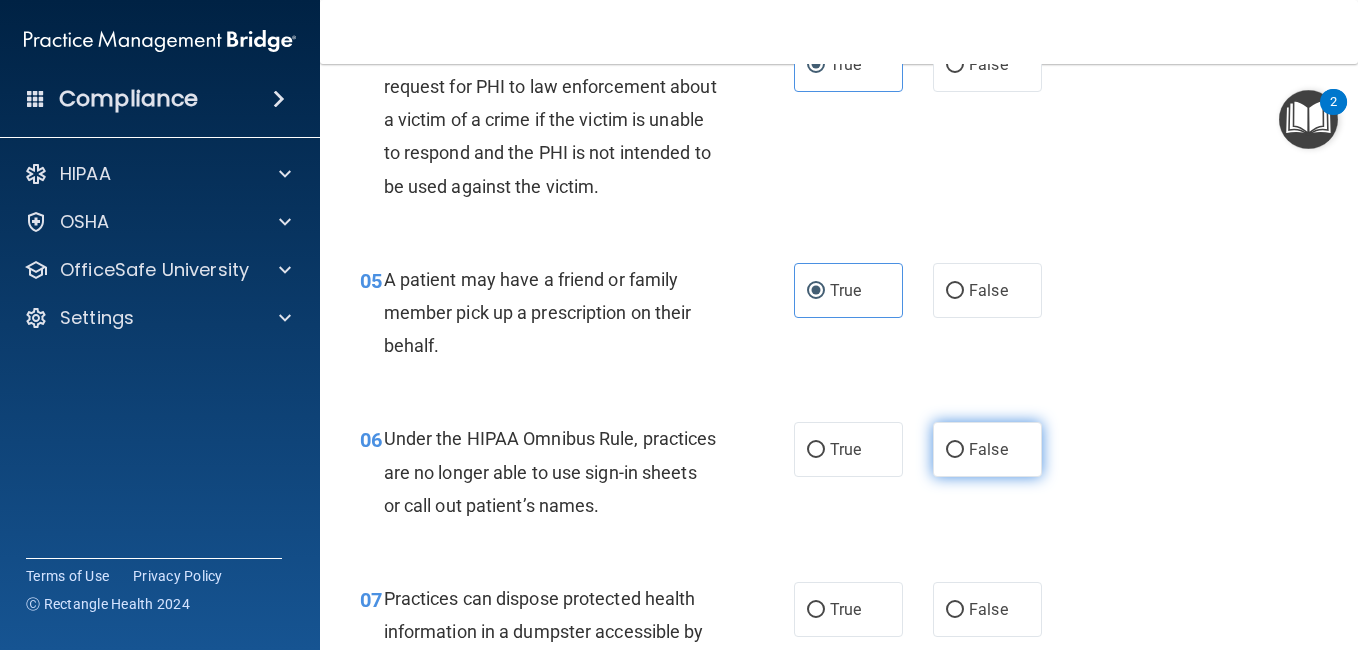 click on "False" at bounding box center [987, 449] 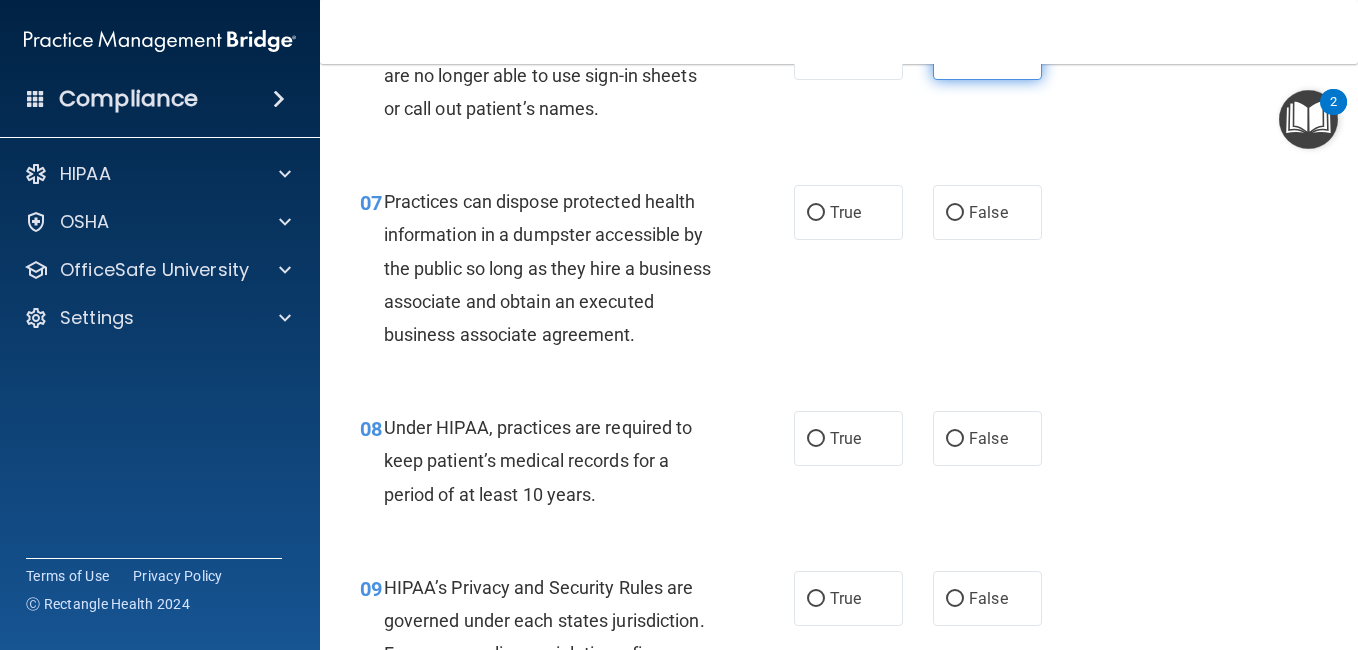 scroll, scrollTop: 1200, scrollLeft: 0, axis: vertical 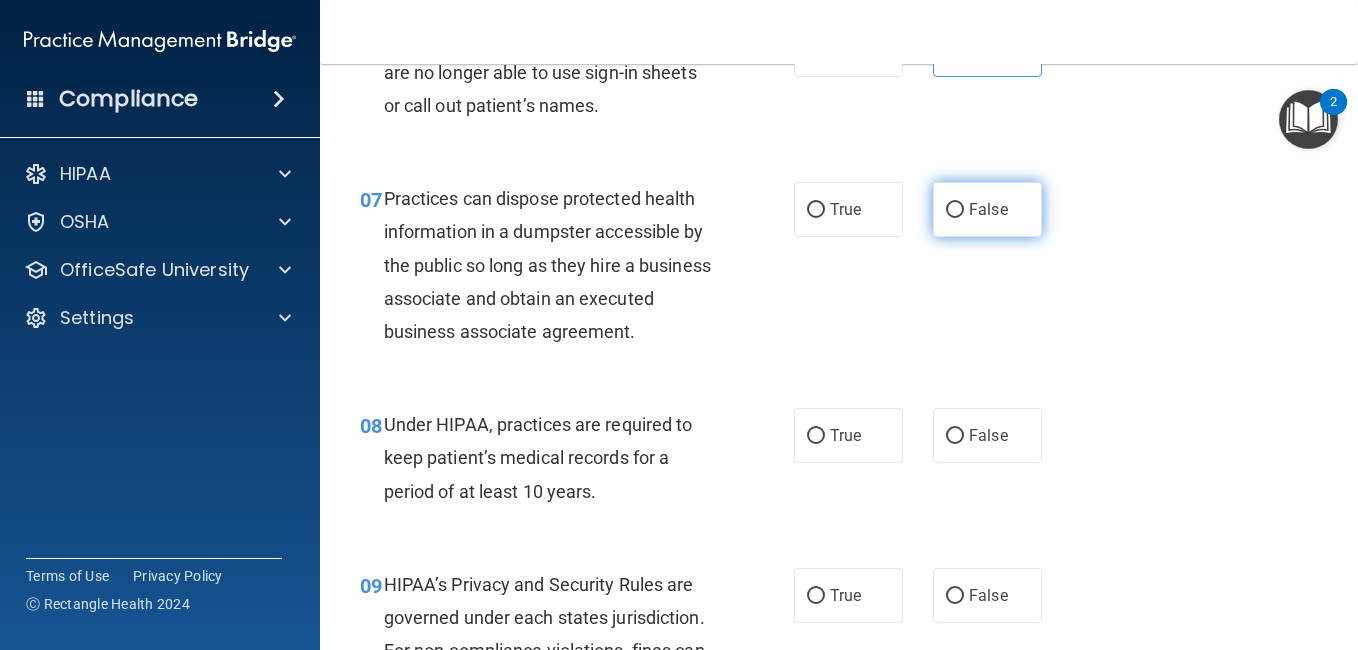 click on "False" at bounding box center [955, 210] 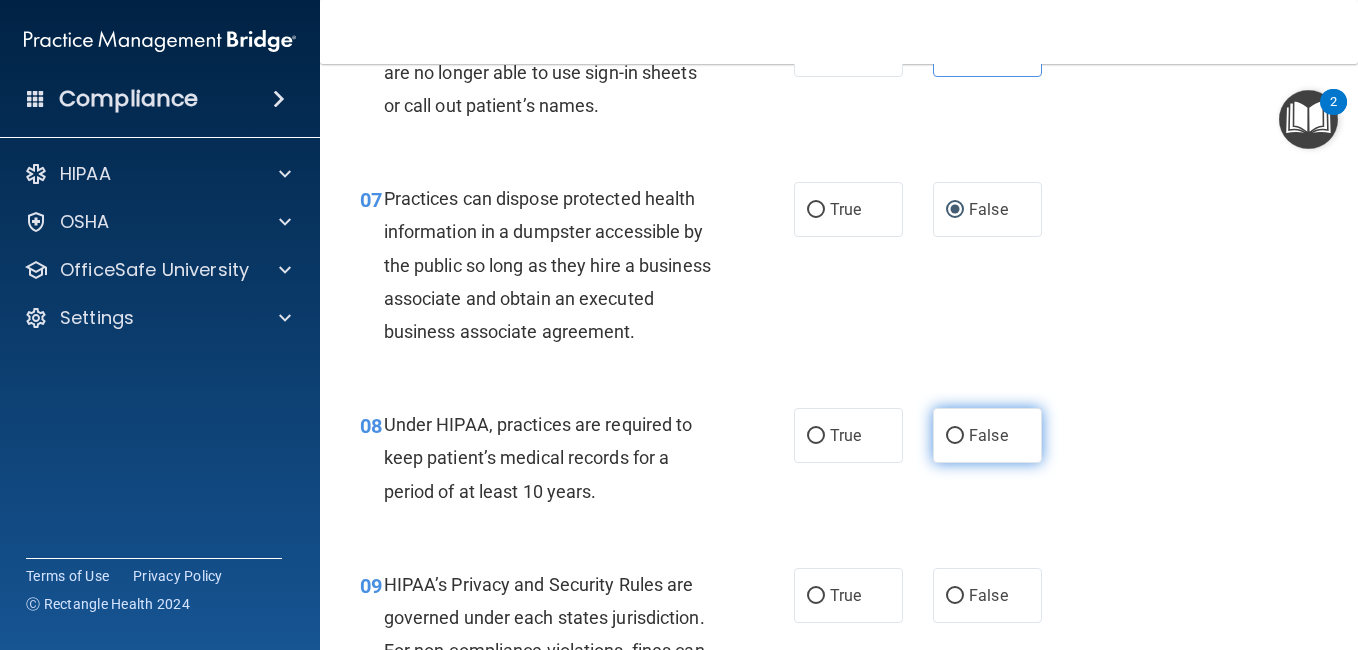click on "False" at bounding box center (955, 436) 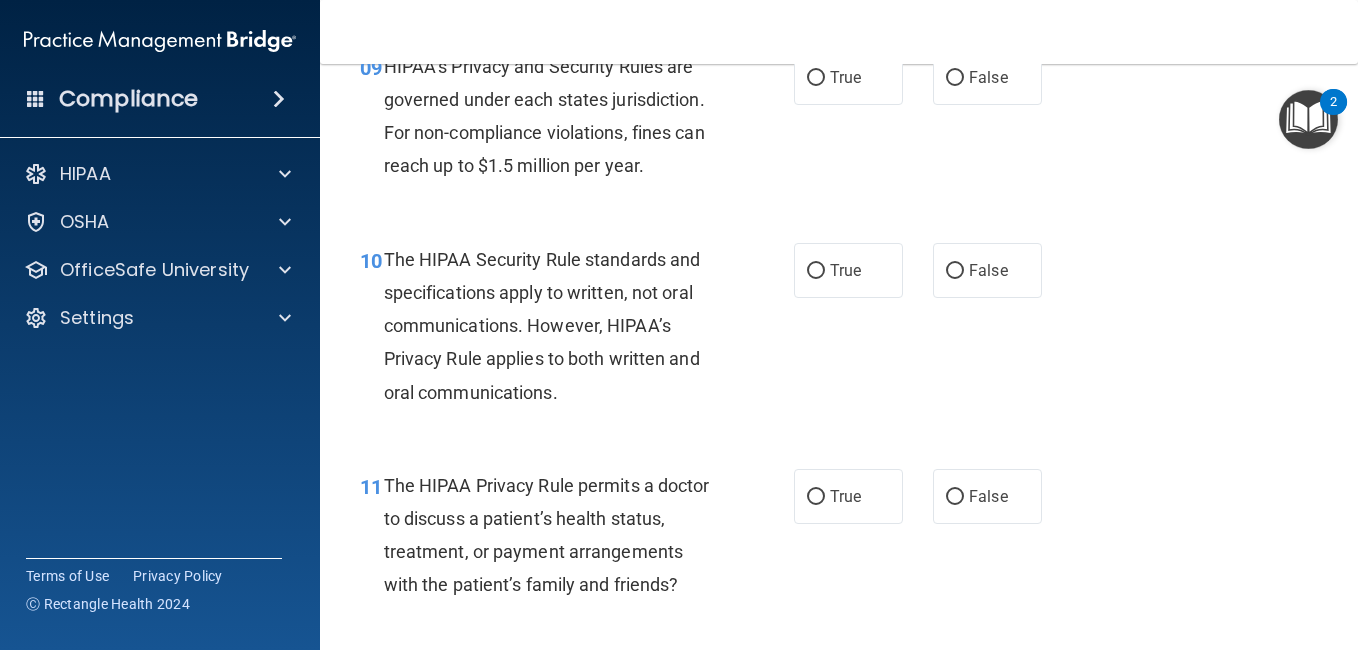 scroll, scrollTop: 1720, scrollLeft: 0, axis: vertical 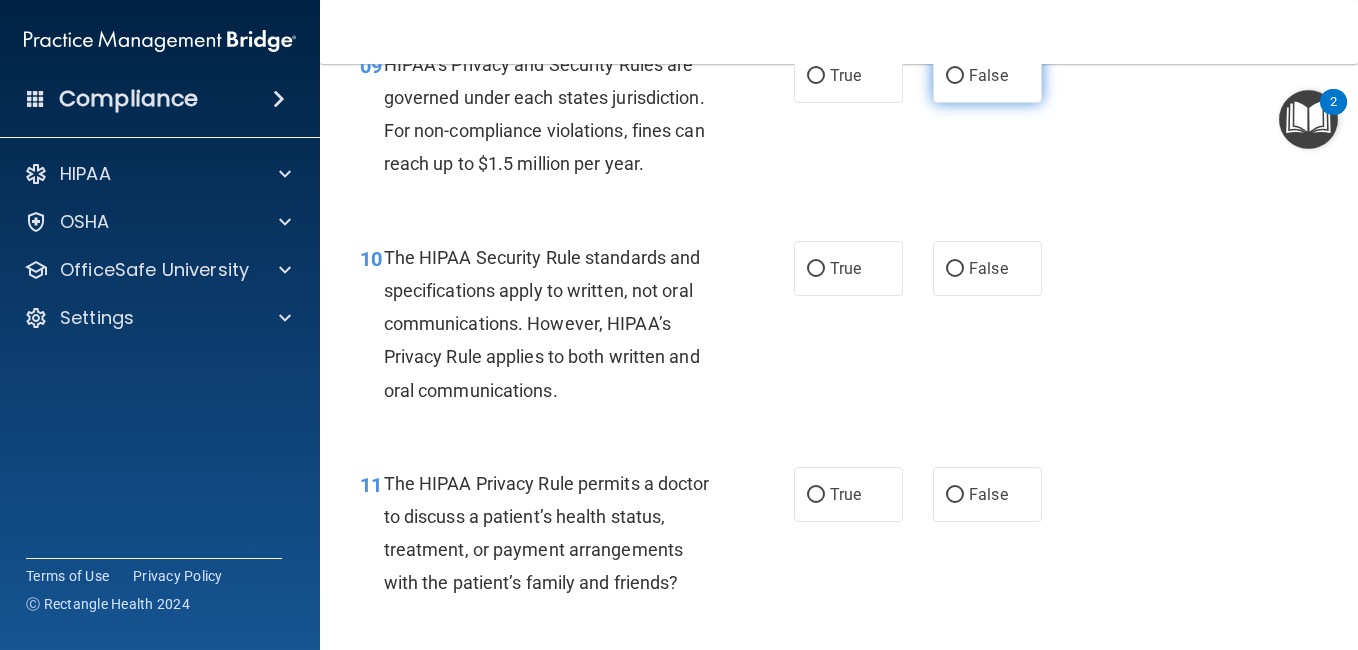 click on "False" at bounding box center (955, 76) 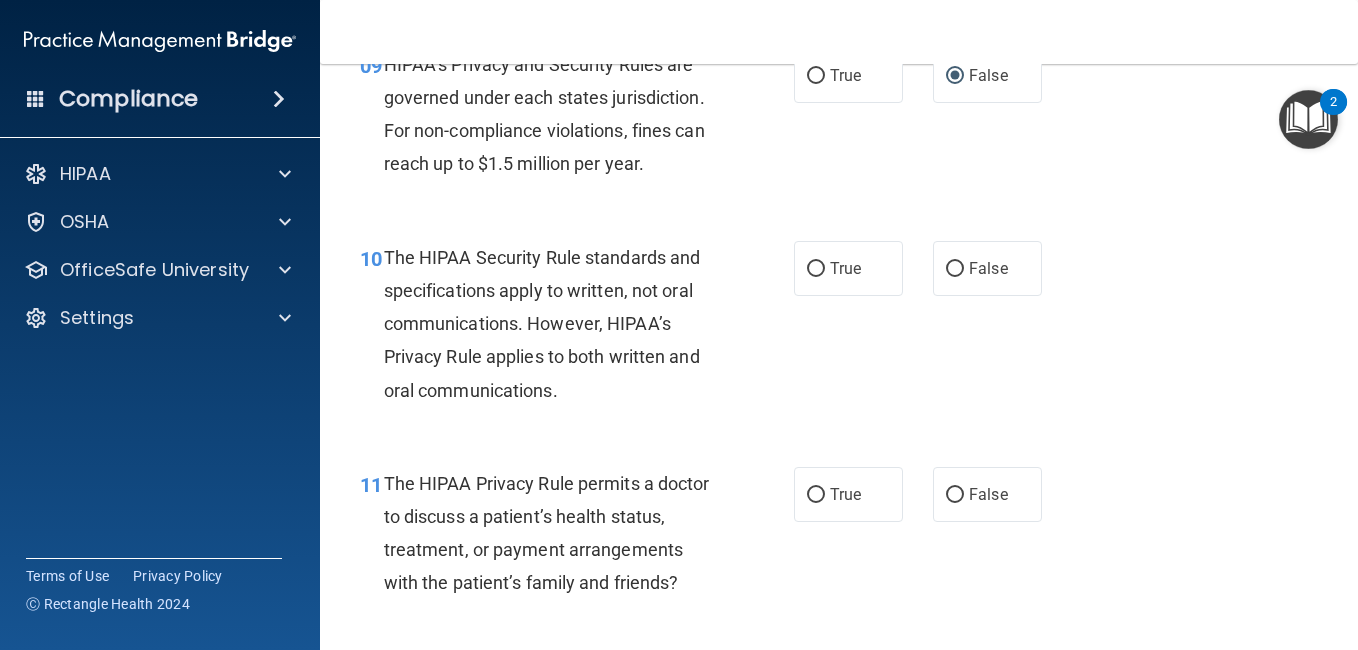 click on "10       The HIPAA Security Rule standards and specifications apply to written, not oral communications. However, HIPAA’s Privacy Rule applies to both written and oral communications.                 True           False" at bounding box center [839, 329] 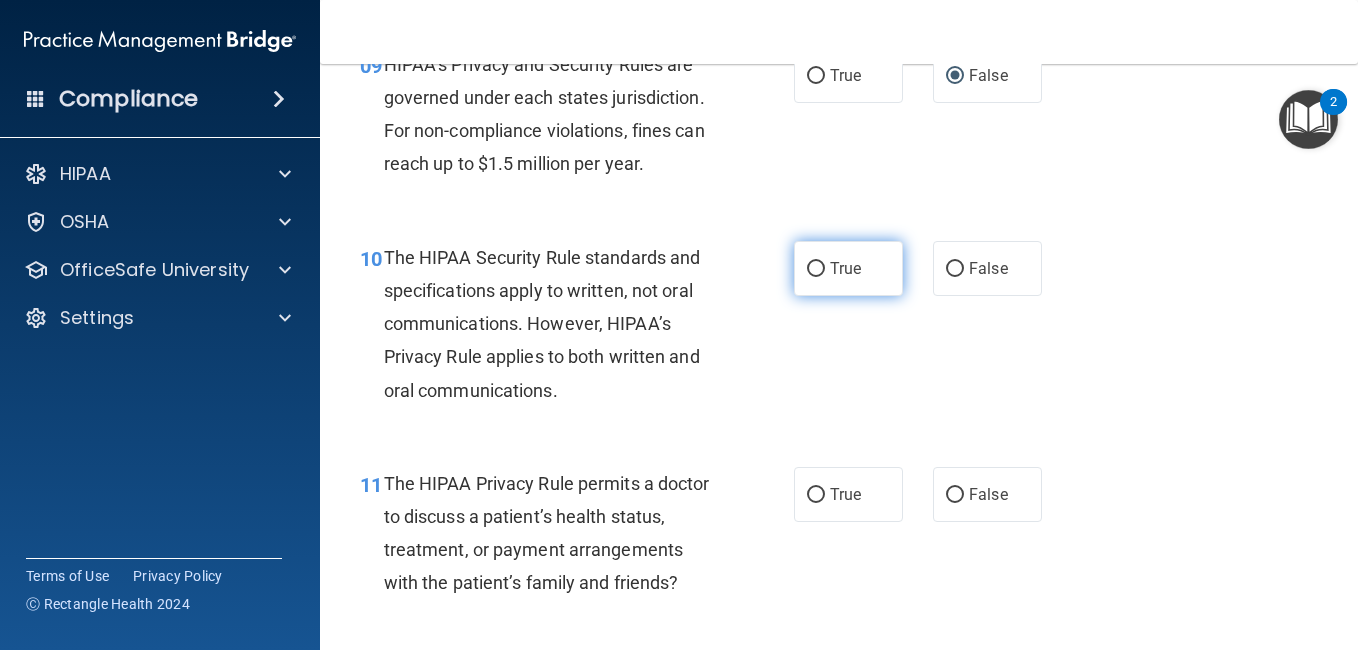 click on "True" at bounding box center [848, 268] 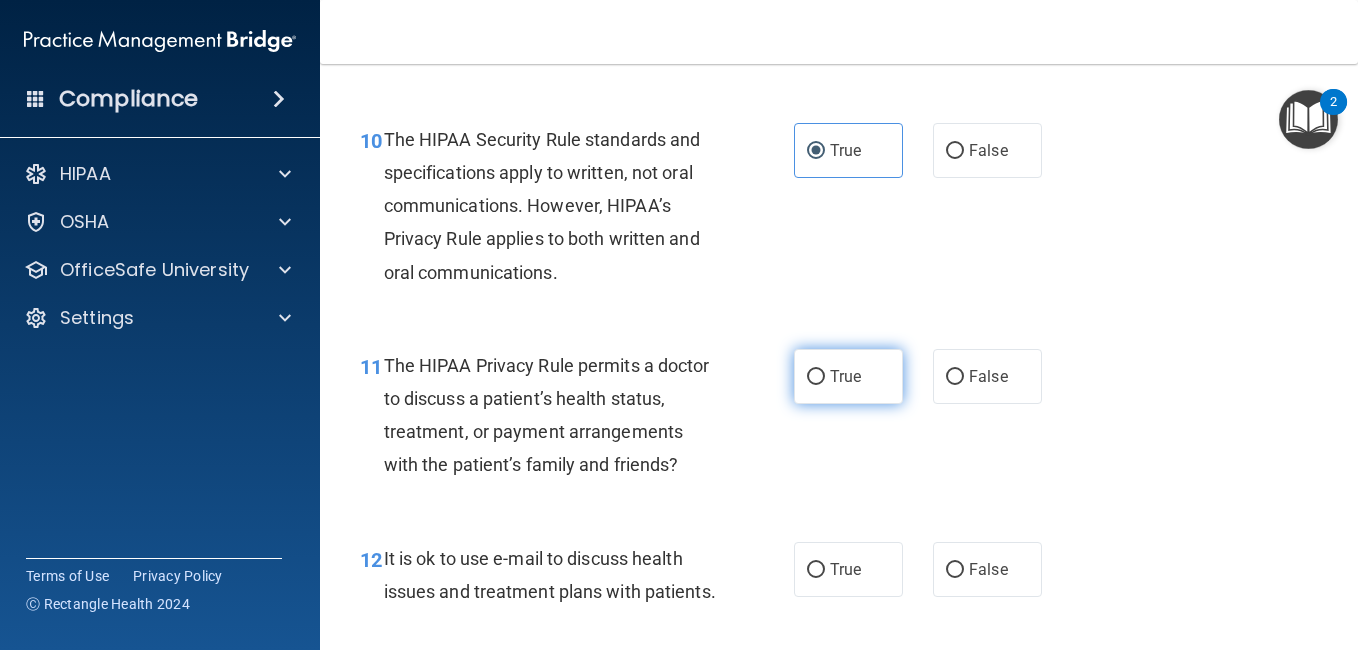 scroll, scrollTop: 1840, scrollLeft: 0, axis: vertical 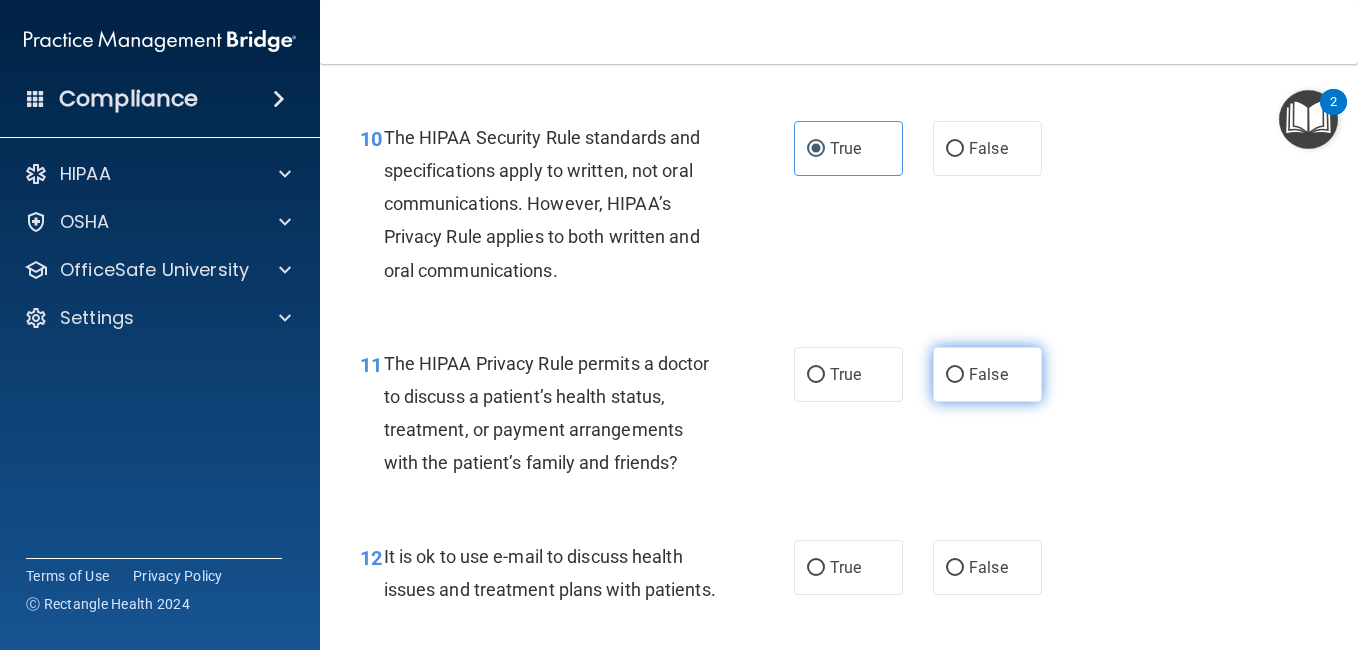 click on "False" at bounding box center (955, 375) 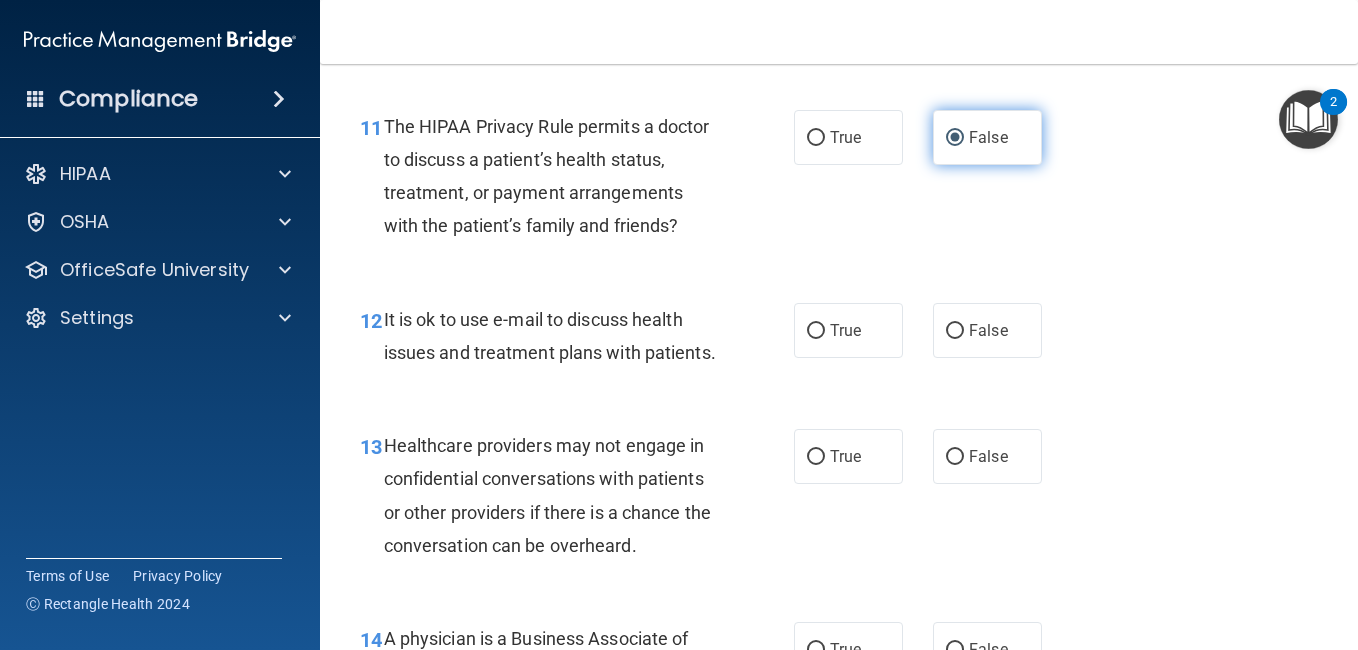 scroll, scrollTop: 2080, scrollLeft: 0, axis: vertical 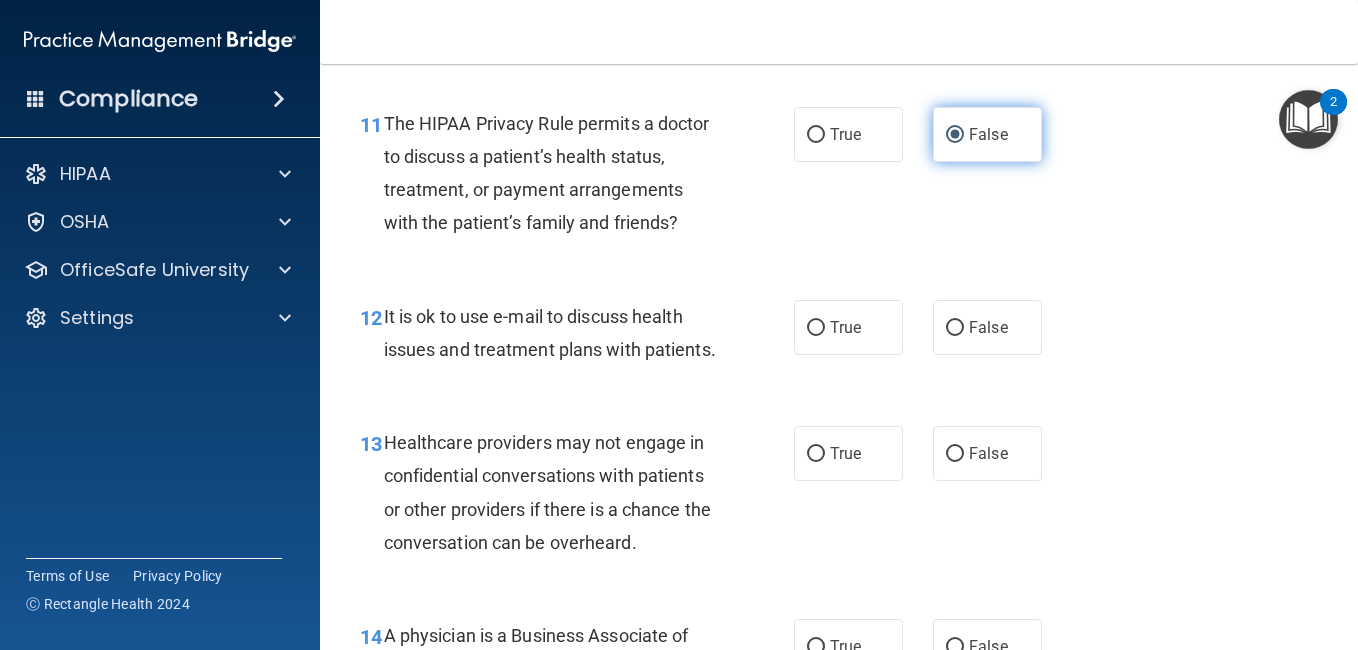 click on "False" at bounding box center [987, 327] 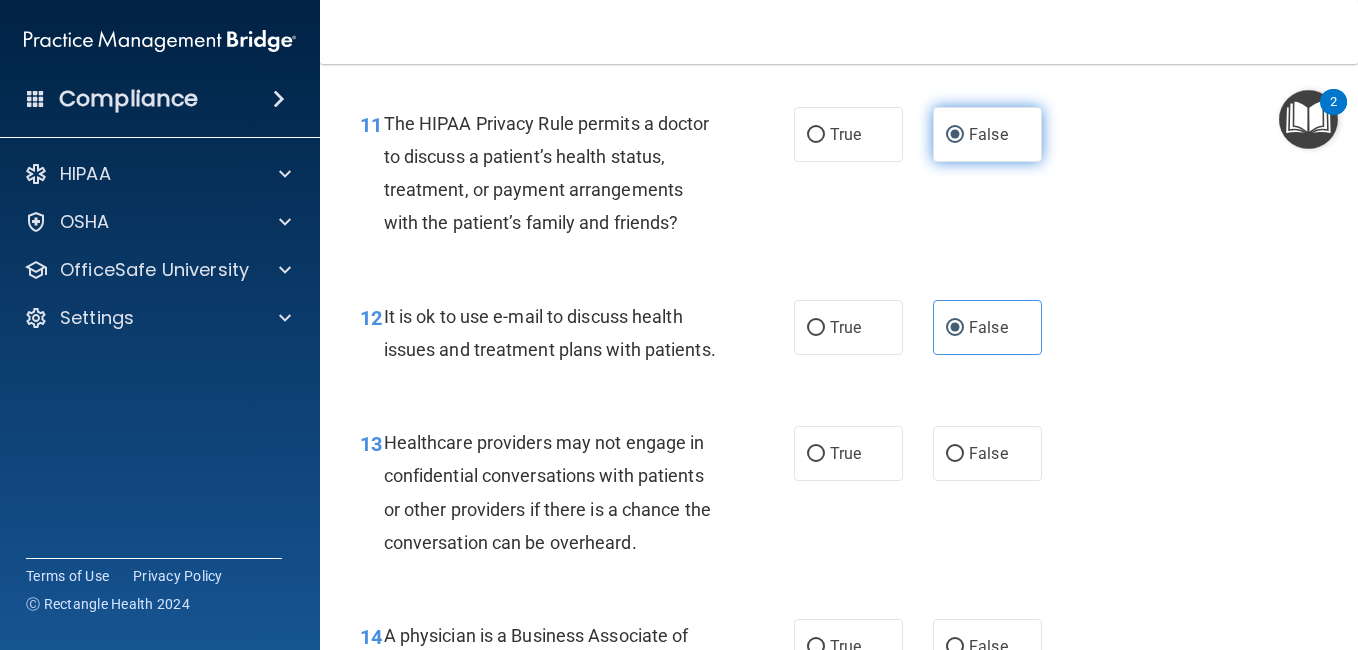 click on "False" at bounding box center [987, 327] 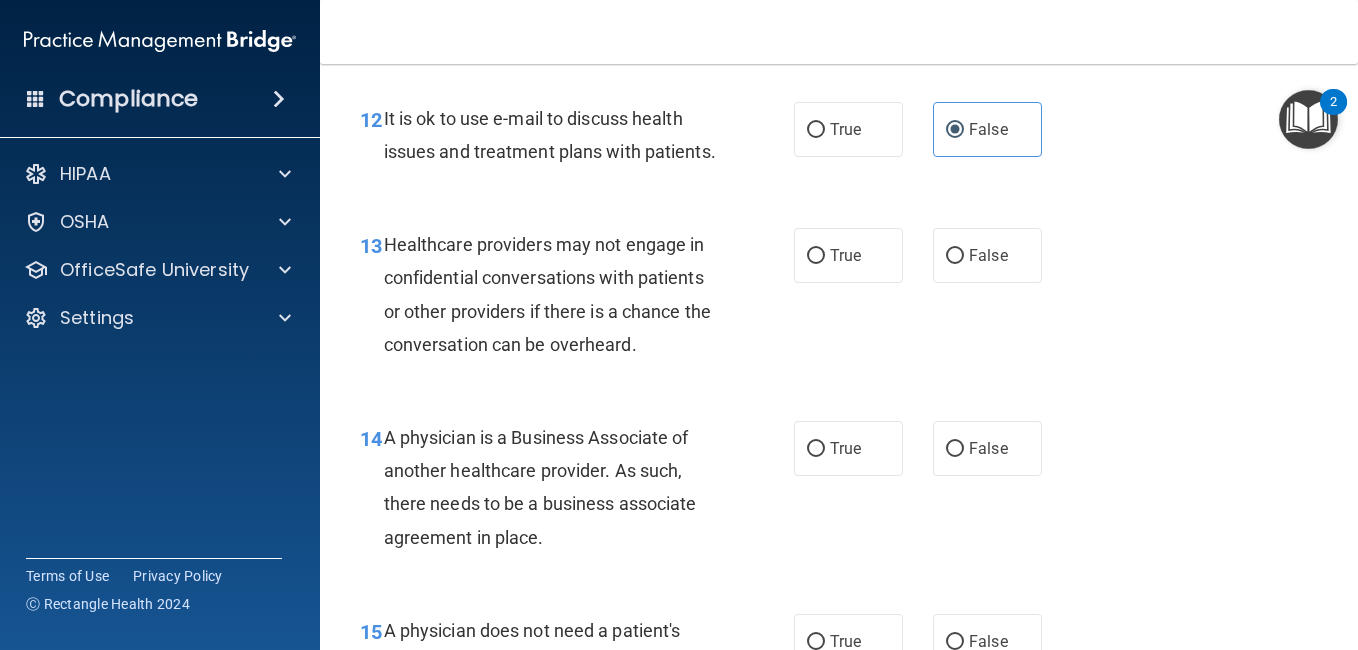 scroll, scrollTop: 2280, scrollLeft: 0, axis: vertical 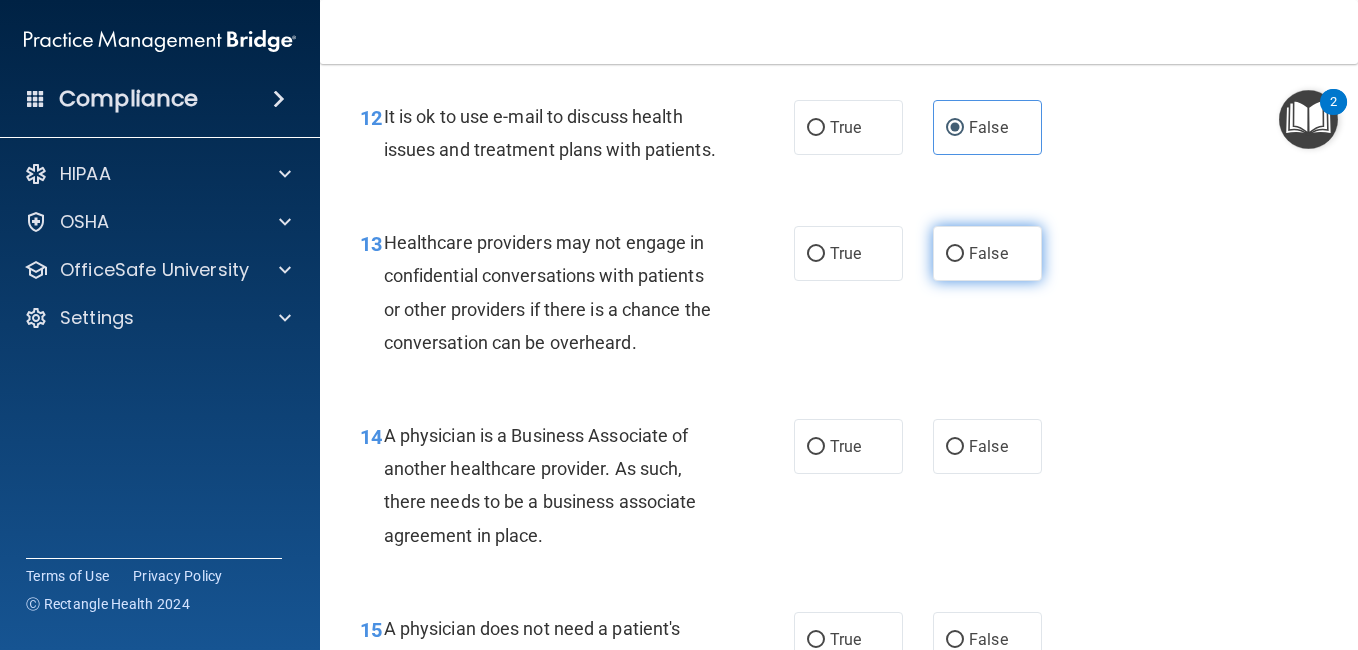 click on "False" at bounding box center [987, 253] 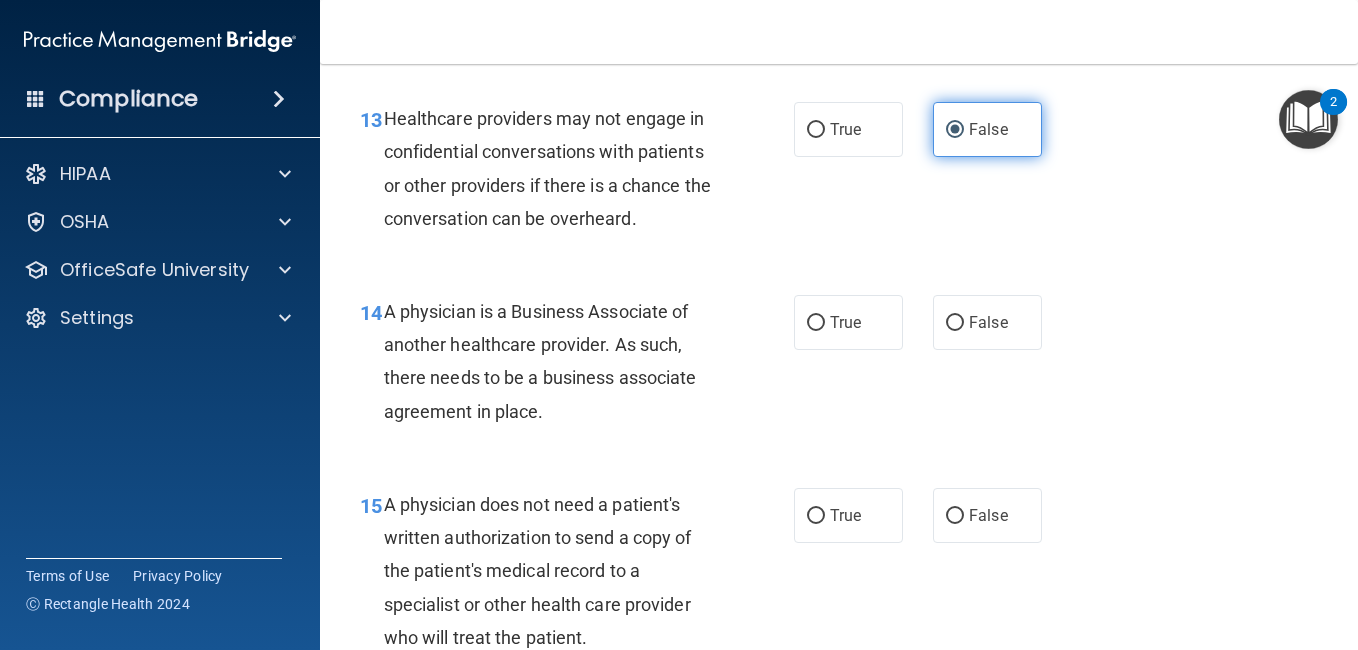 scroll, scrollTop: 2440, scrollLeft: 0, axis: vertical 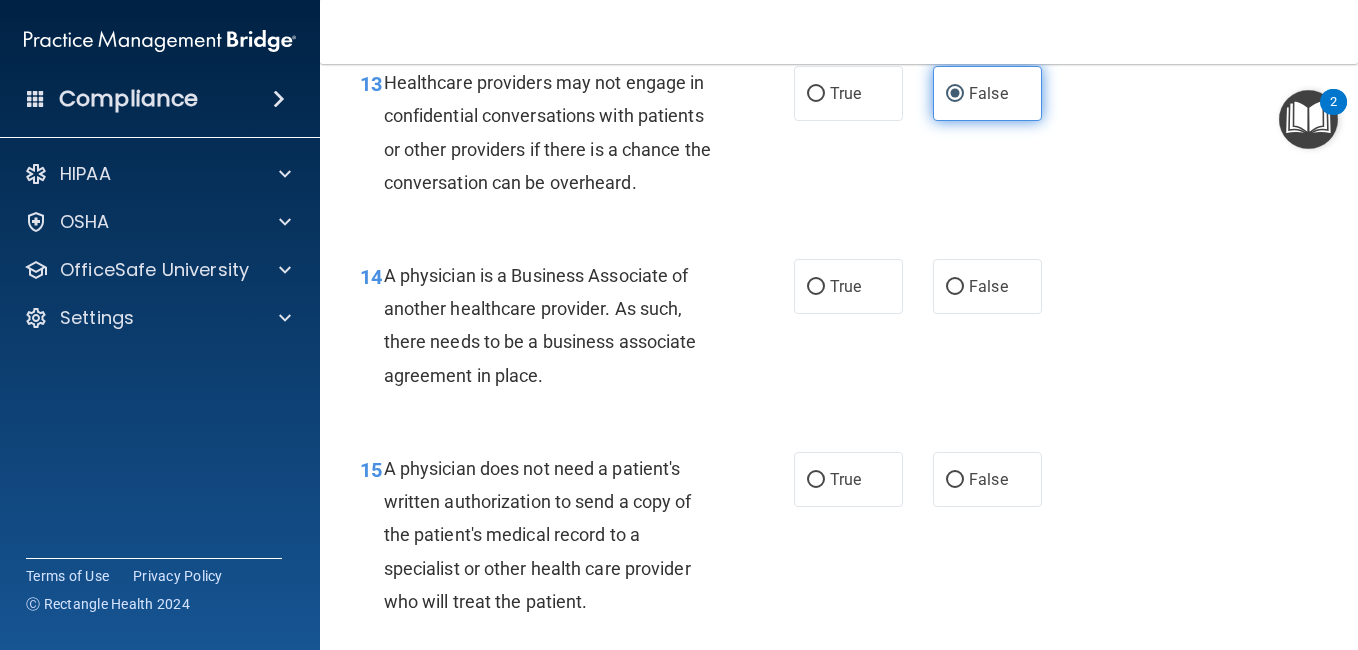 click on "False" at bounding box center [987, 286] 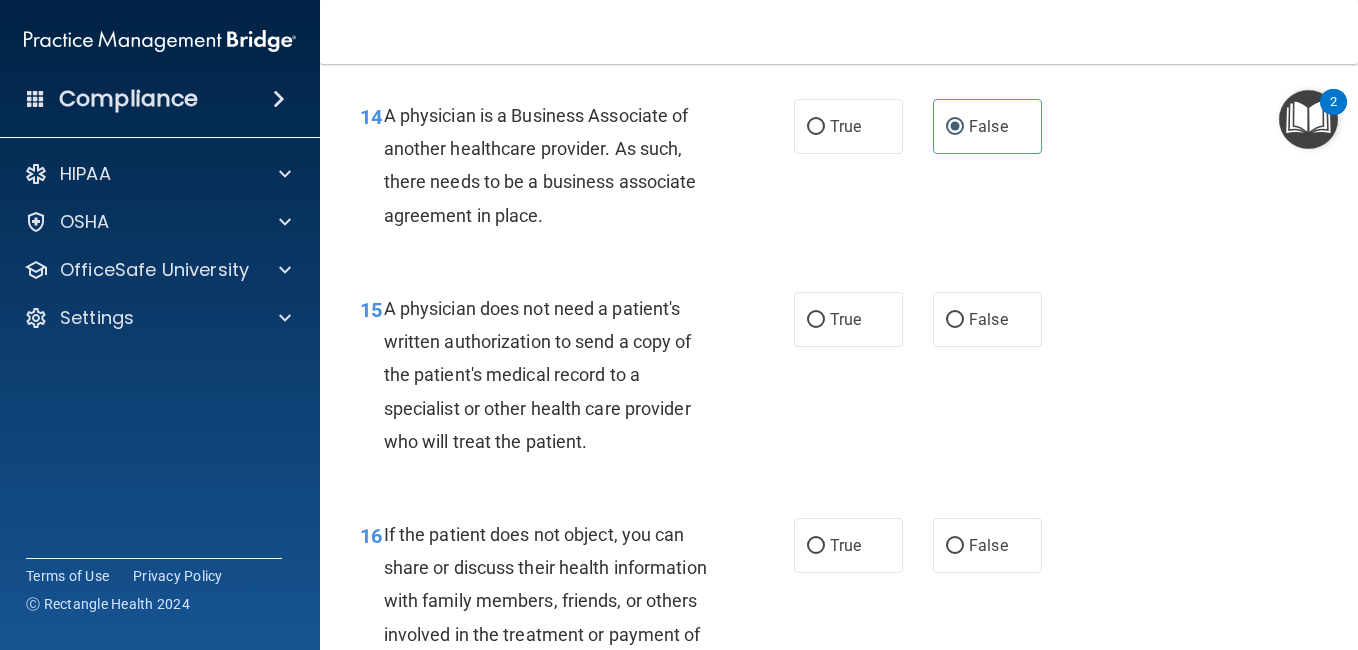 scroll, scrollTop: 2640, scrollLeft: 0, axis: vertical 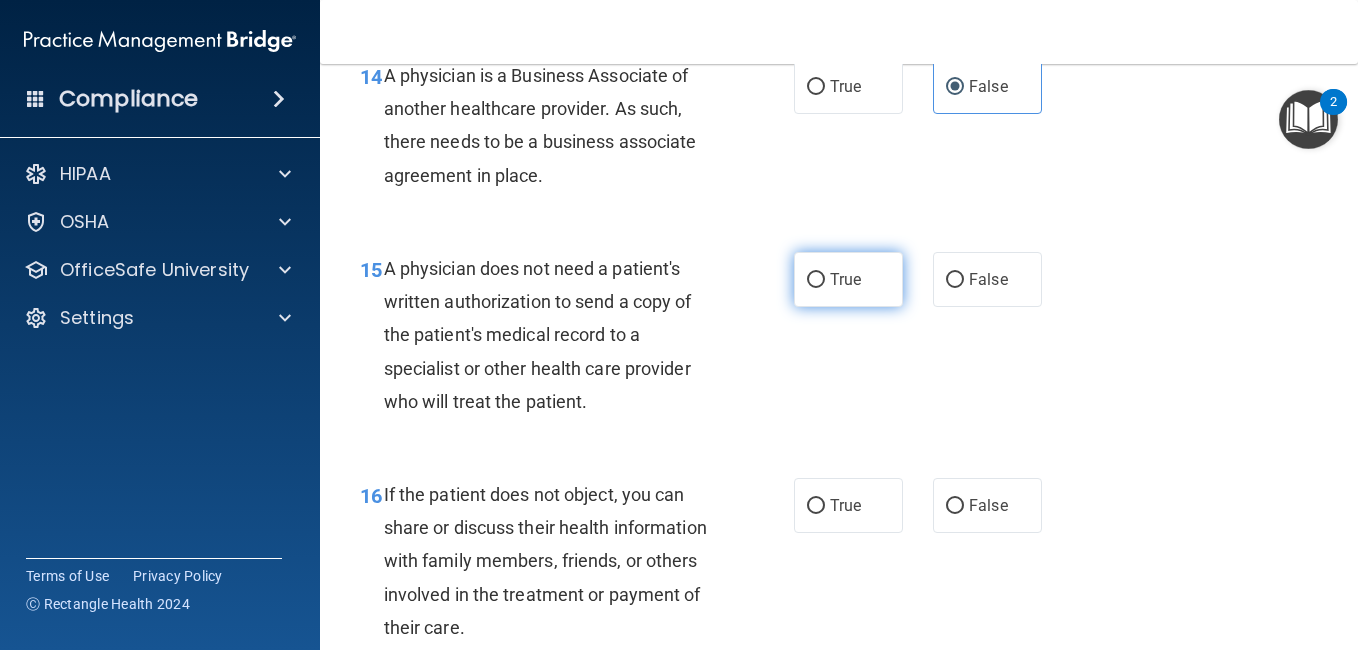 click on "True" at bounding box center (848, 279) 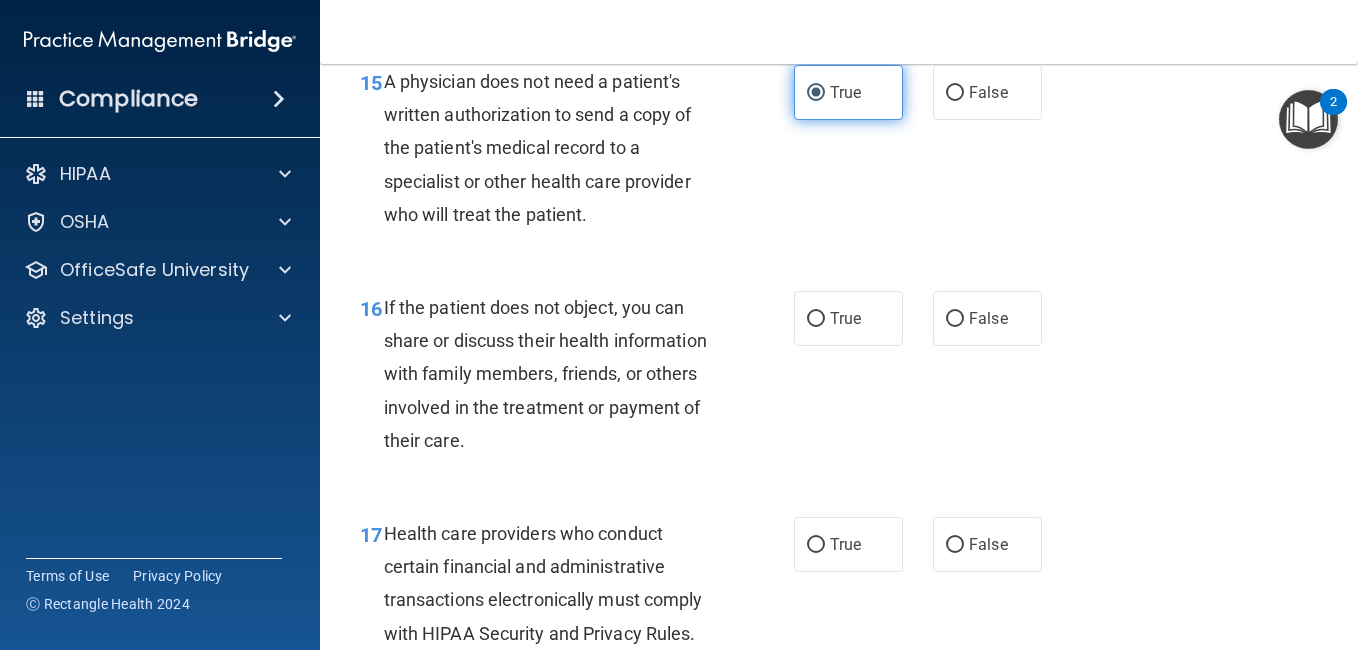 scroll, scrollTop: 2840, scrollLeft: 0, axis: vertical 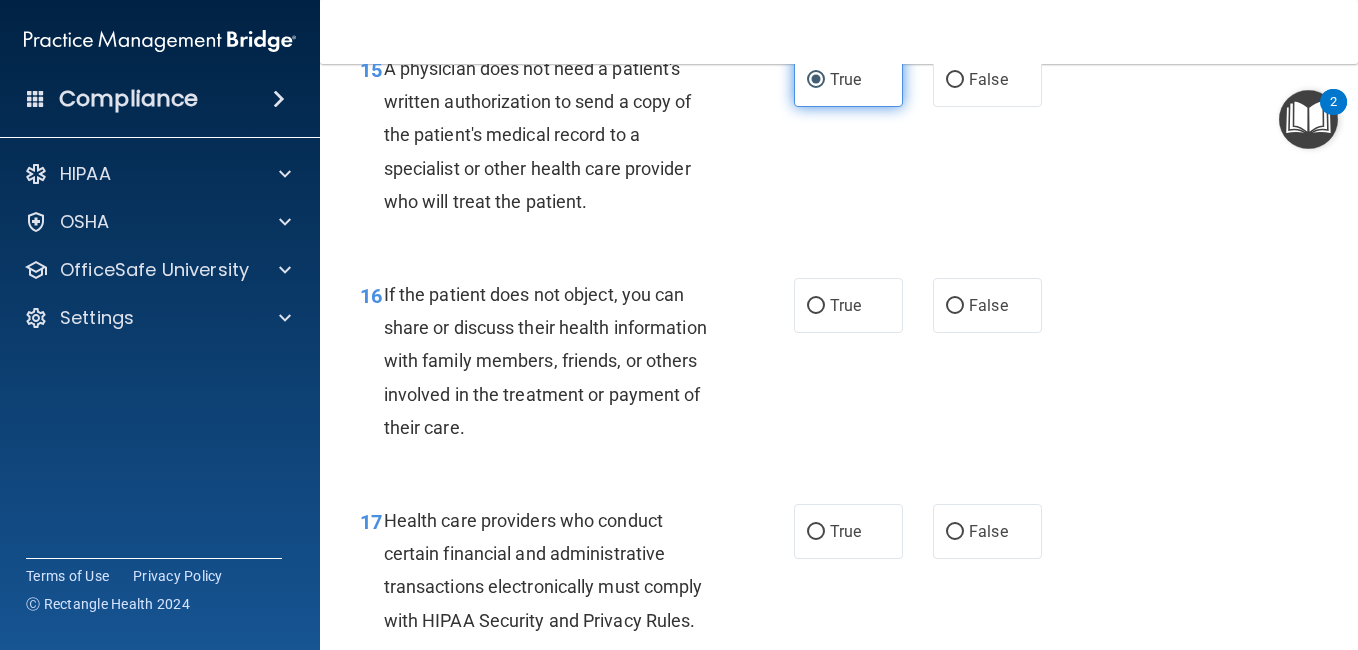 click on "True" at bounding box center (848, 305) 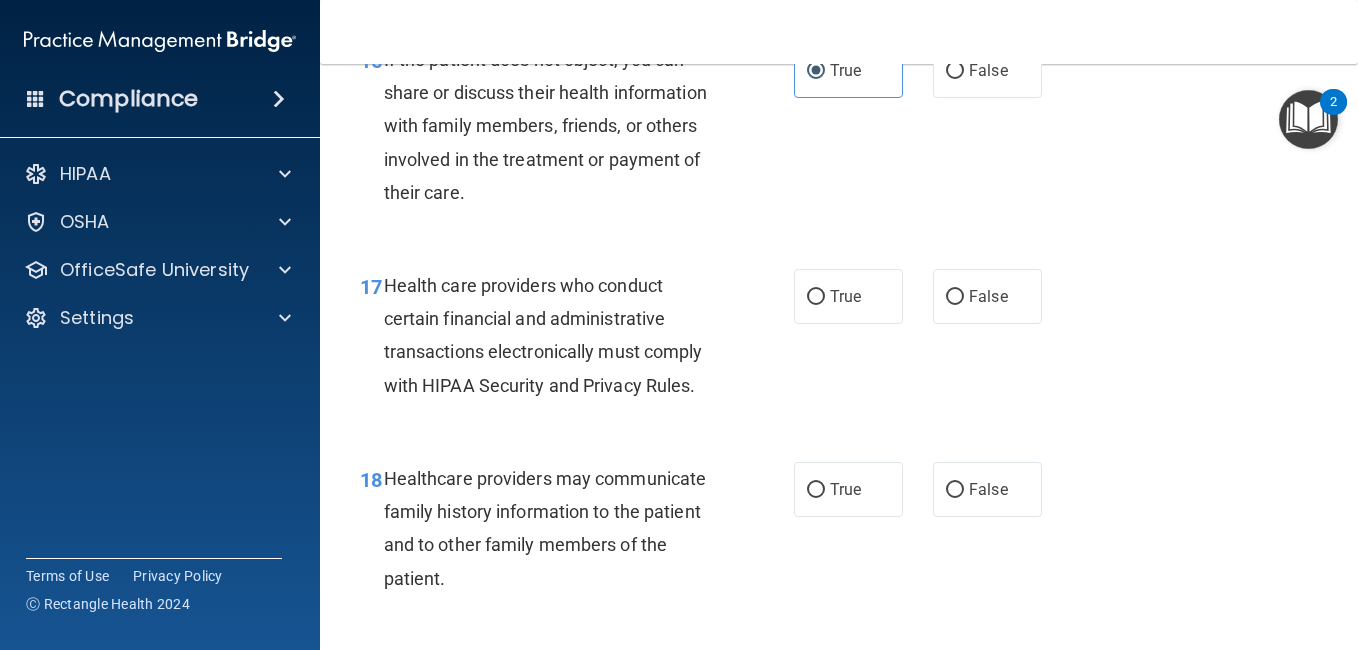 scroll, scrollTop: 3080, scrollLeft: 0, axis: vertical 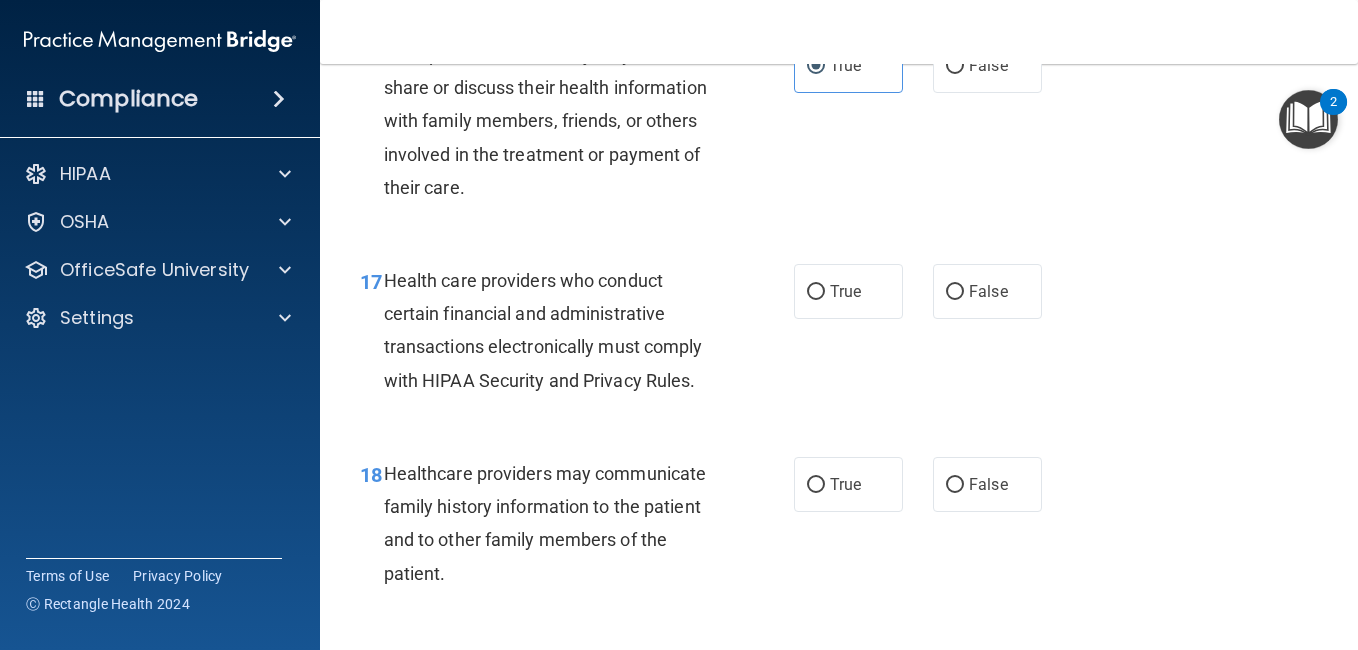 click on "True" at bounding box center [848, 291] 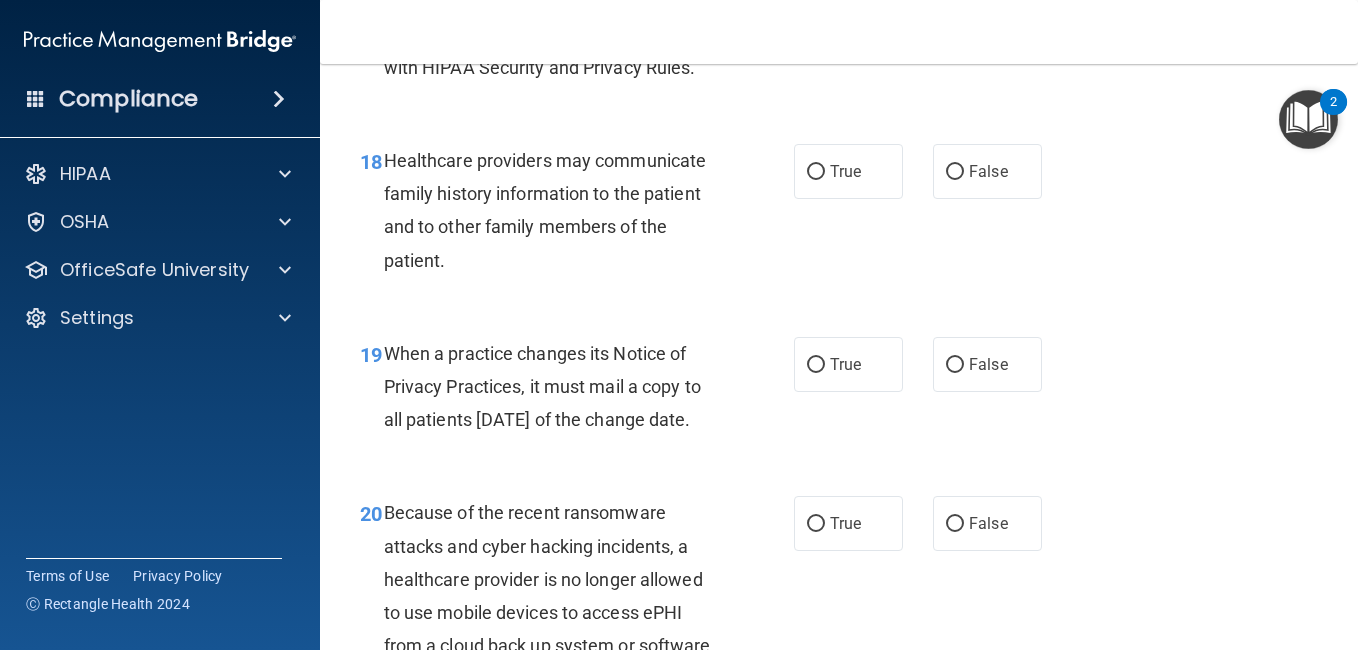 scroll, scrollTop: 3400, scrollLeft: 0, axis: vertical 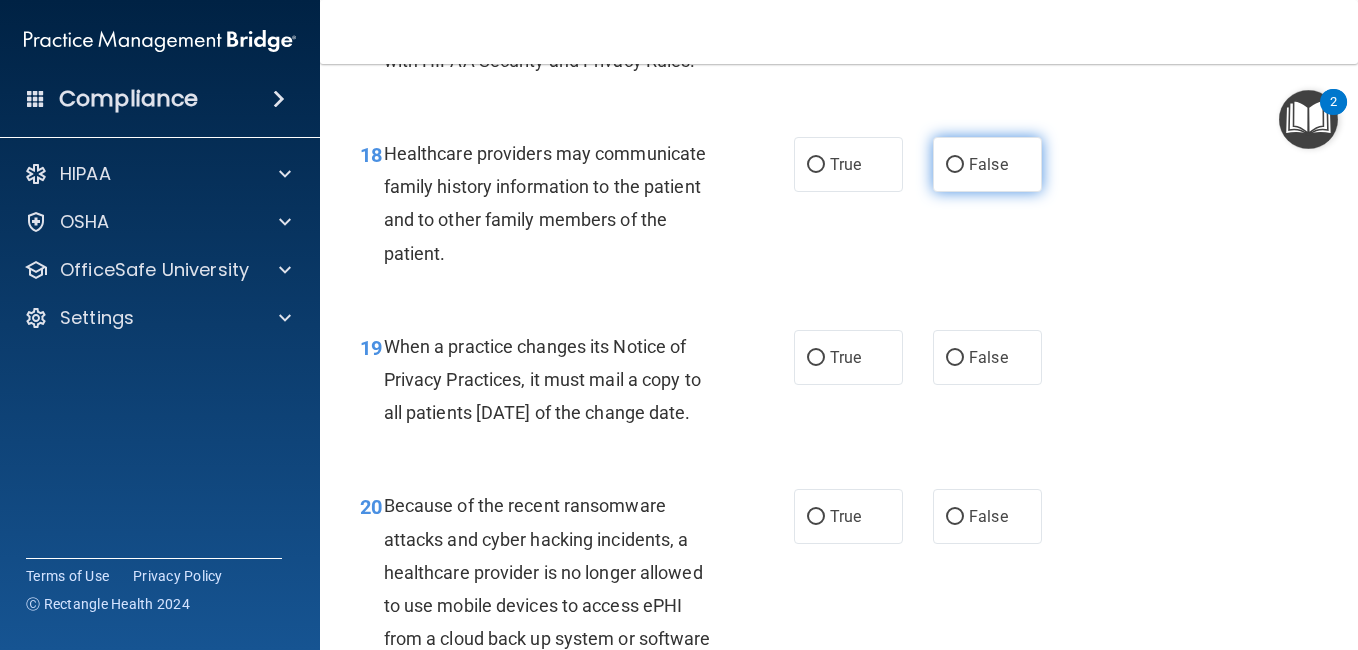 click on "False" at bounding box center (987, 164) 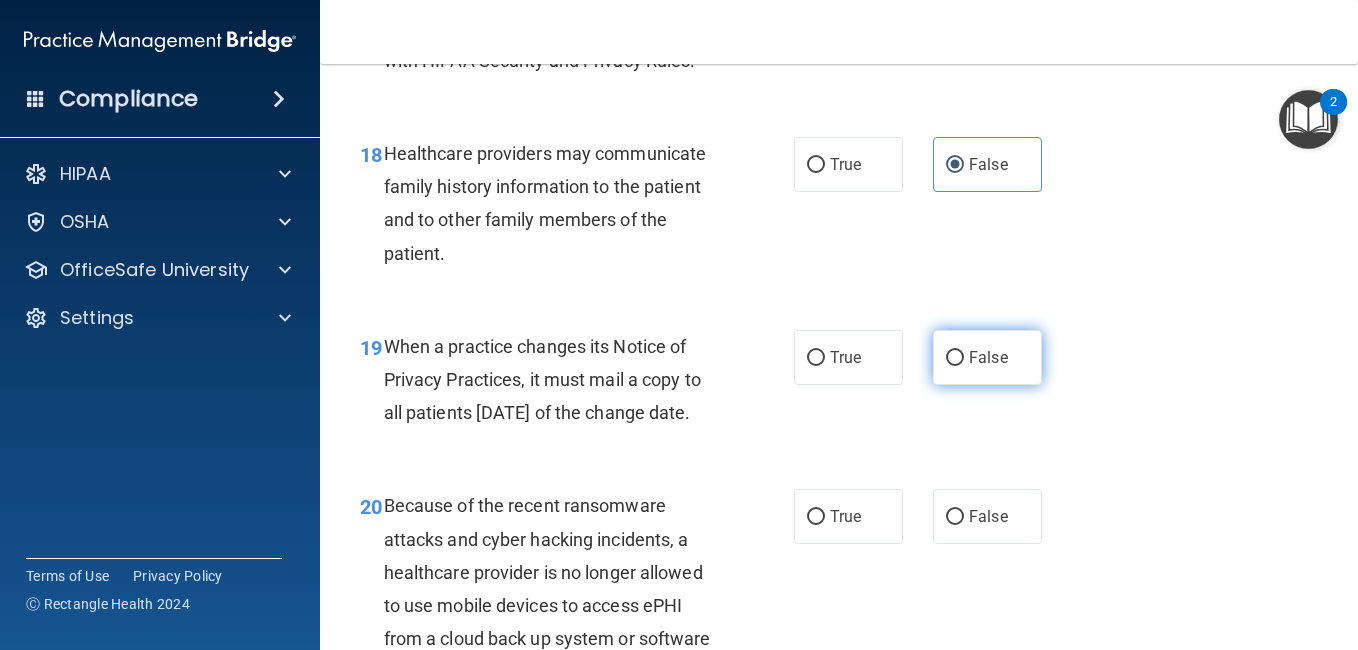 click on "False" at bounding box center [987, 357] 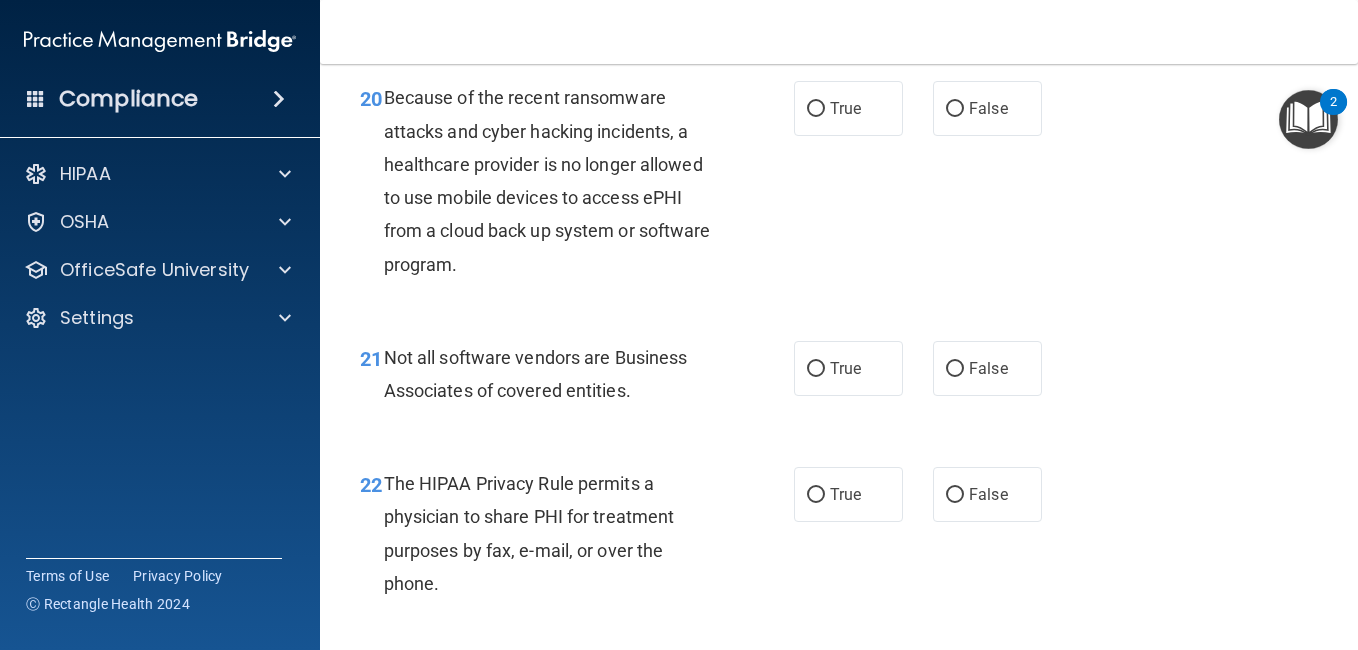scroll, scrollTop: 3840, scrollLeft: 0, axis: vertical 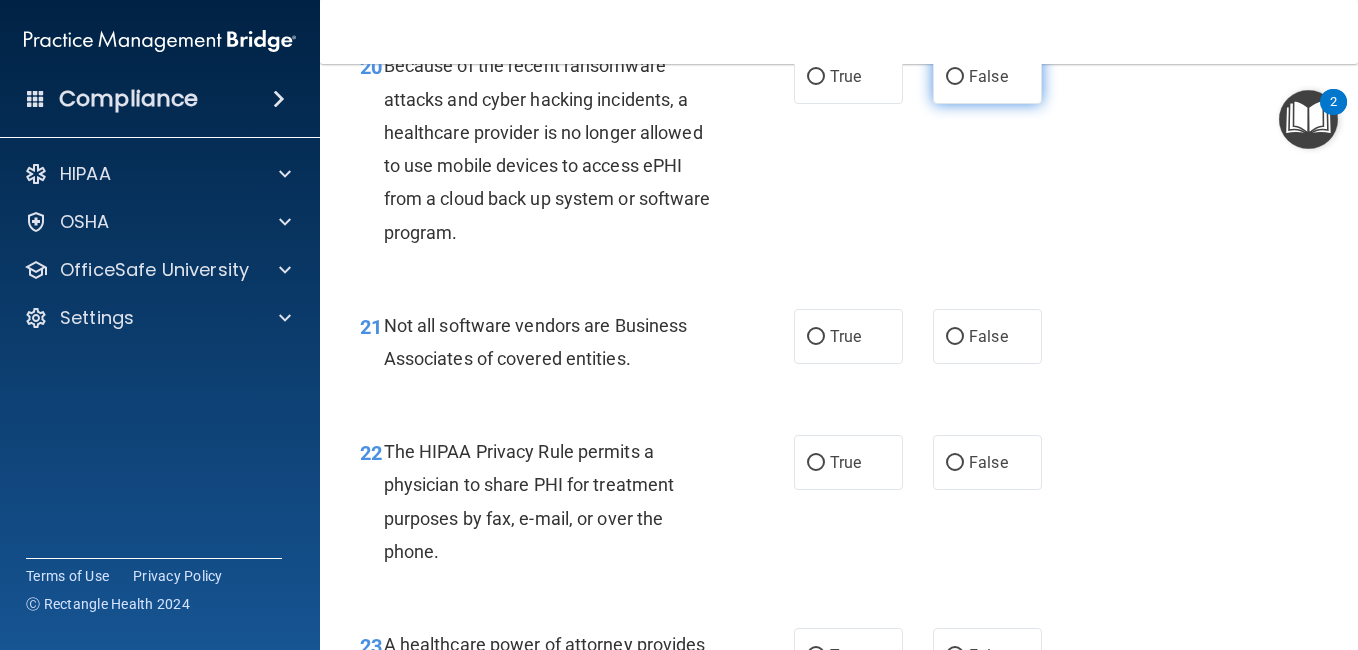 click on "False" at bounding box center [987, 76] 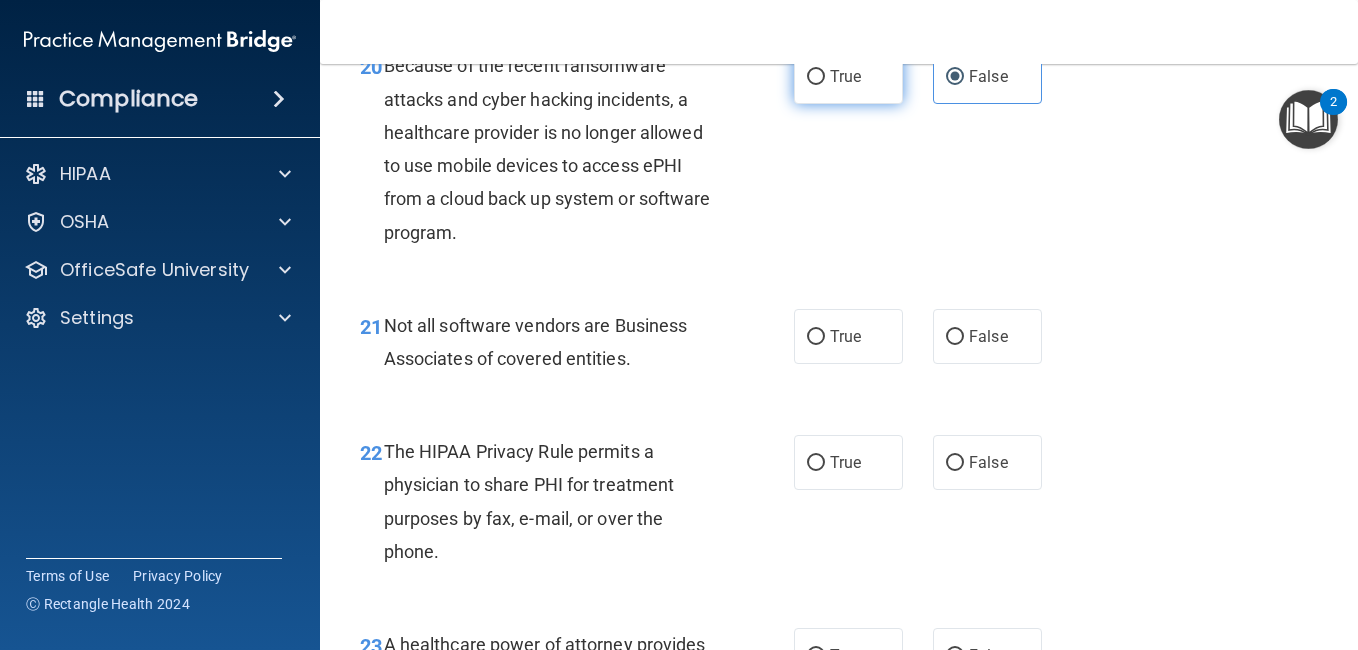 click on "True" at bounding box center [848, 76] 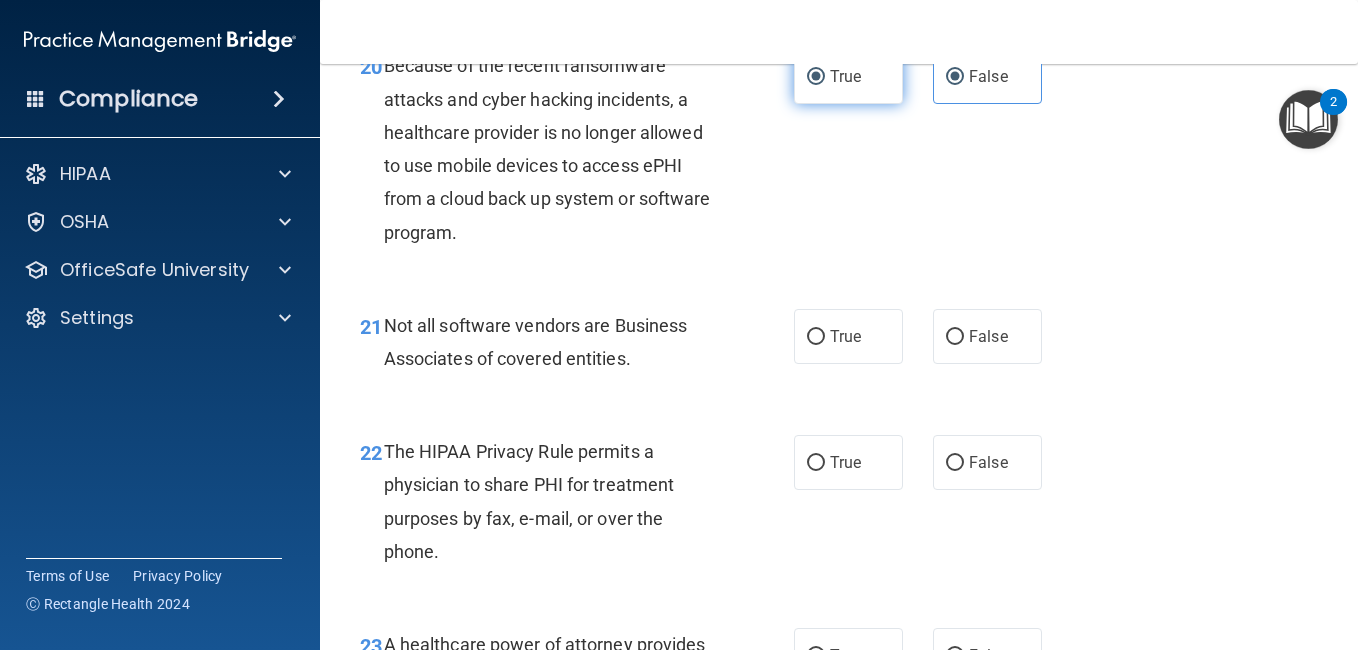 radio on "false" 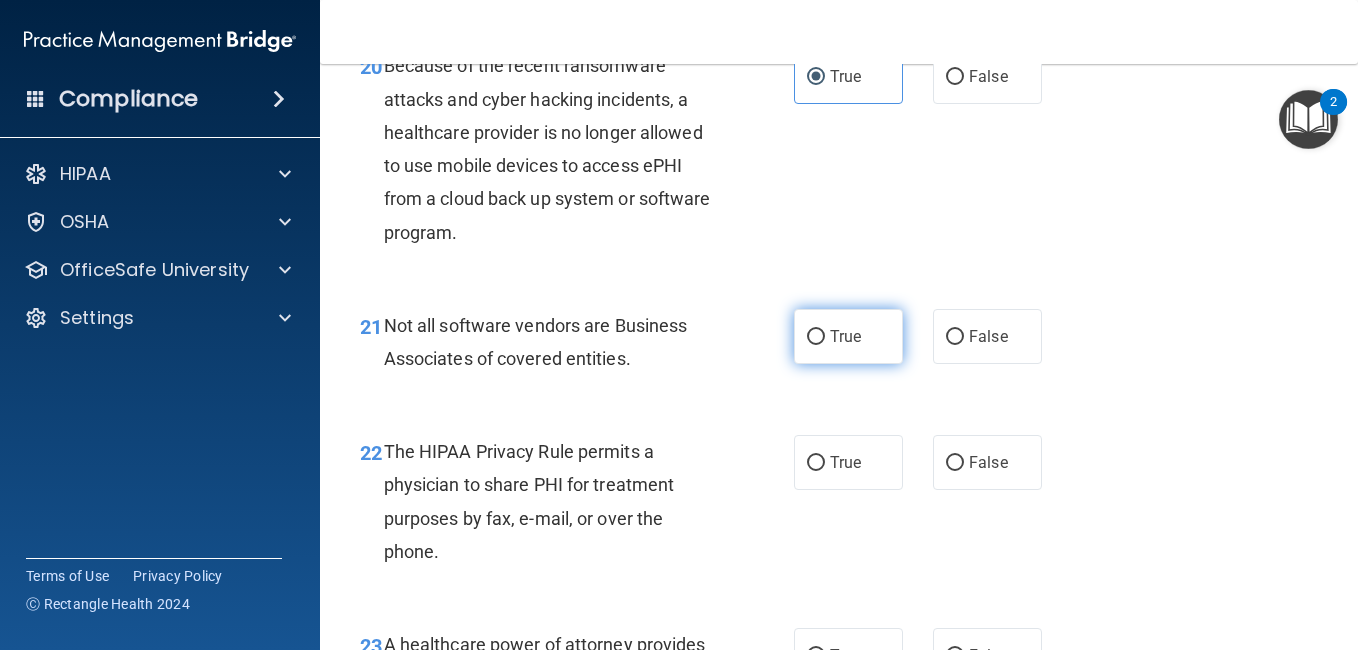 click on "True" at bounding box center [848, 336] 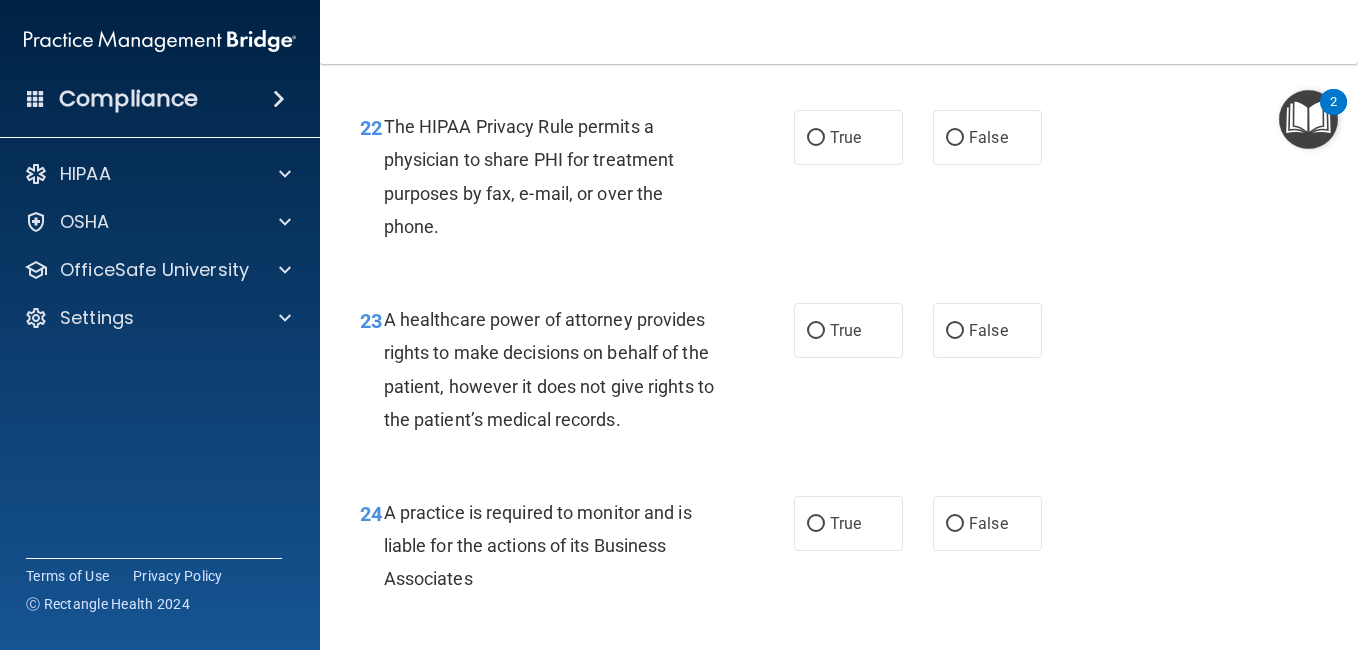 scroll, scrollTop: 4200, scrollLeft: 0, axis: vertical 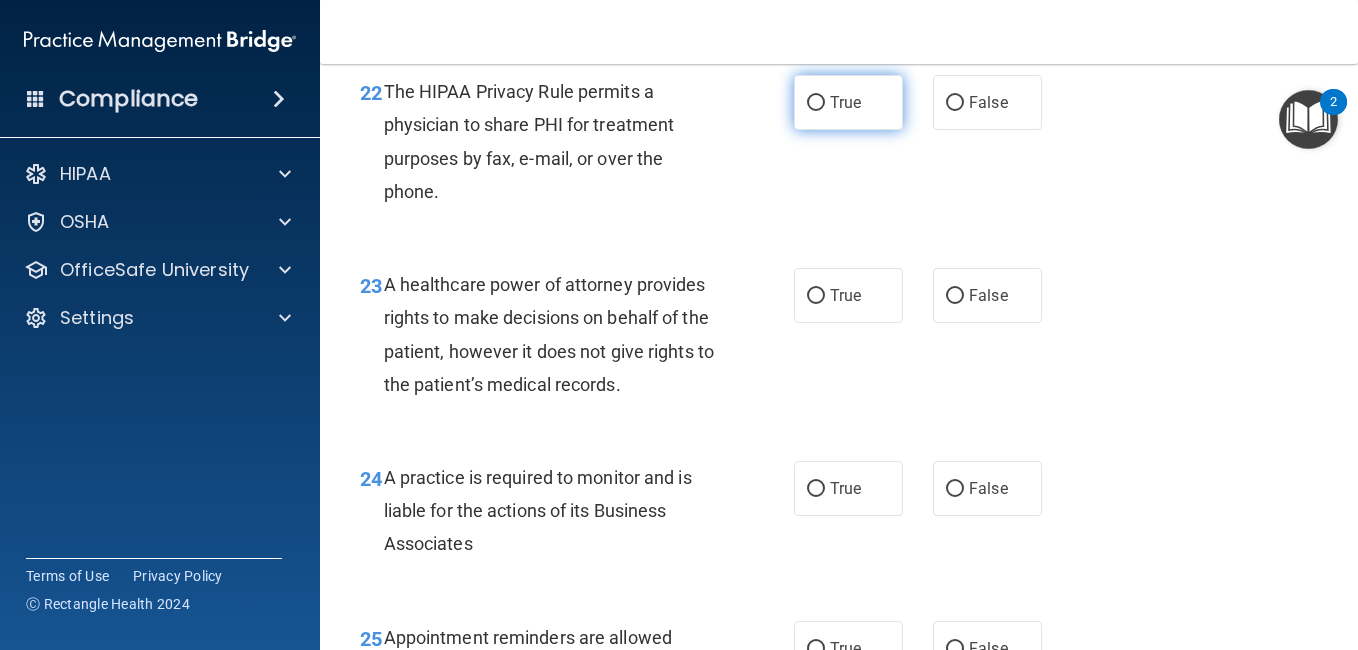 click on "True" at bounding box center [816, 103] 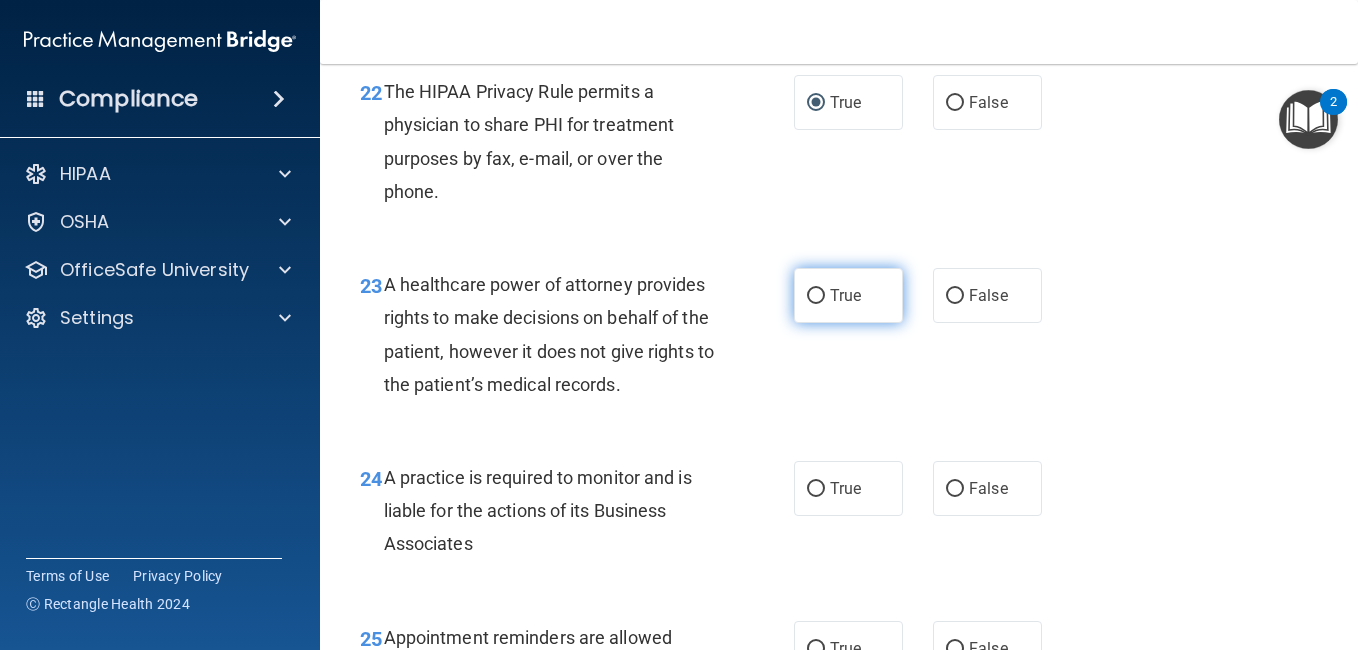 click on "True" at bounding box center (845, 295) 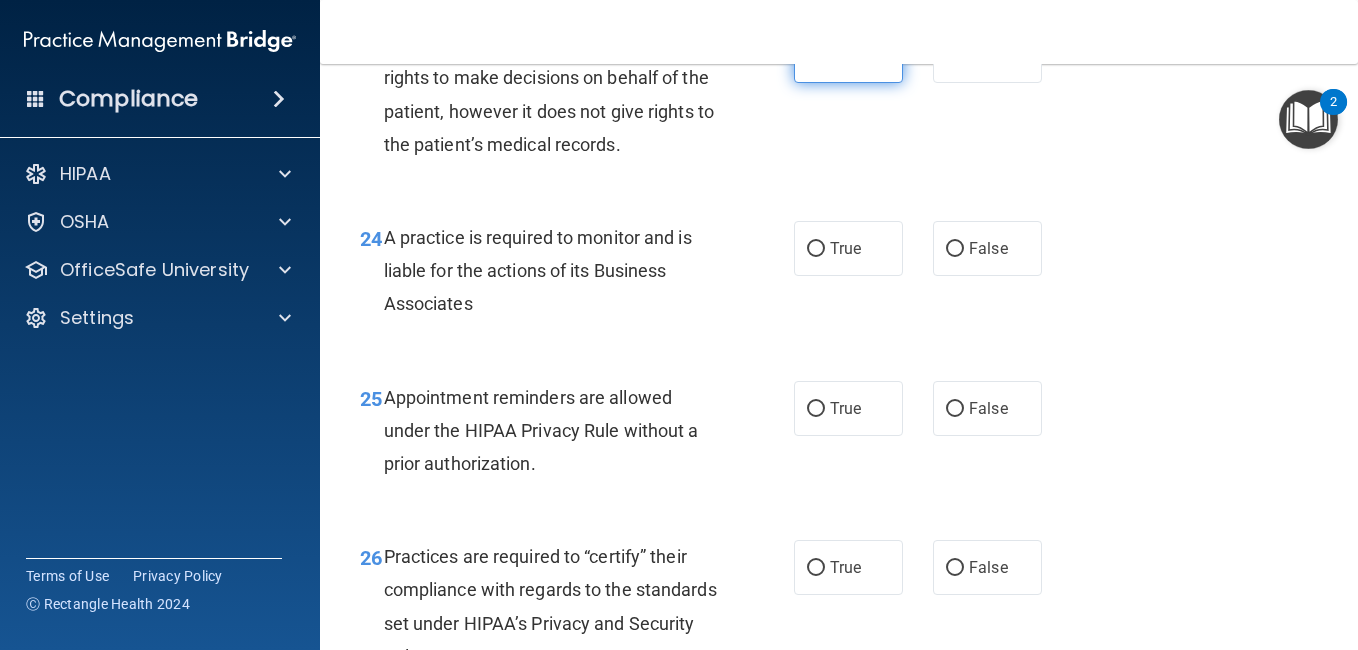 scroll, scrollTop: 4480, scrollLeft: 0, axis: vertical 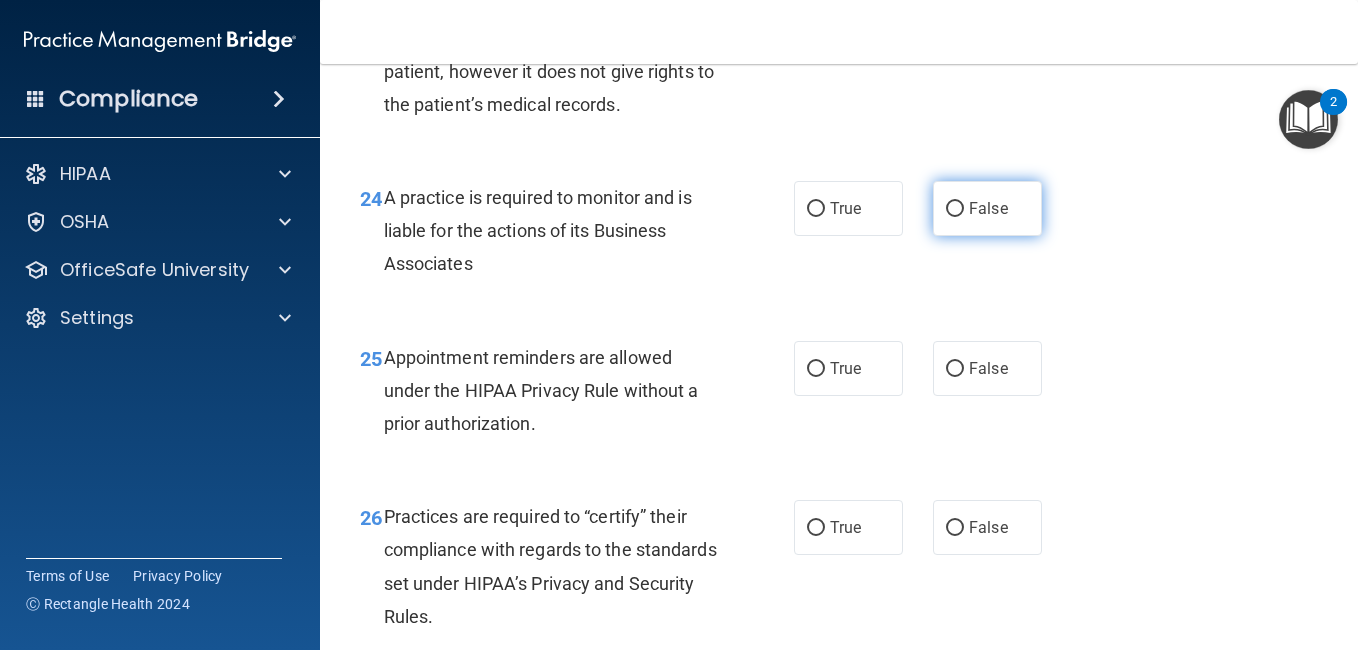 click on "False" at bounding box center (987, 208) 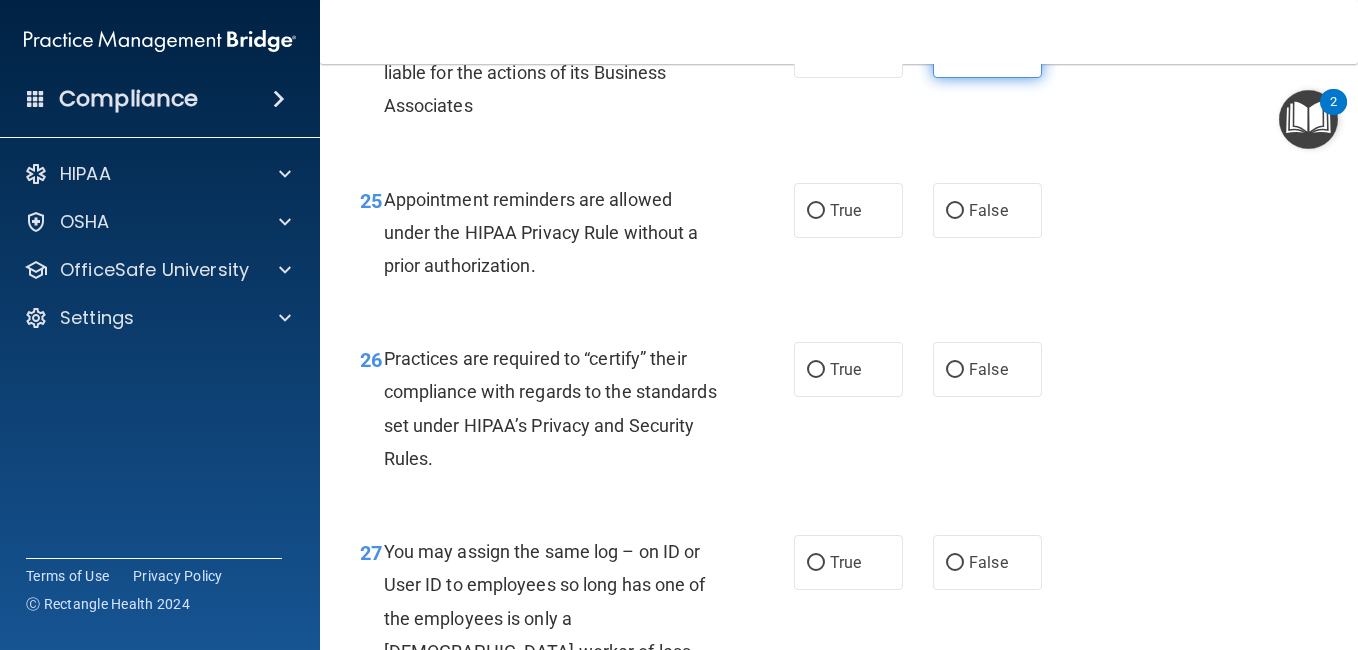 scroll, scrollTop: 4640, scrollLeft: 0, axis: vertical 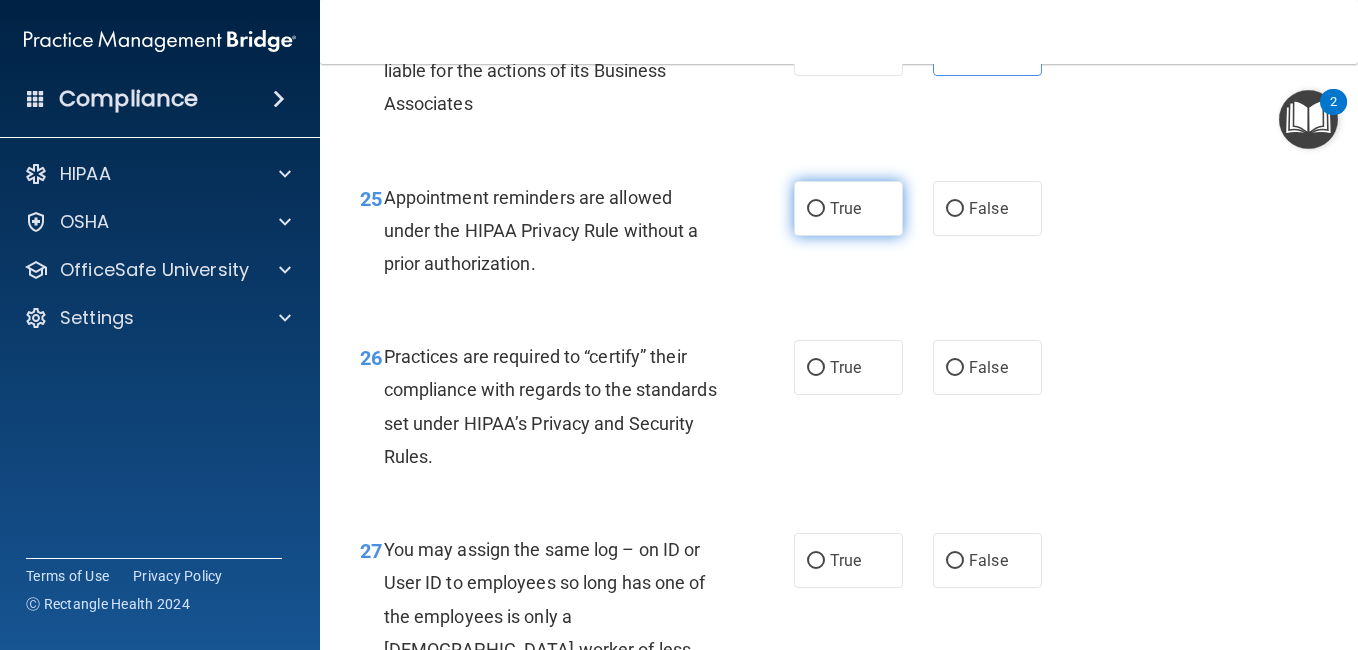 click on "True" at bounding box center [845, 208] 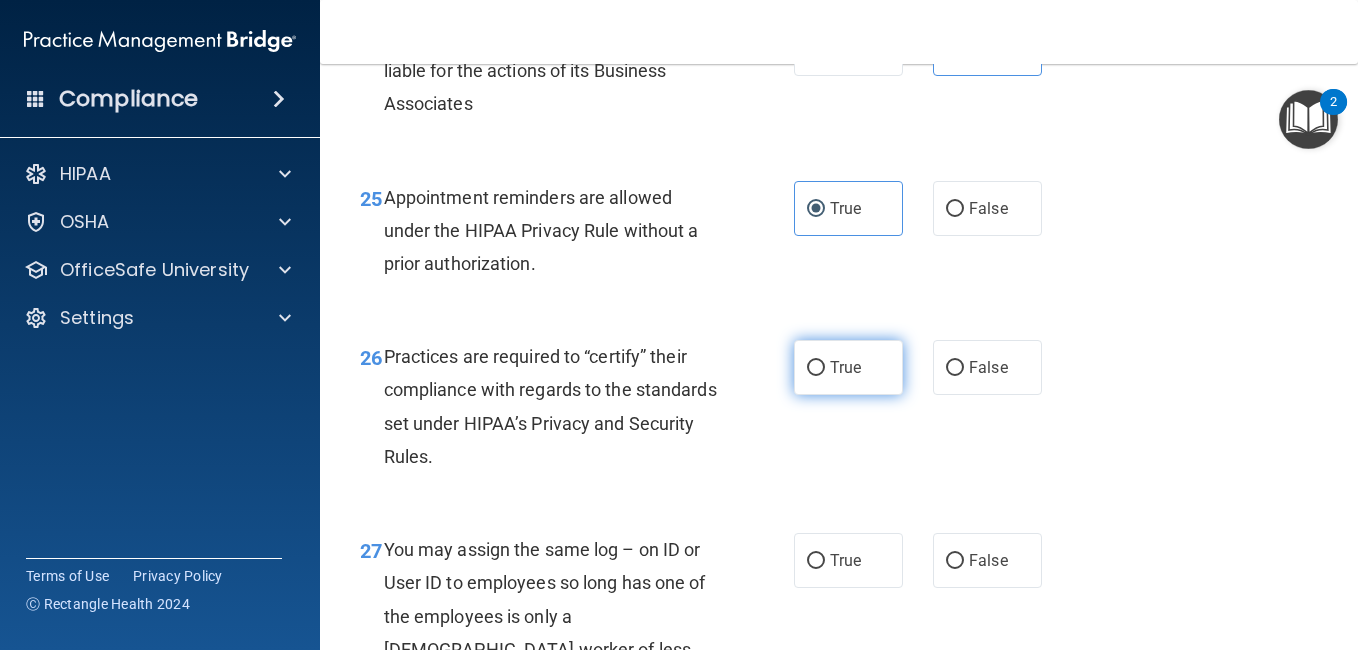 click on "True" at bounding box center (845, 367) 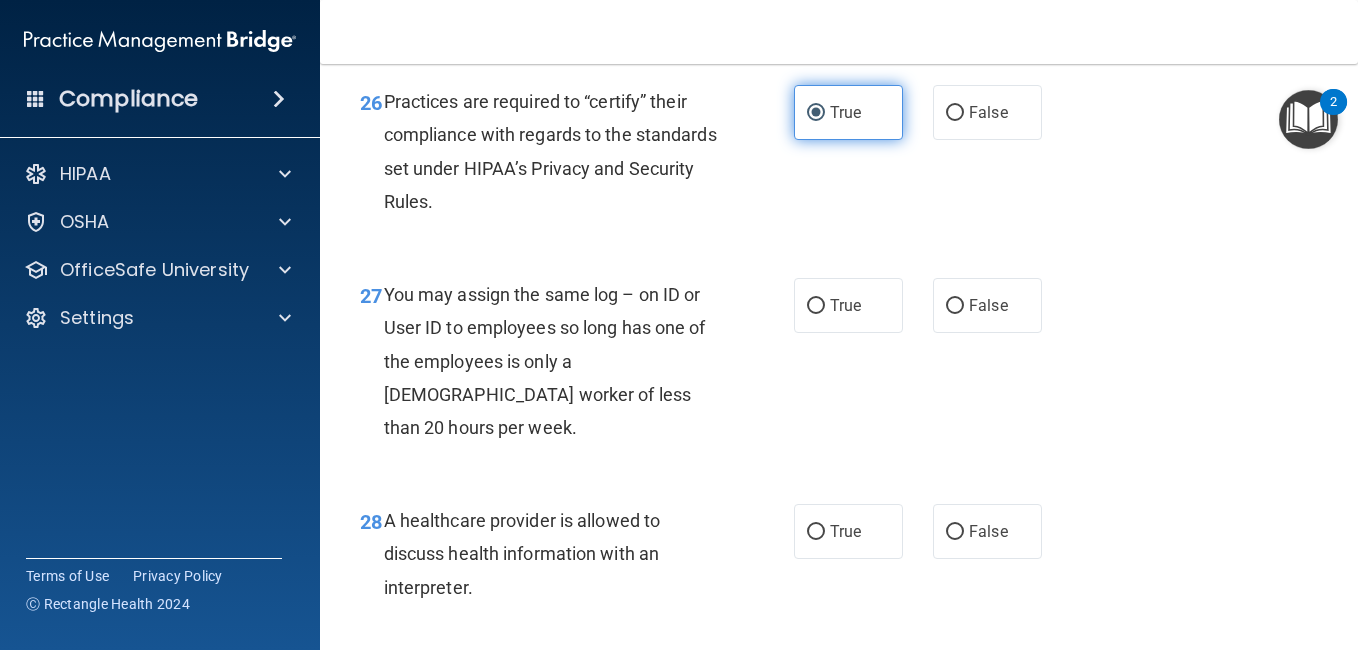 scroll, scrollTop: 4920, scrollLeft: 0, axis: vertical 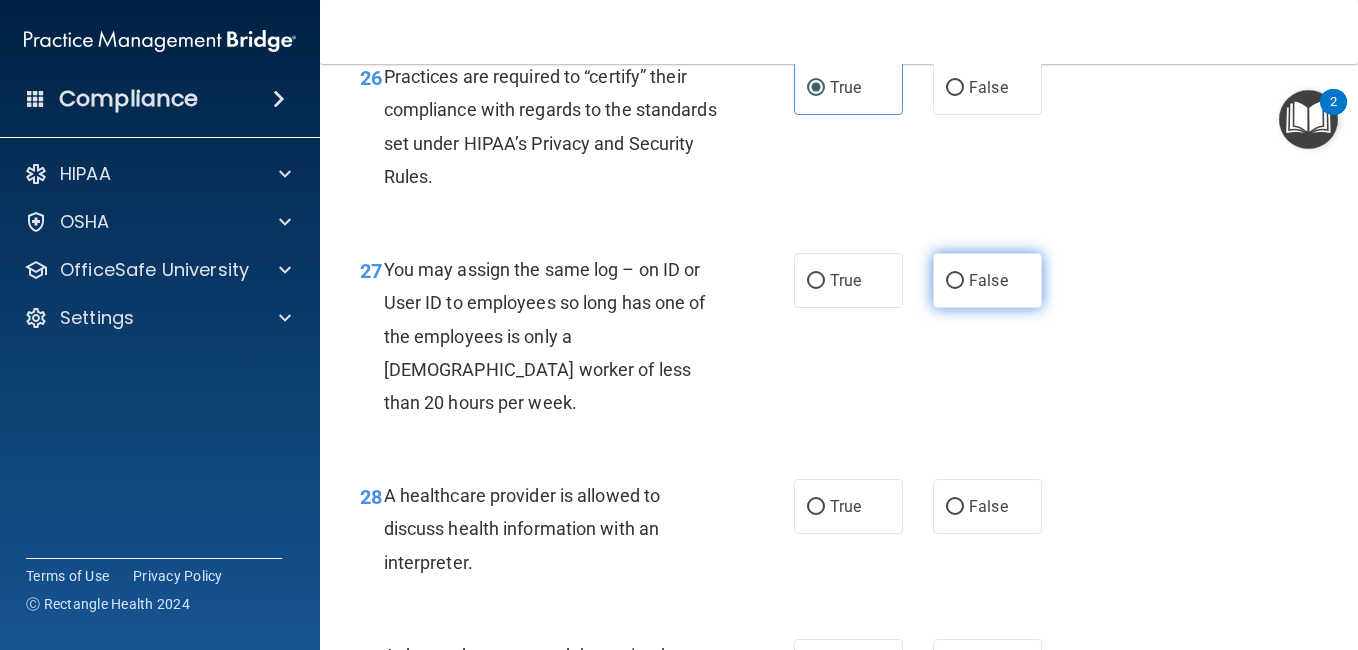 click on "False" at bounding box center (987, 280) 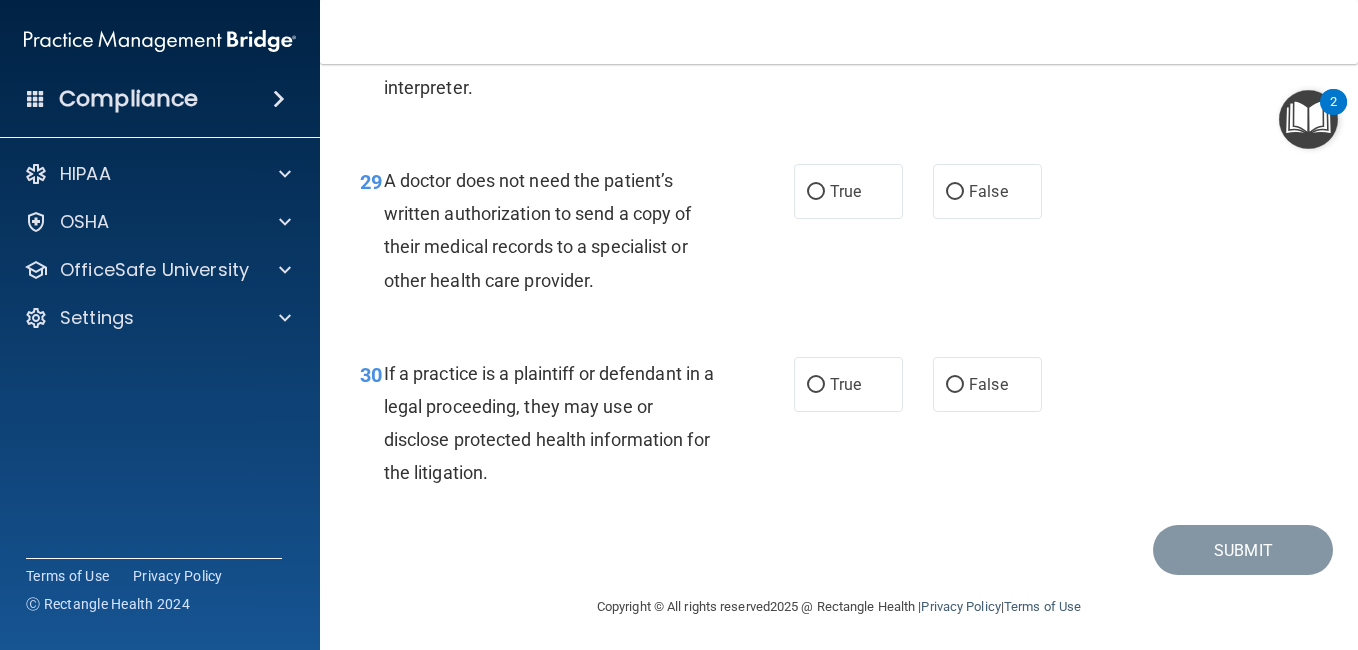 scroll, scrollTop: 5400, scrollLeft: 0, axis: vertical 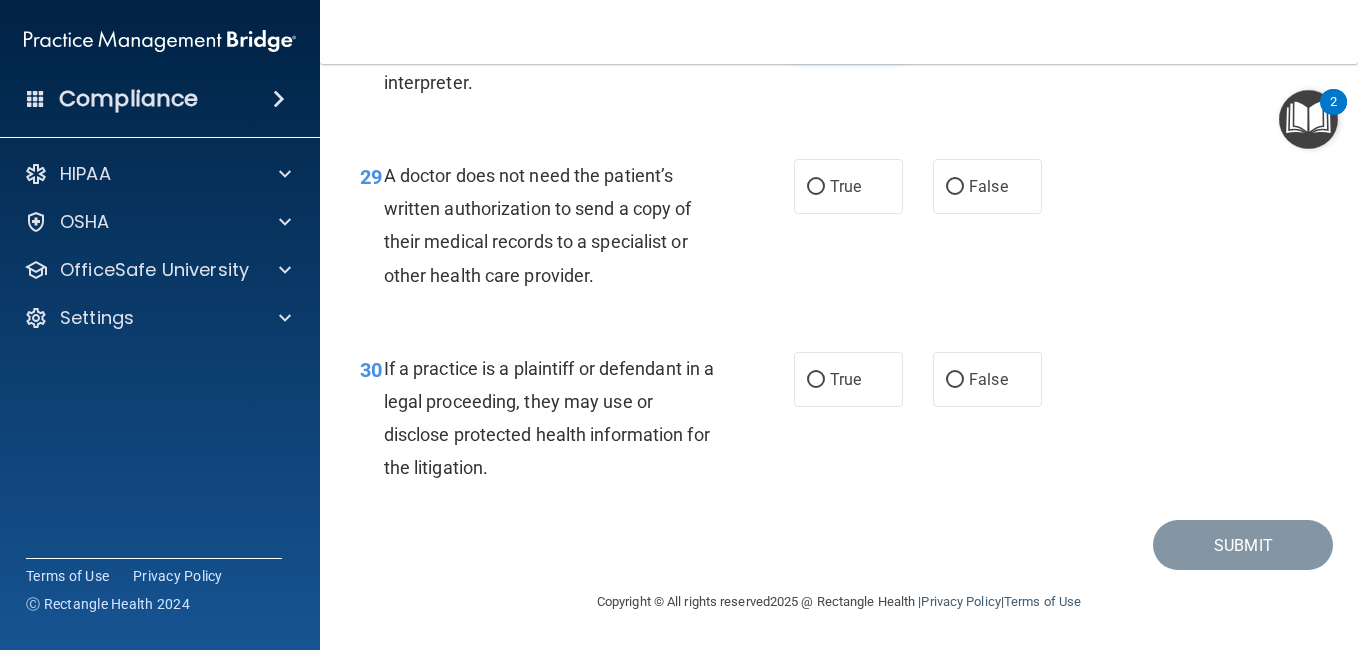 click on "True" at bounding box center [848, 26] 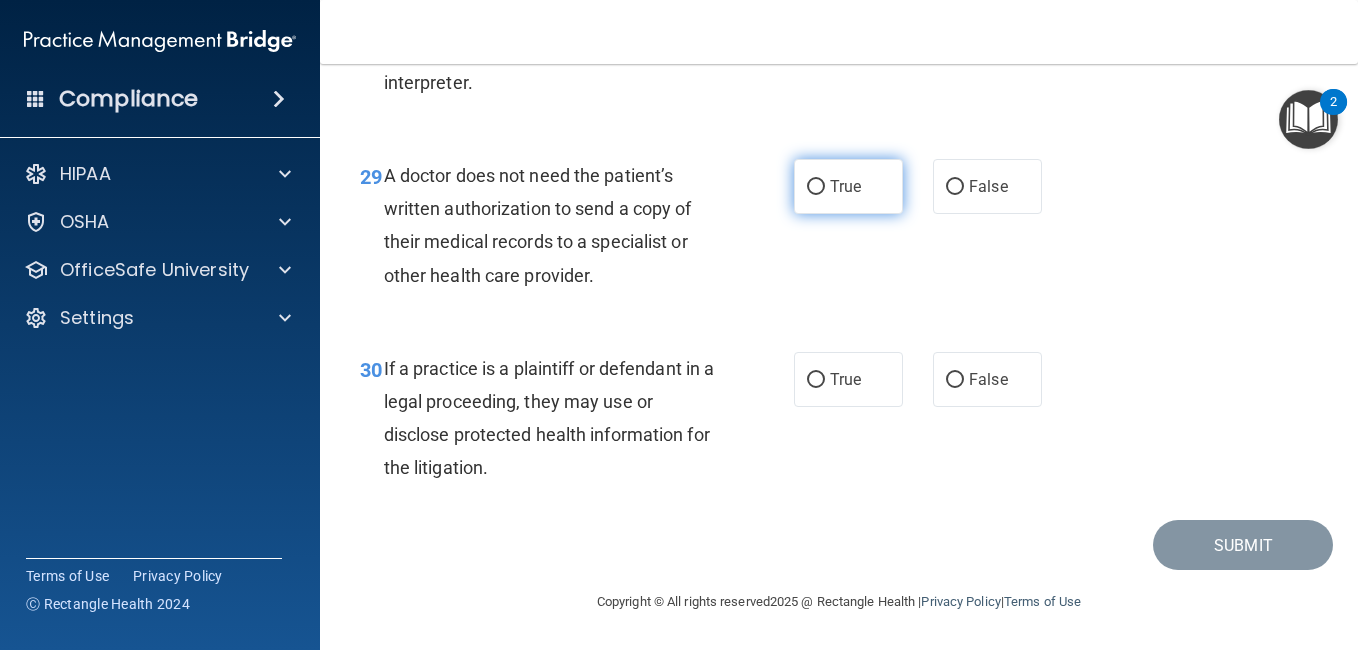 click on "True" at bounding box center (816, 187) 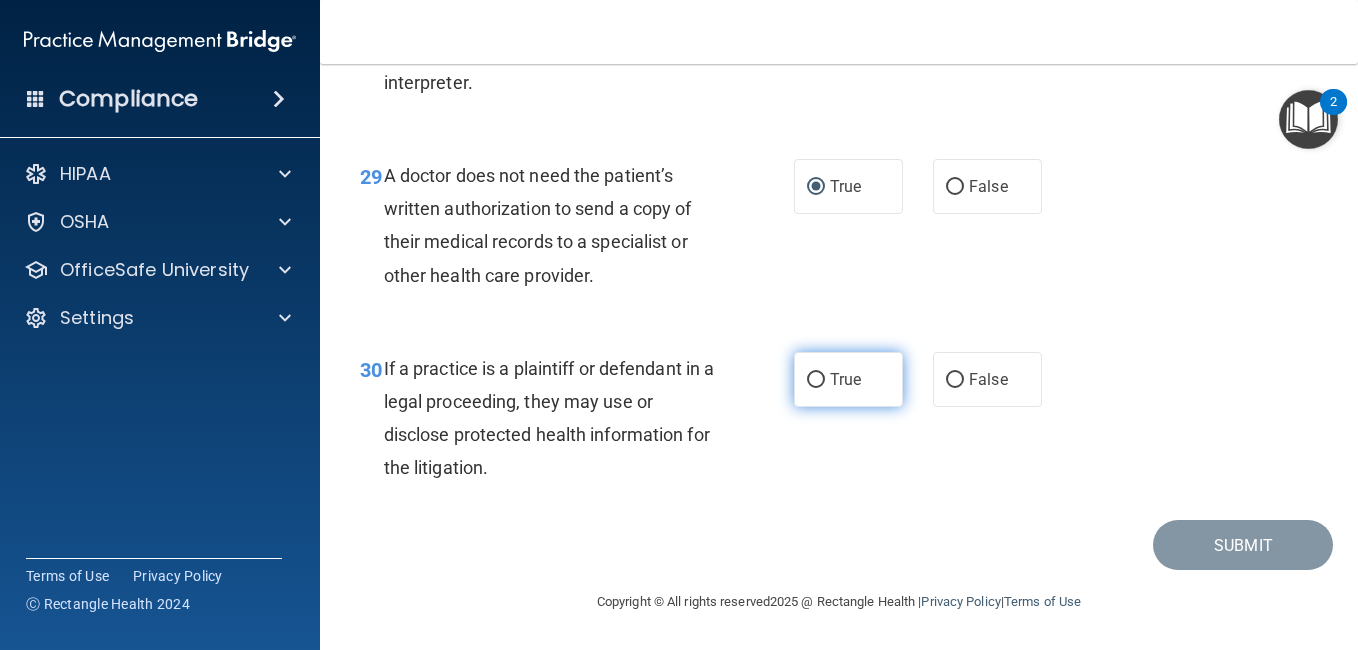 click on "True" at bounding box center (816, 380) 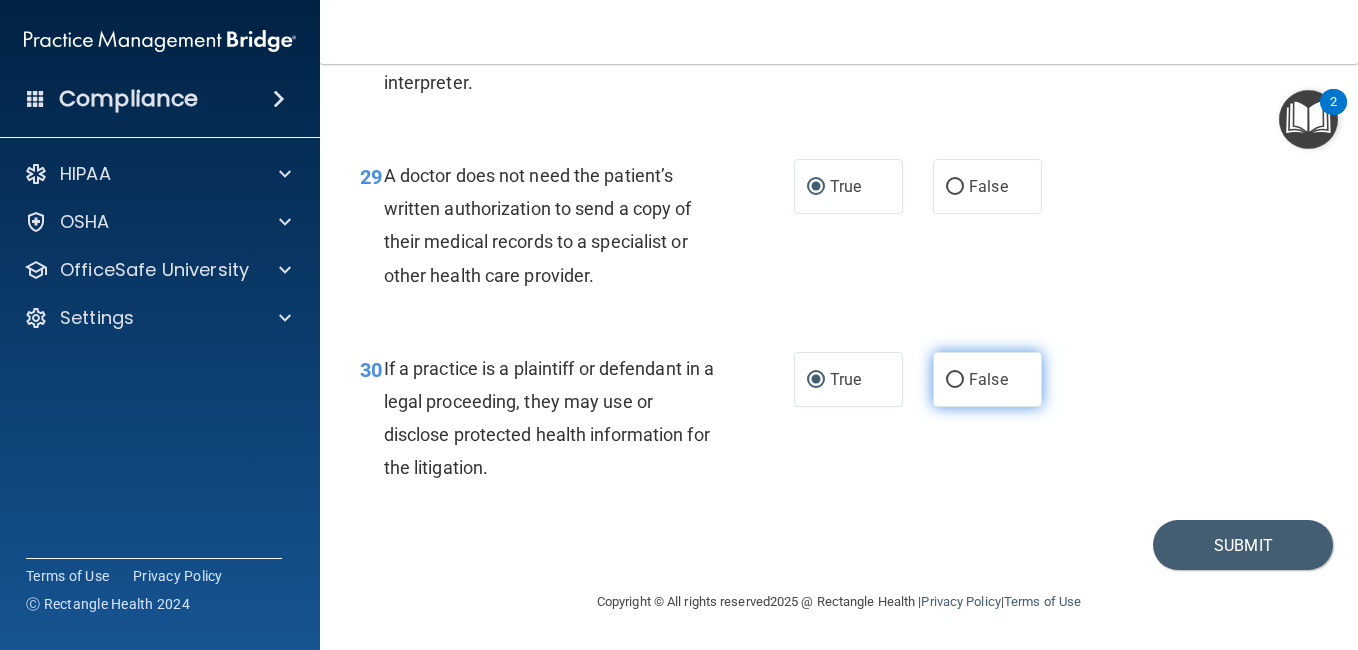 click on "False" at bounding box center (988, 379) 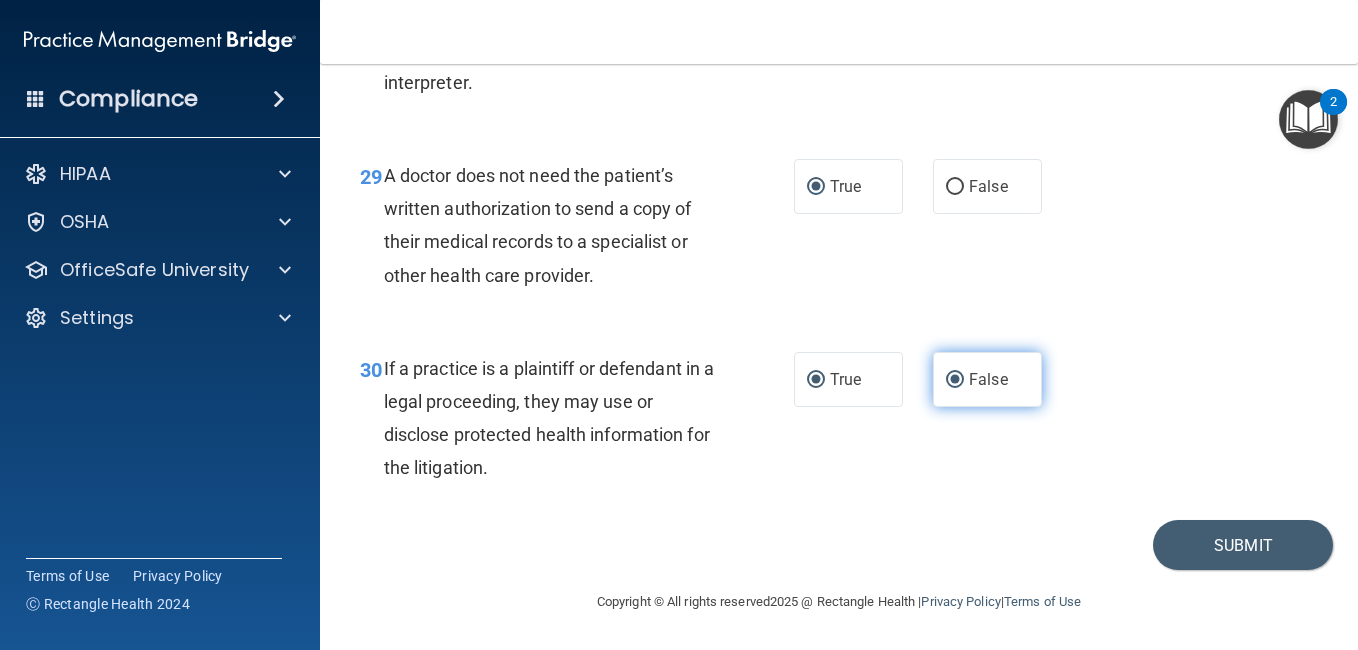 radio on "false" 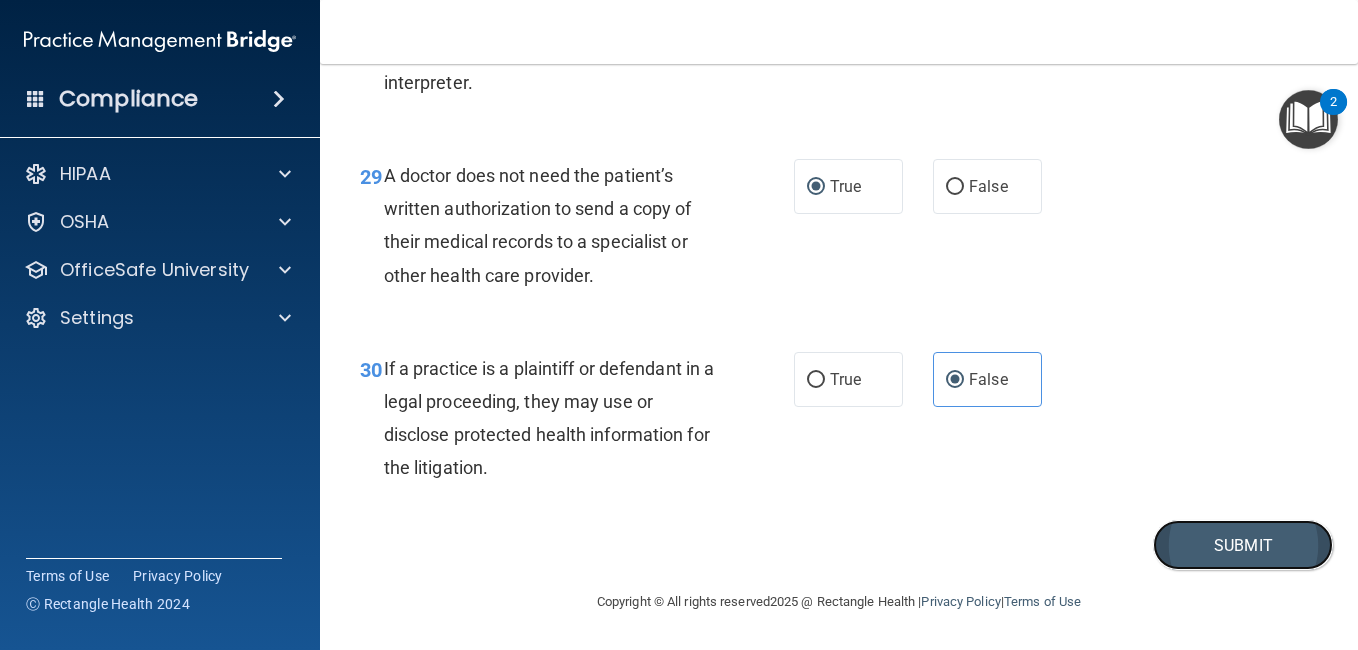 click on "Submit" at bounding box center [1243, 545] 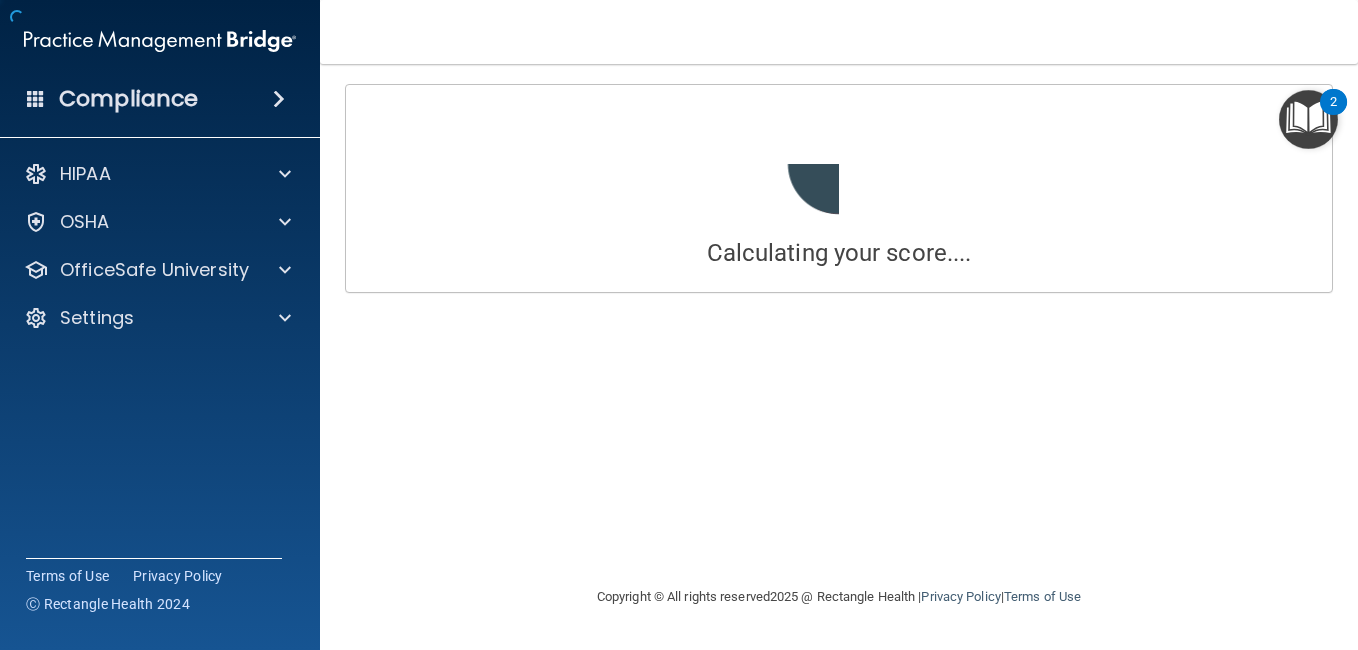 scroll, scrollTop: 0, scrollLeft: 0, axis: both 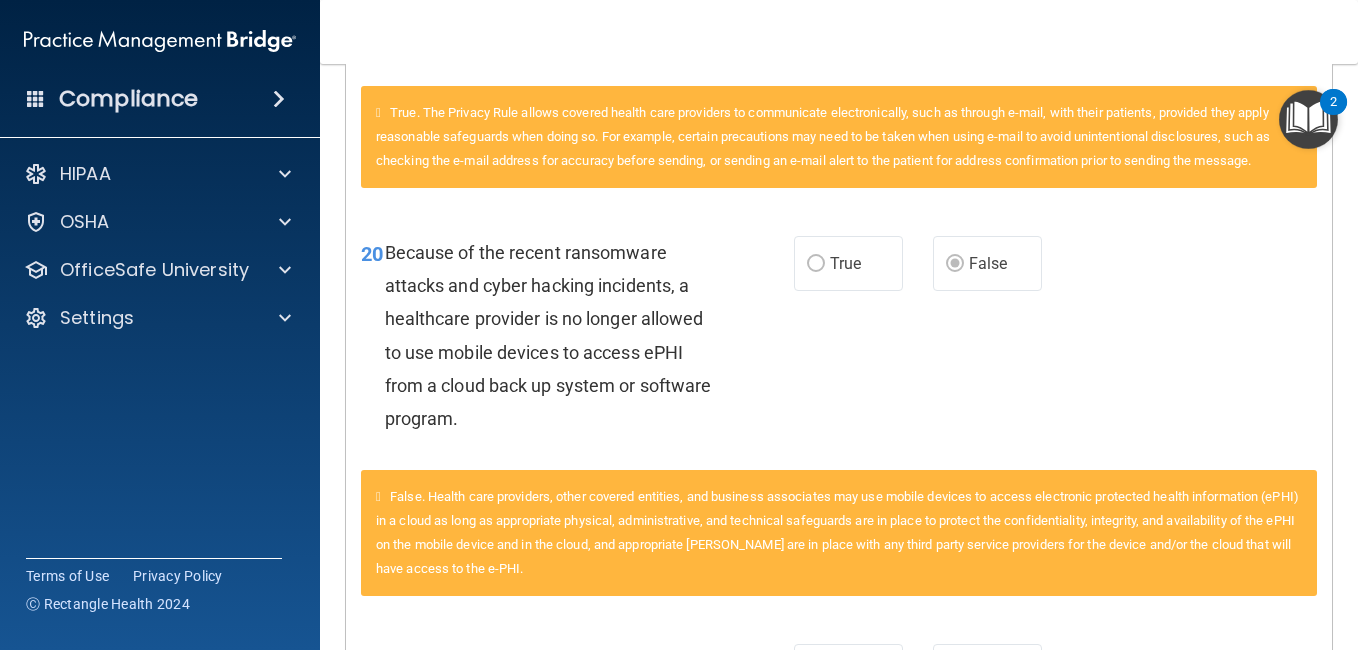 click on "Calculating your score....                     Success!  You've completed " The HIPAA Quiz #2 " with a score of            80     out of     100       GET CERTIFICATE                 Questions You Missed              11       The HIPAA Privacy Rule permits a doctor to discuss a patient’s health status, treatment, or payment arrangements with the patient’s family and friends?                 True           False                       True. The HIPAA Privacy Rule at  45 CFR 164.510(b)  specifically permits covered entities to share information that is directly relevant to the involvement of a spouse, family members, friends, or other persons identified by a patient, in the patient’s care or payment for health care.                 12       It is ok to use e-mail to discuss health issues and treatment plans with patients.                 True           False                                       20                       True           False" at bounding box center [839, 357] 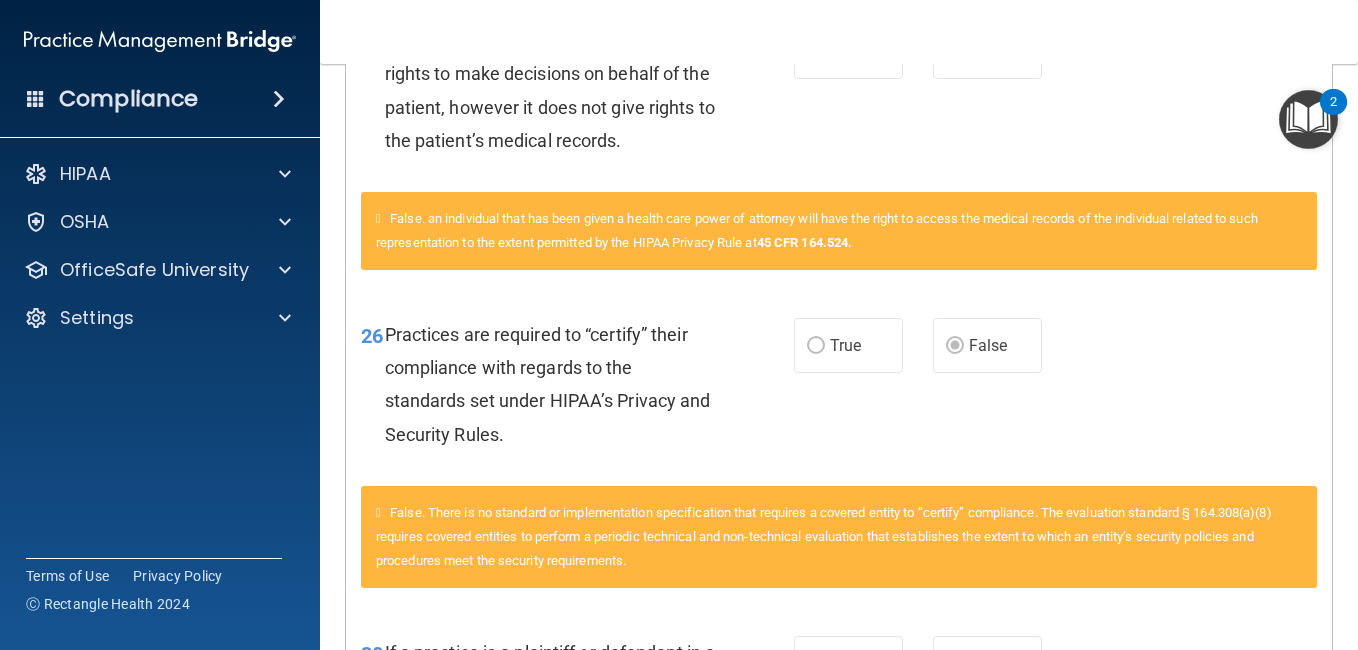 scroll, scrollTop: 1496, scrollLeft: 0, axis: vertical 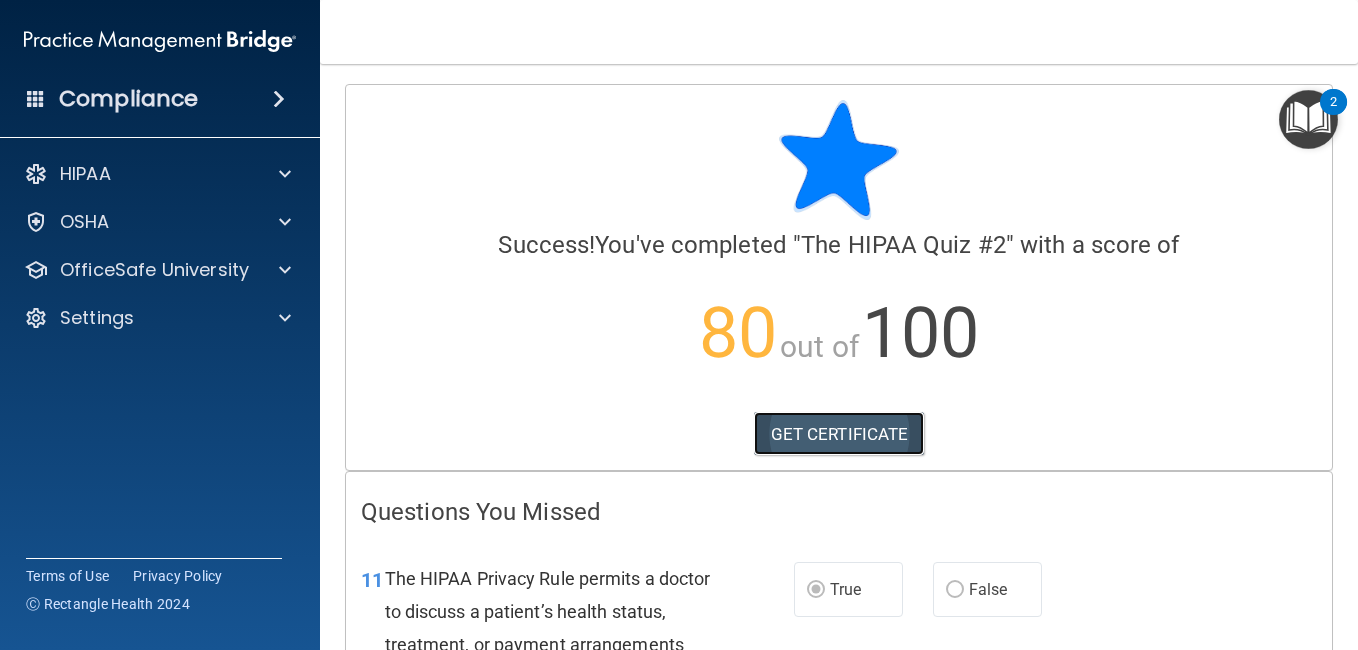 click on "GET CERTIFICATE" at bounding box center (839, 434) 